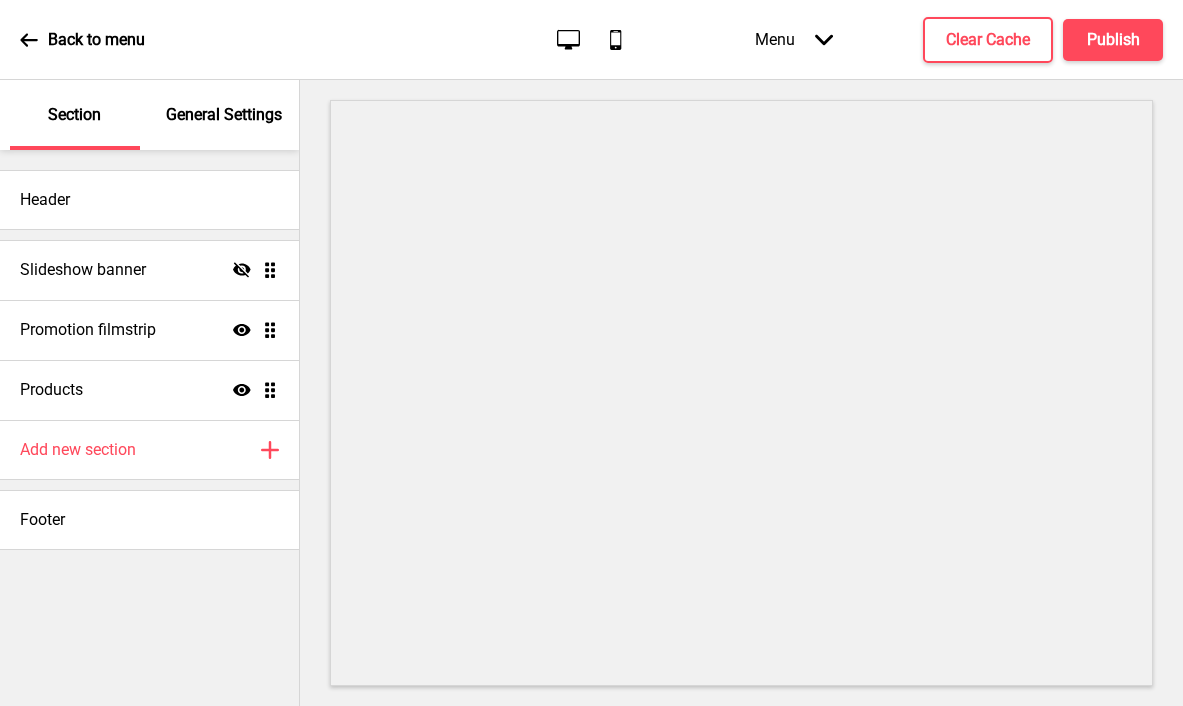 scroll, scrollTop: 0, scrollLeft: 0, axis: both 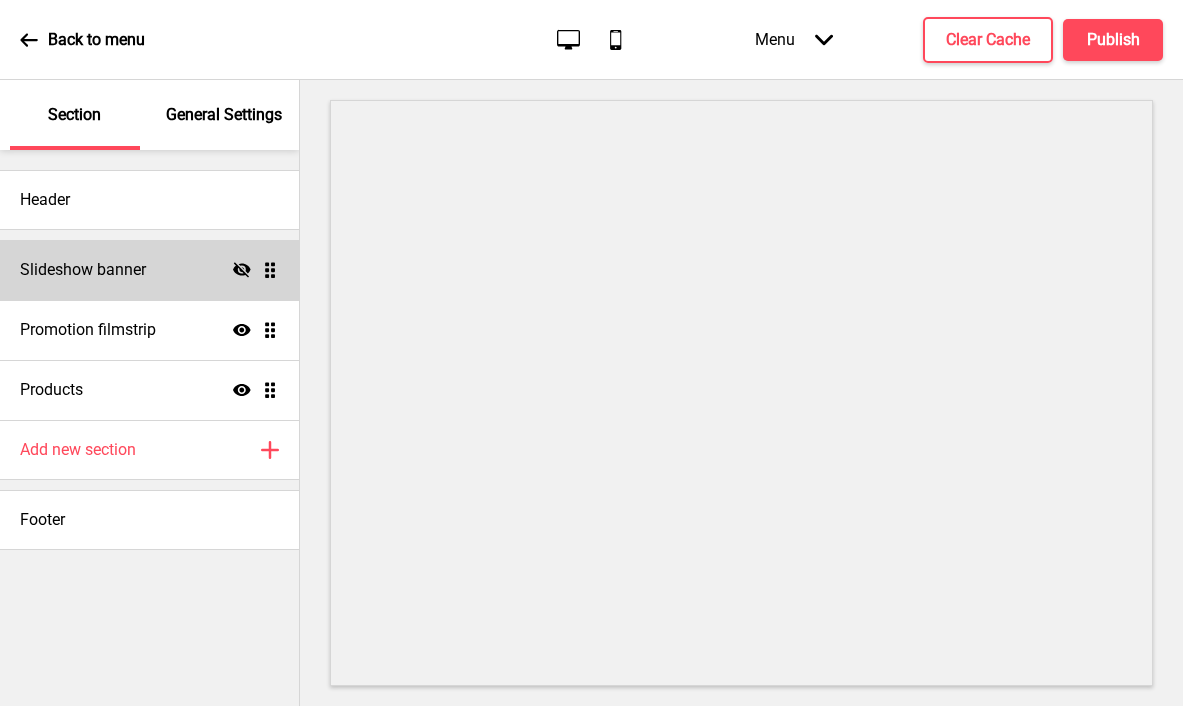 click on "Slideshow banner Hide Drag" at bounding box center (149, 270) 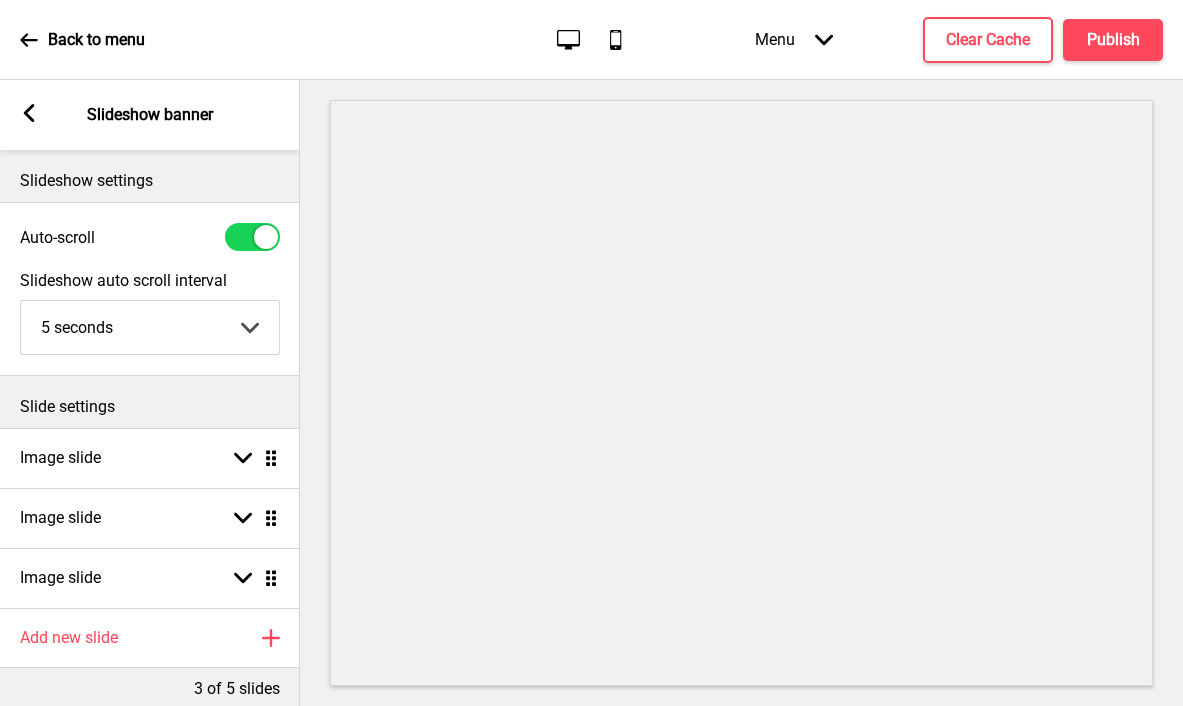 click 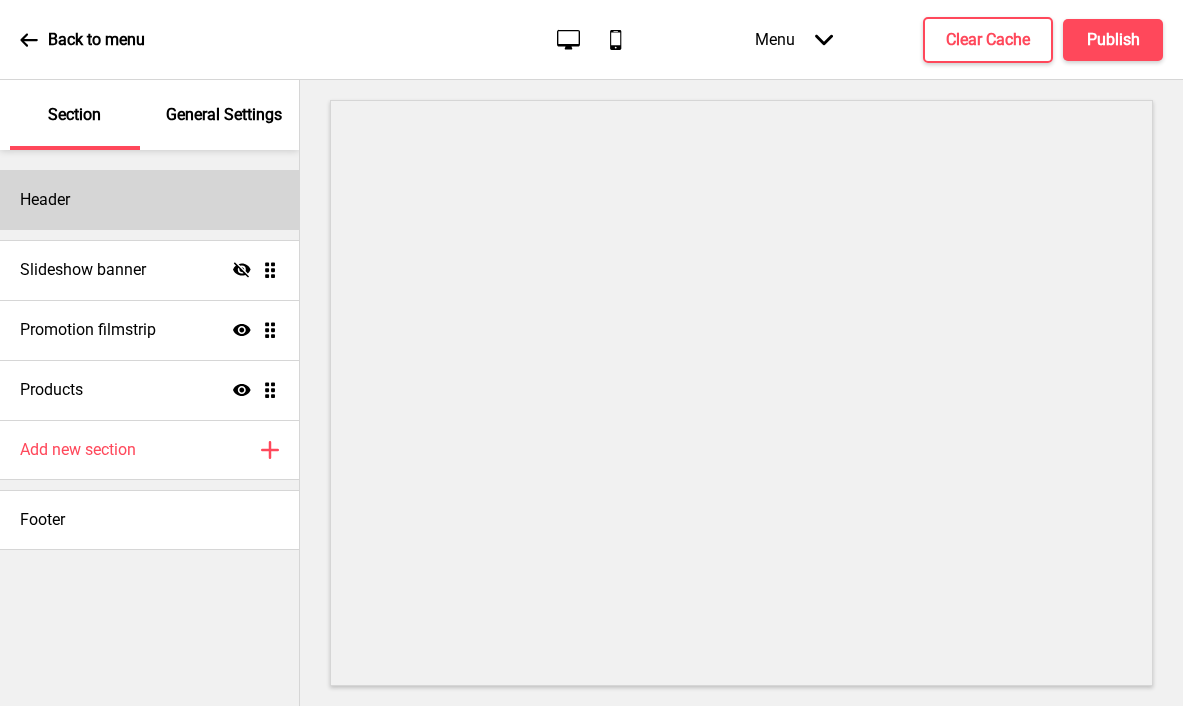 click on "Header" at bounding box center [149, 200] 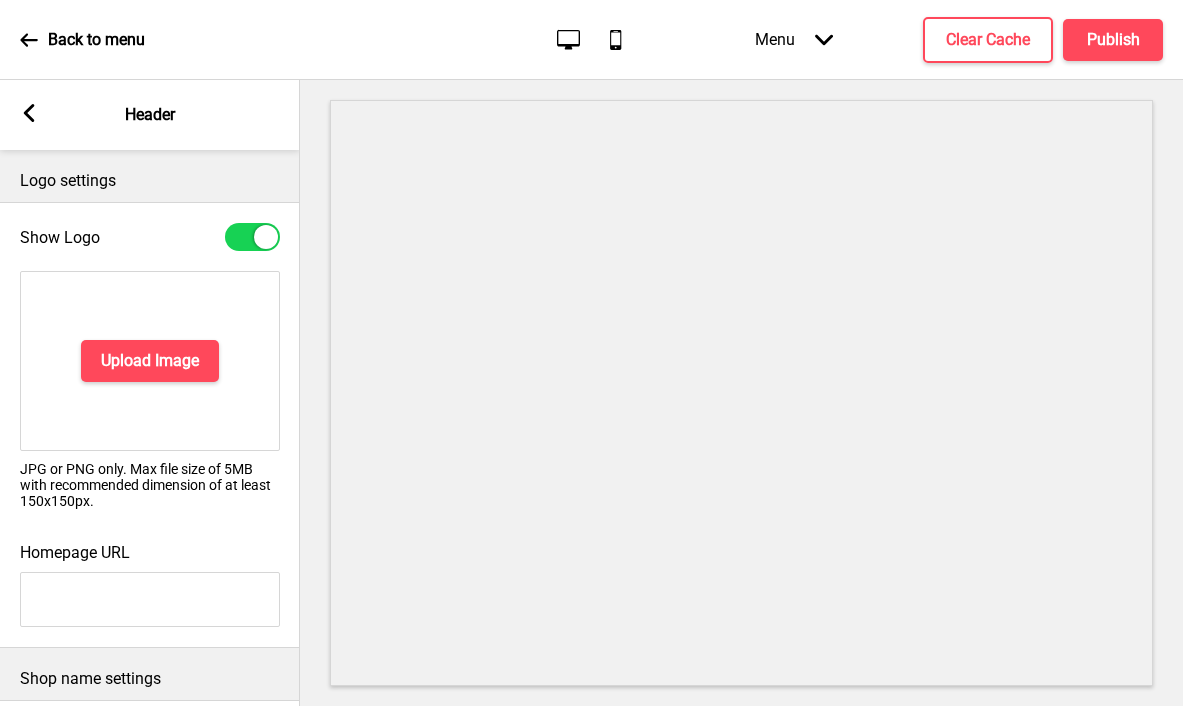 click 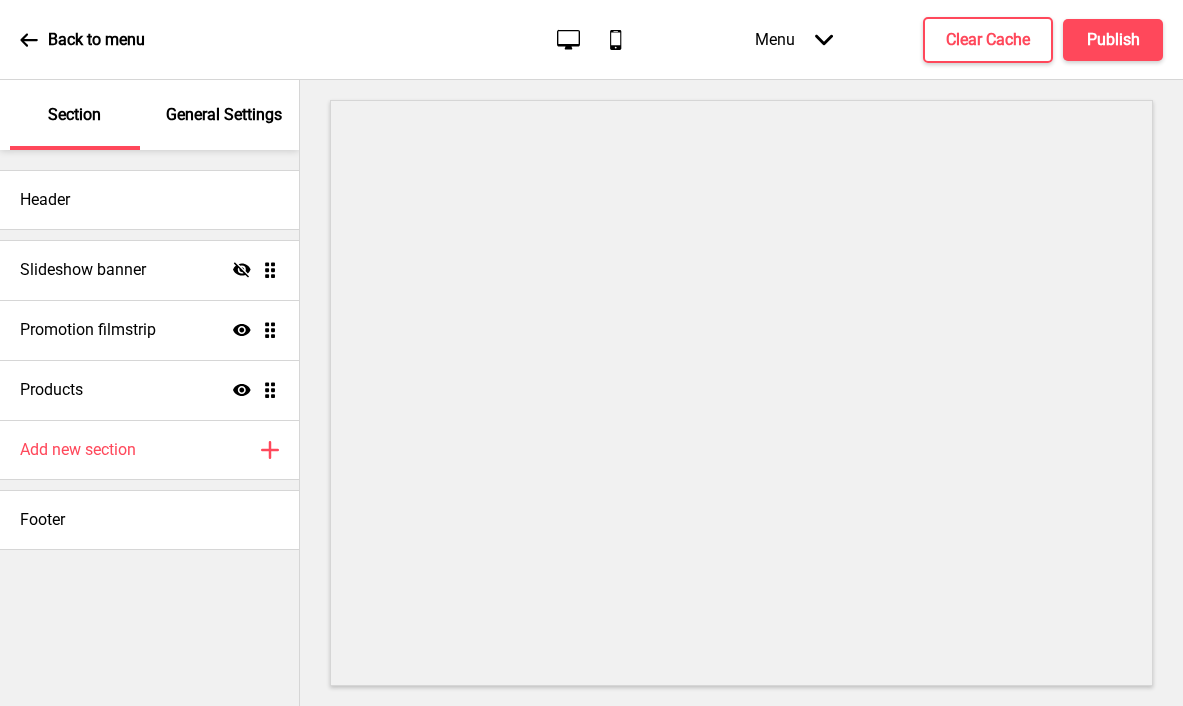 click on "General Settings" at bounding box center (224, 115) 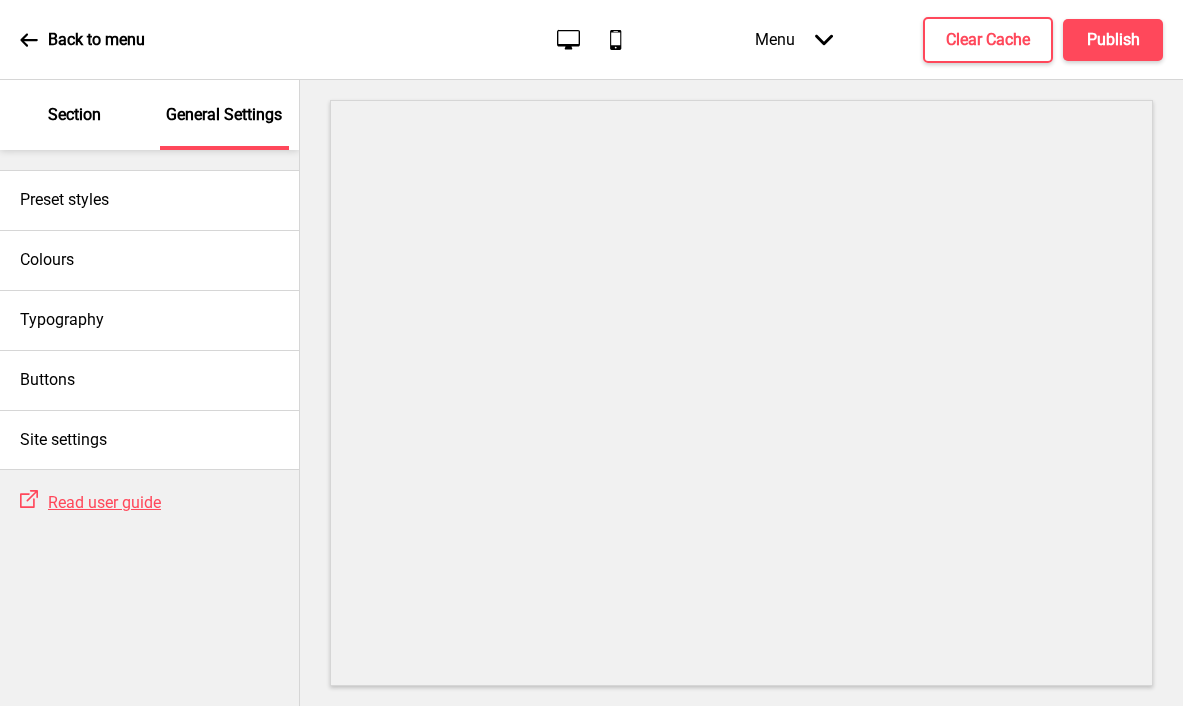 click on "Section" at bounding box center (74, 115) 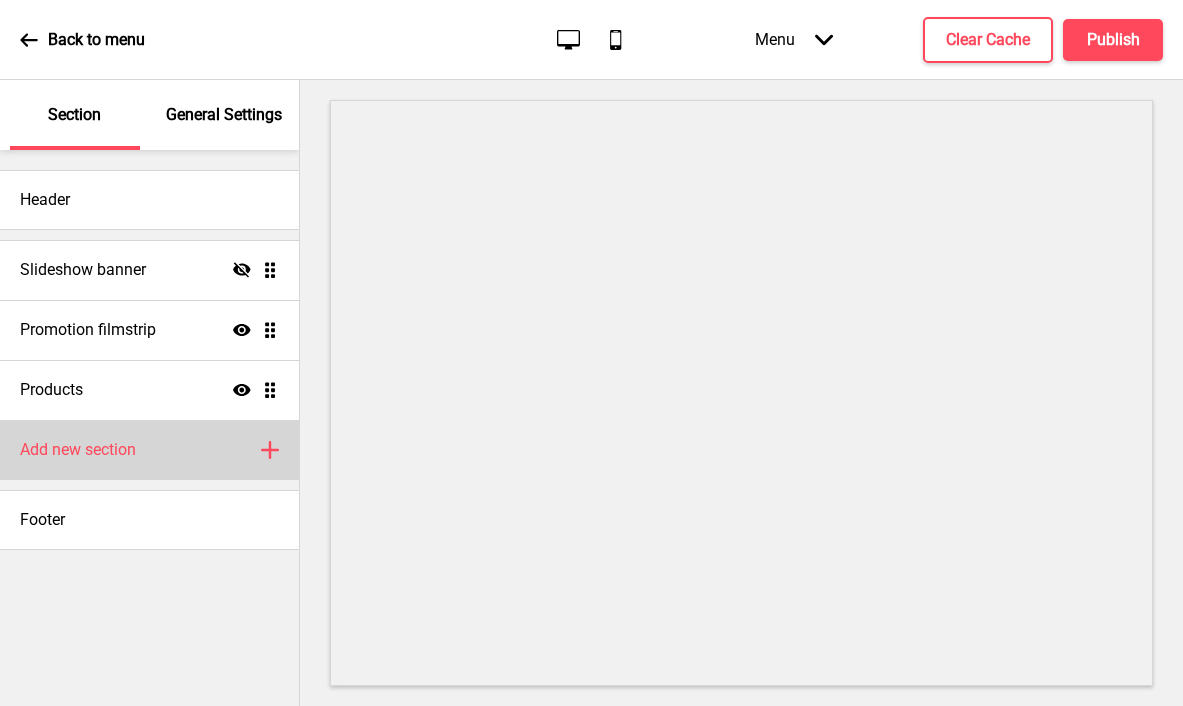 click 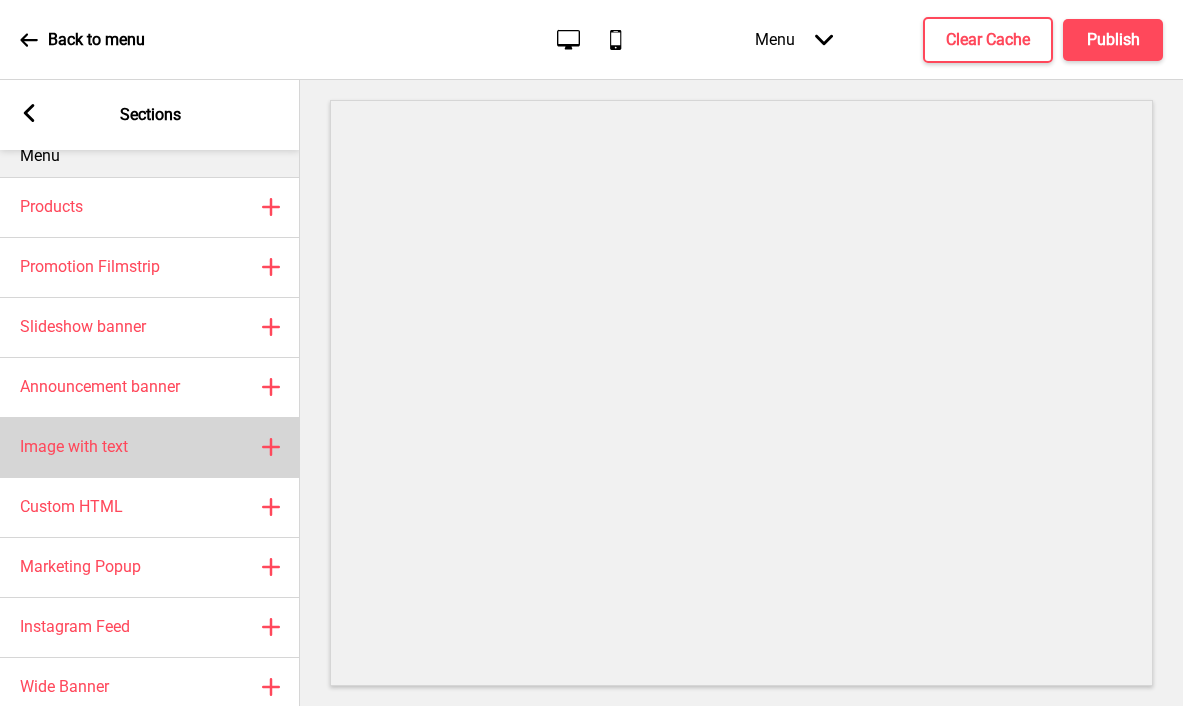 scroll, scrollTop: 71, scrollLeft: 0, axis: vertical 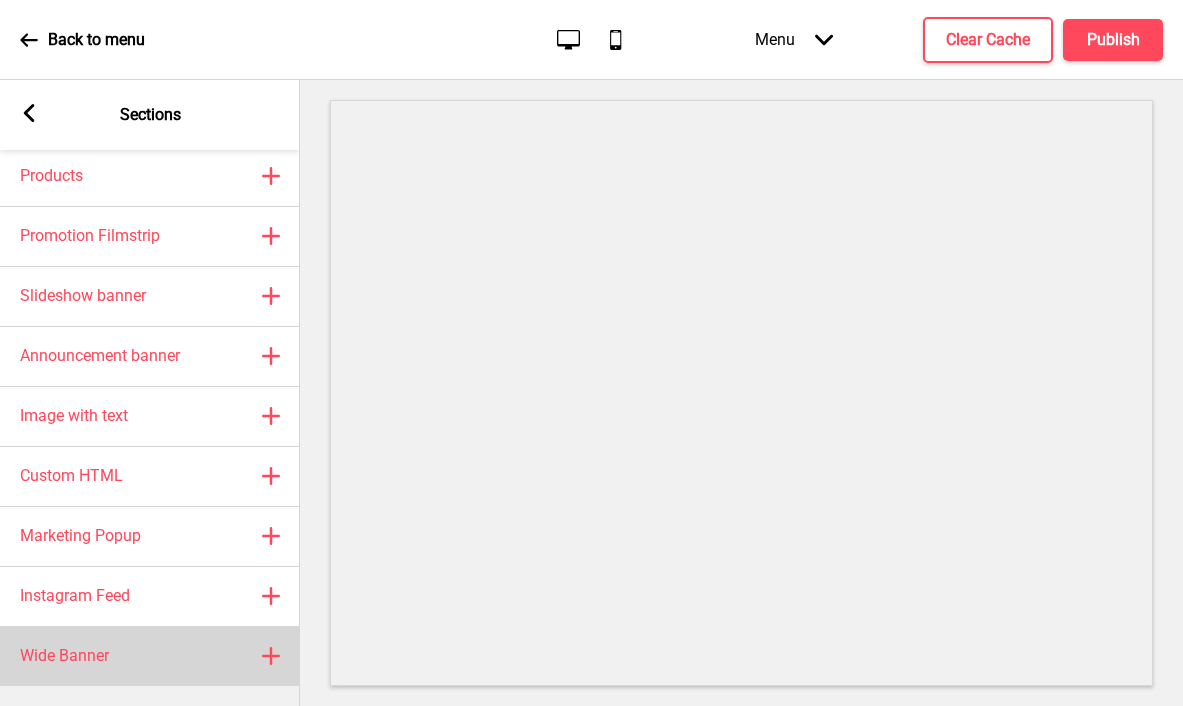 click on "Wide Banner Plus" at bounding box center (150, 656) 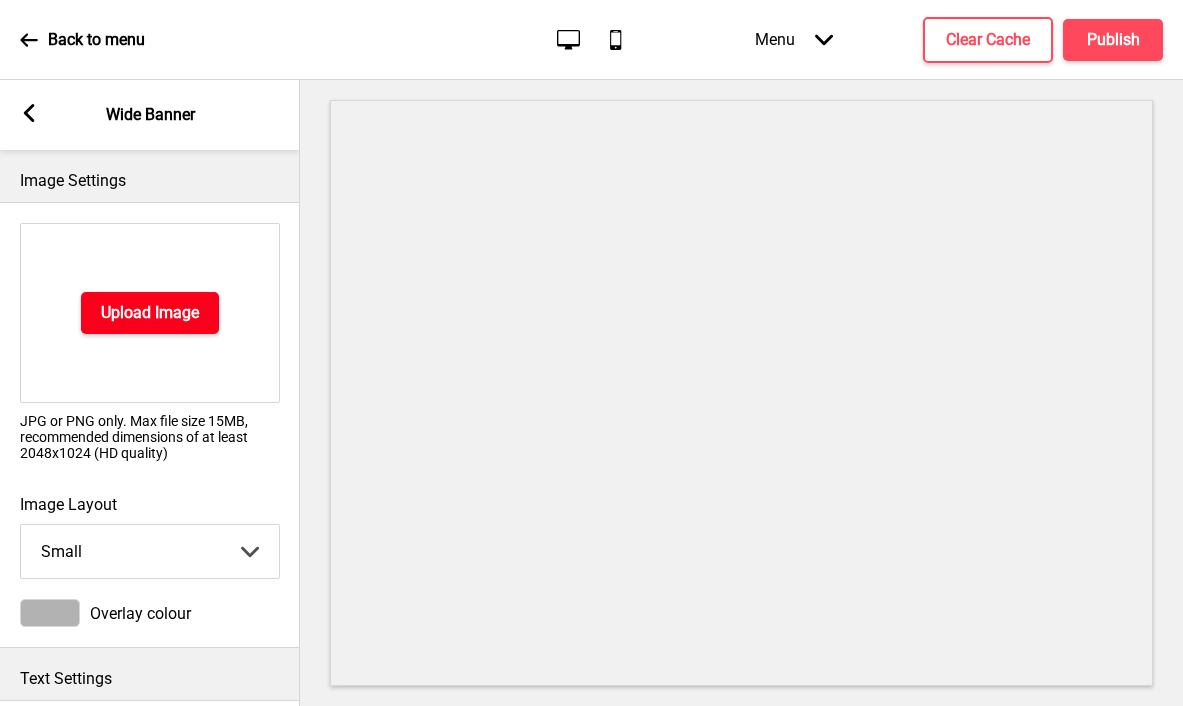 click on "Upload Image" at bounding box center (150, 313) 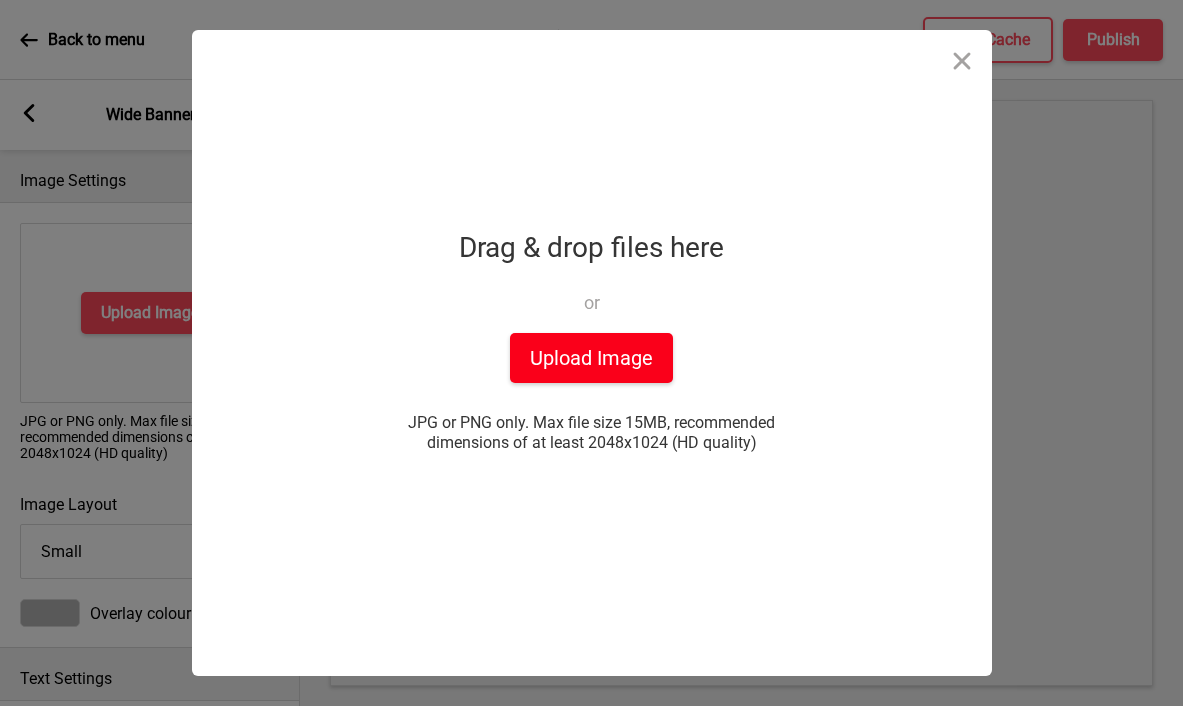 click on "Upload Image" at bounding box center [591, 358] 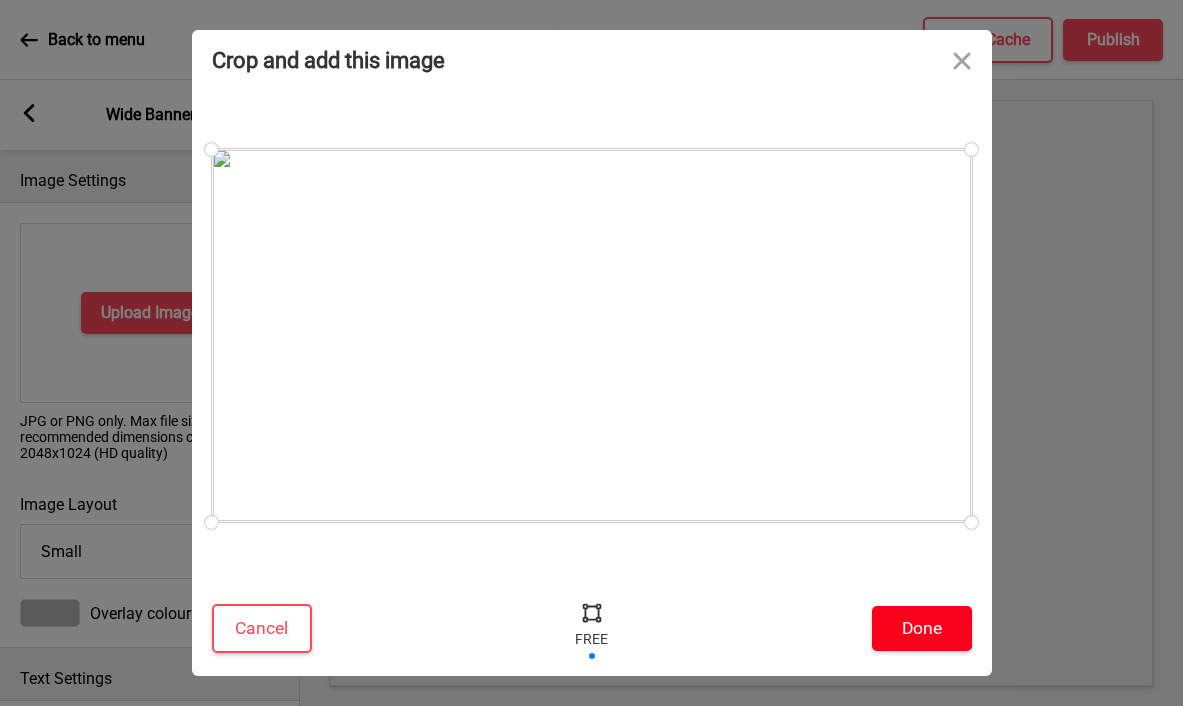click on "Done" at bounding box center [922, 628] 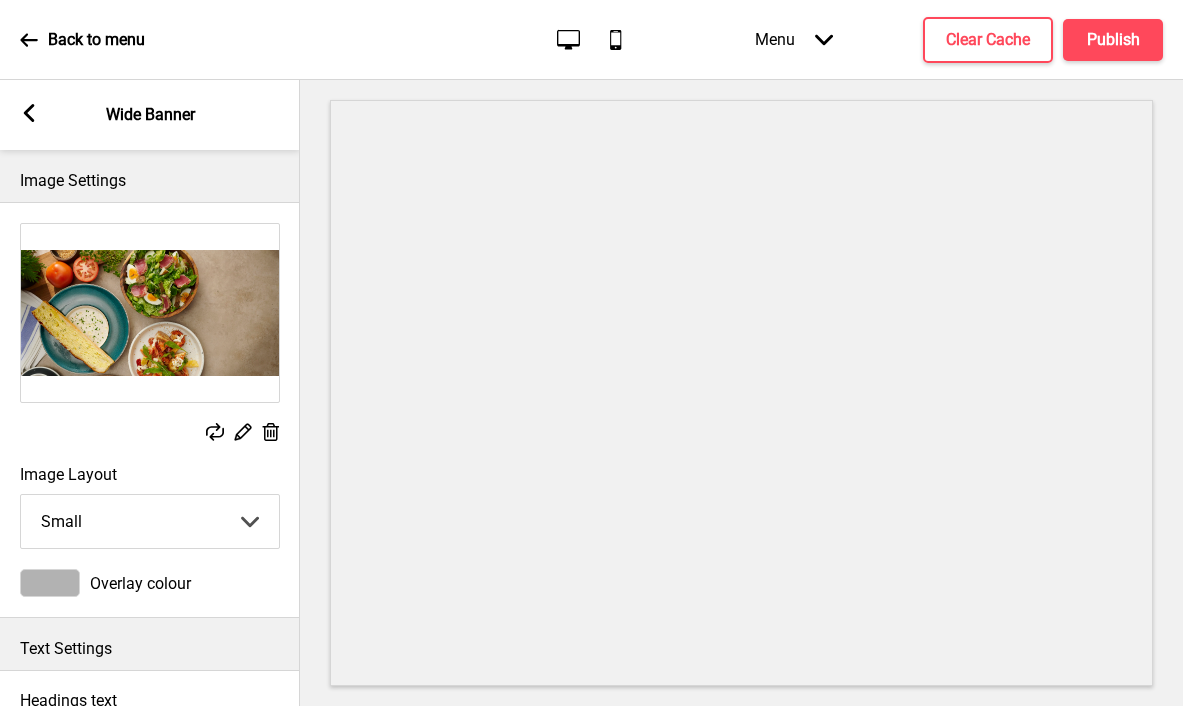 click on "Small Medium Large" at bounding box center [150, 521] 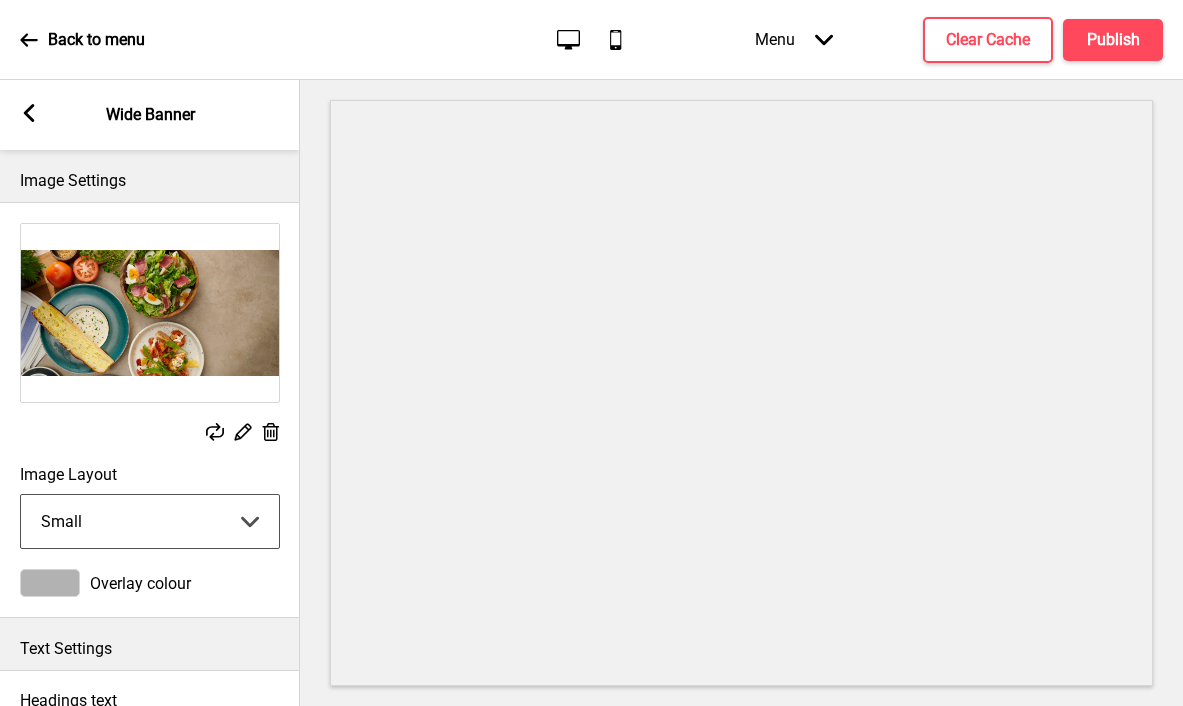 select on "medium" 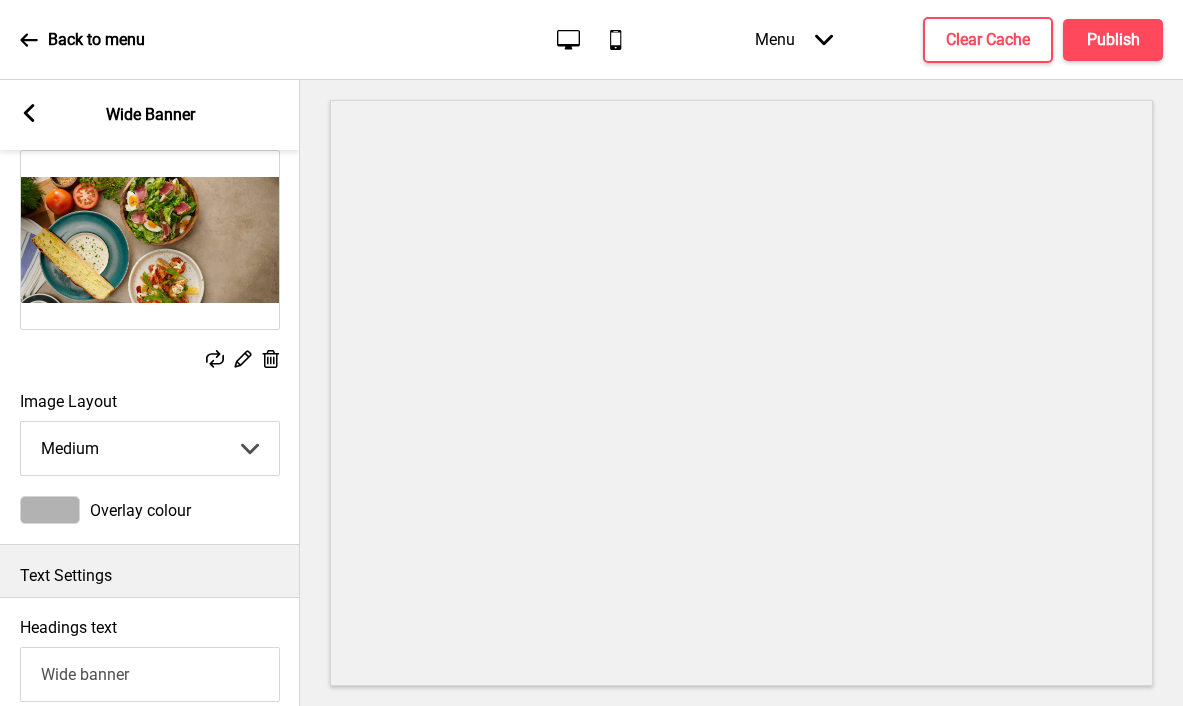 scroll, scrollTop: 170, scrollLeft: 0, axis: vertical 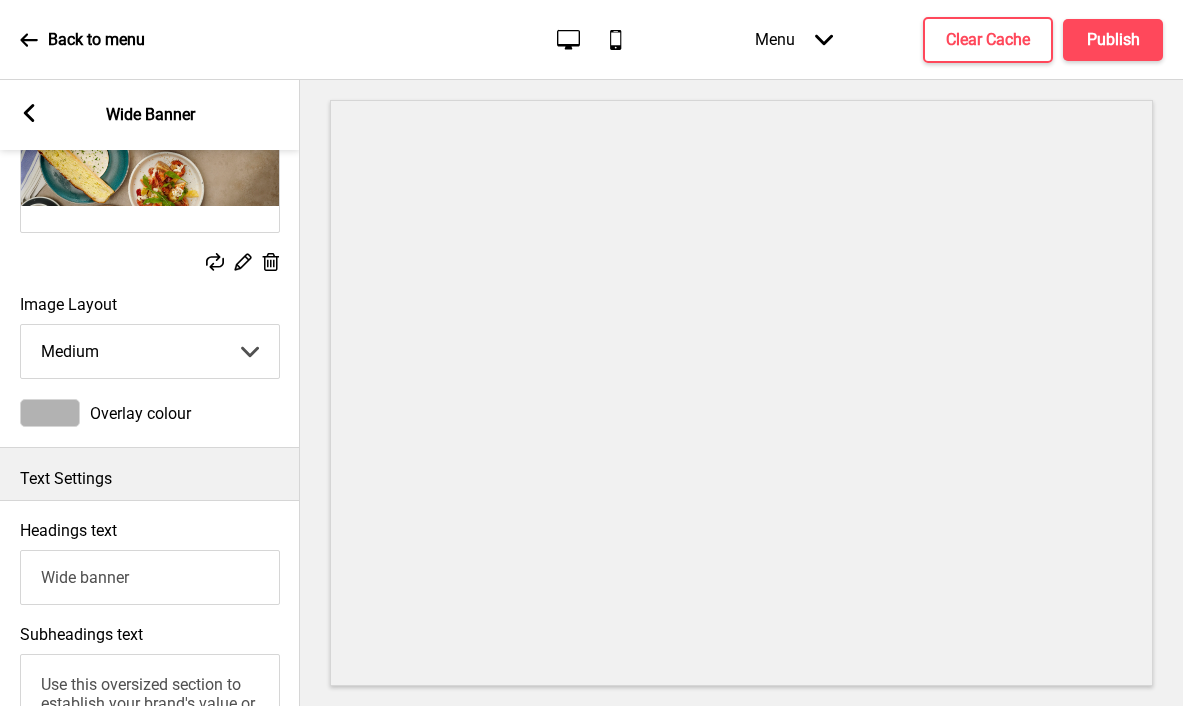 drag, startPoint x: 140, startPoint y: 581, endPoint x: 37, endPoint y: 566, distance: 104.0865 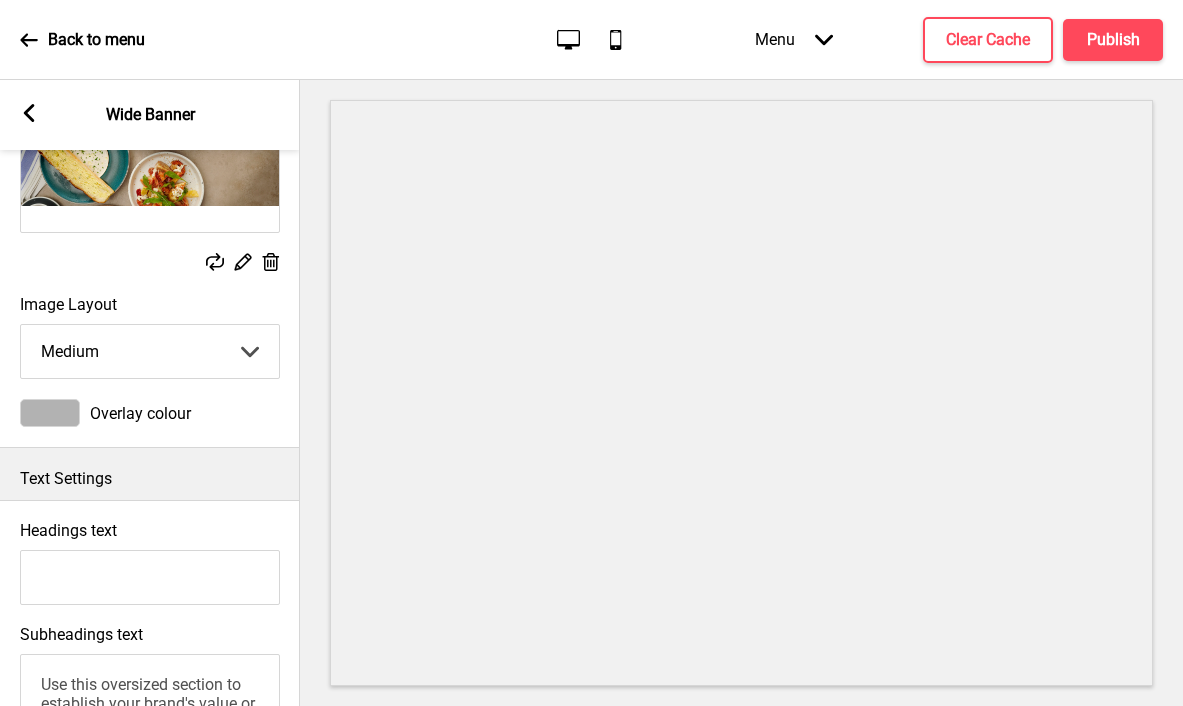 paste on "The Farm, [CITY]" 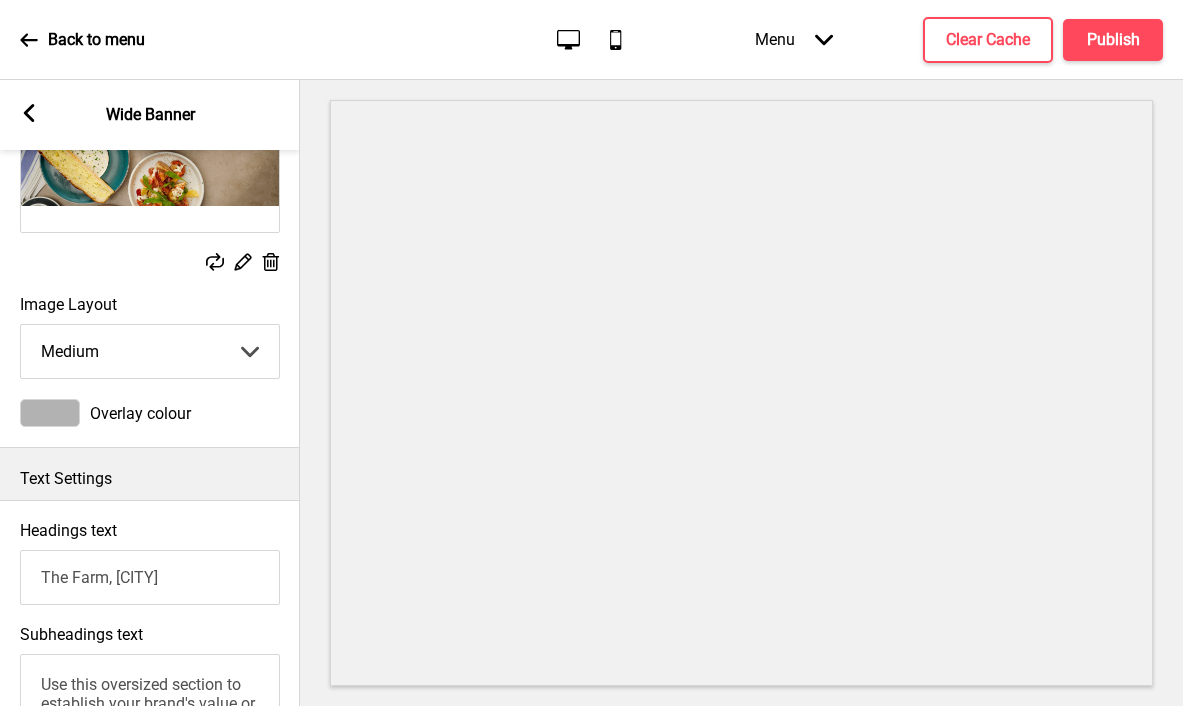 drag, startPoint x: 230, startPoint y: 580, endPoint x: 130, endPoint y: 577, distance: 100.04499 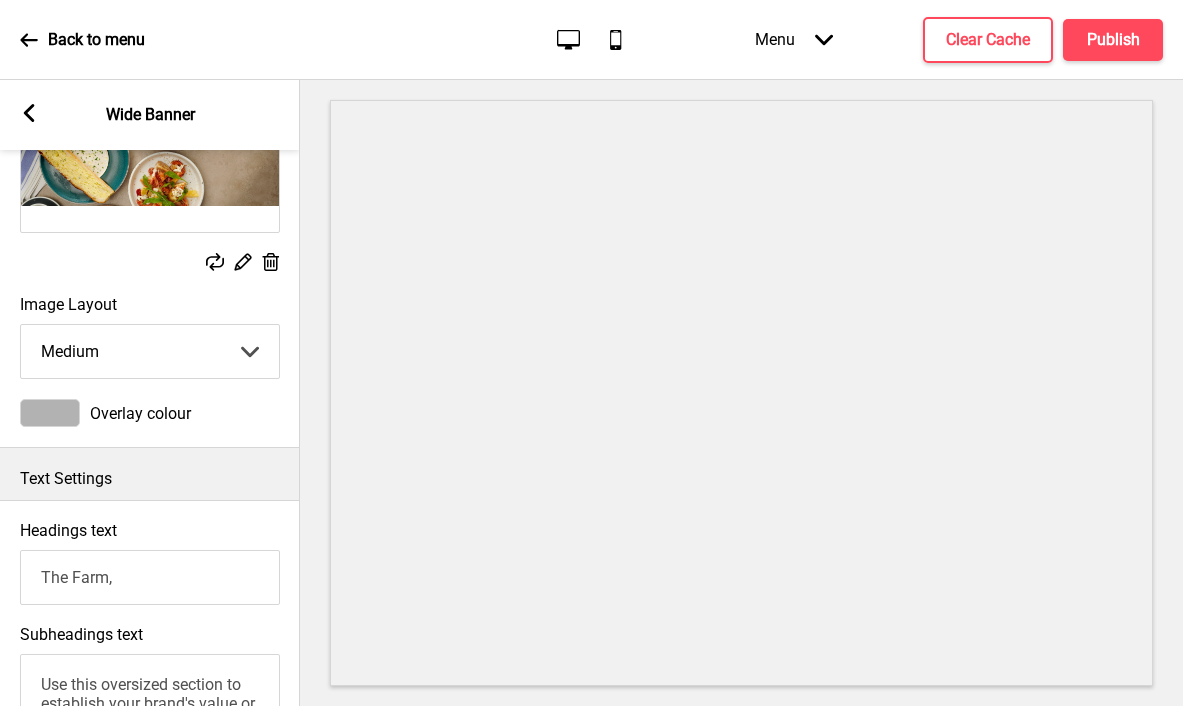 paste on "Subang Parade" 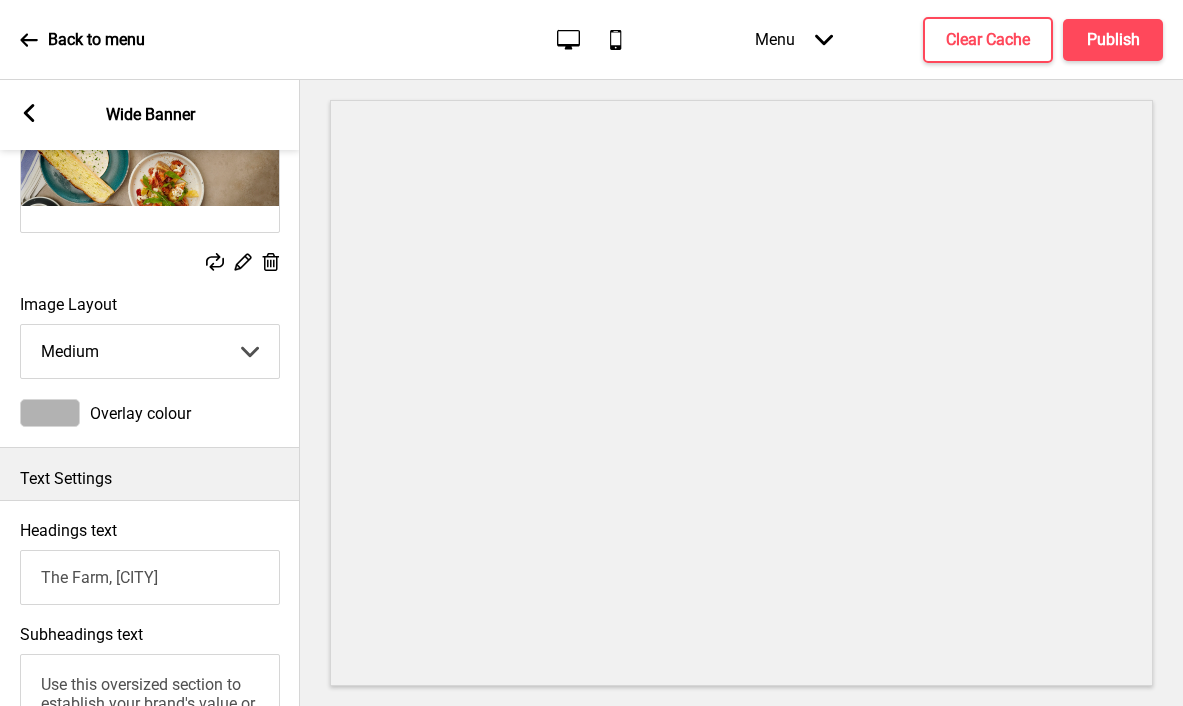 type on "The Farm, Subang Parade" 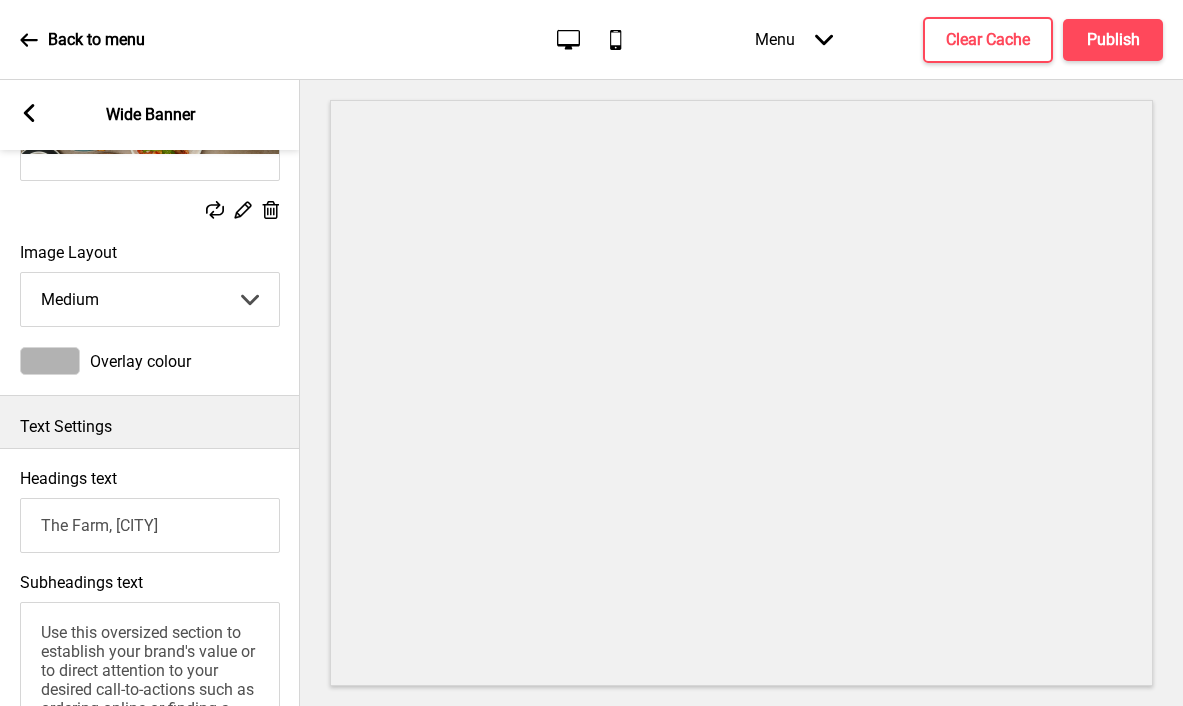 scroll, scrollTop: 332, scrollLeft: 0, axis: vertical 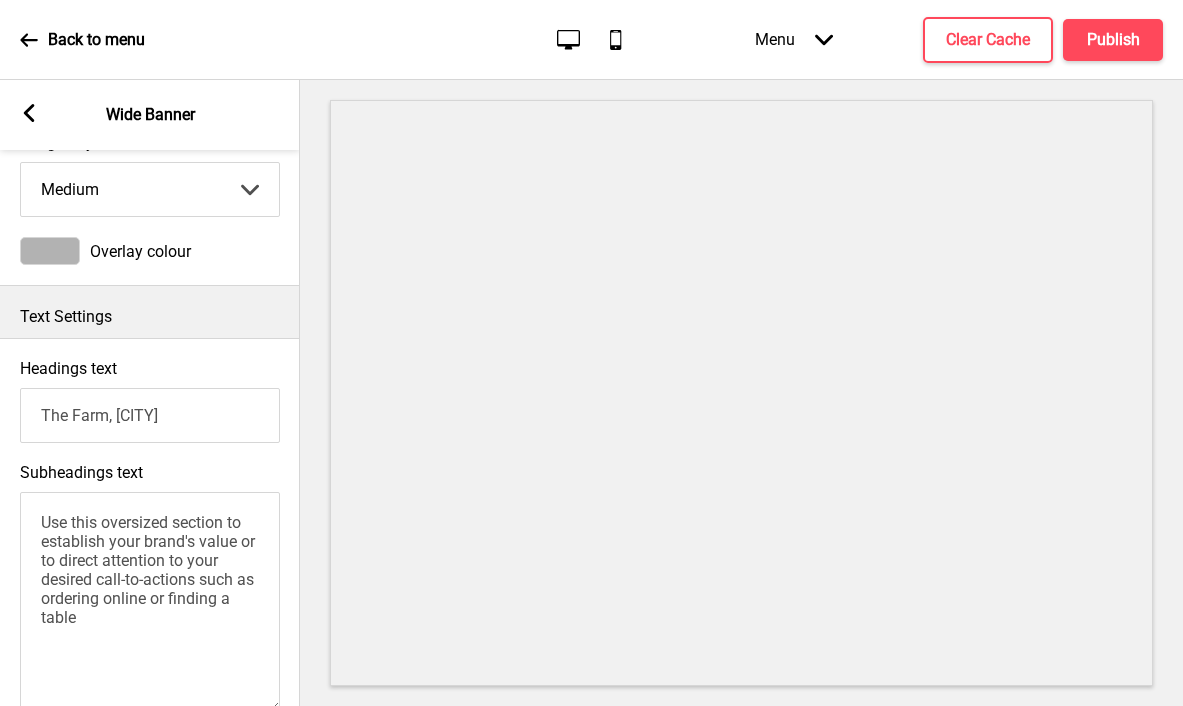drag, startPoint x: 80, startPoint y: 621, endPoint x: 26, endPoint y: 527, distance: 108.40664 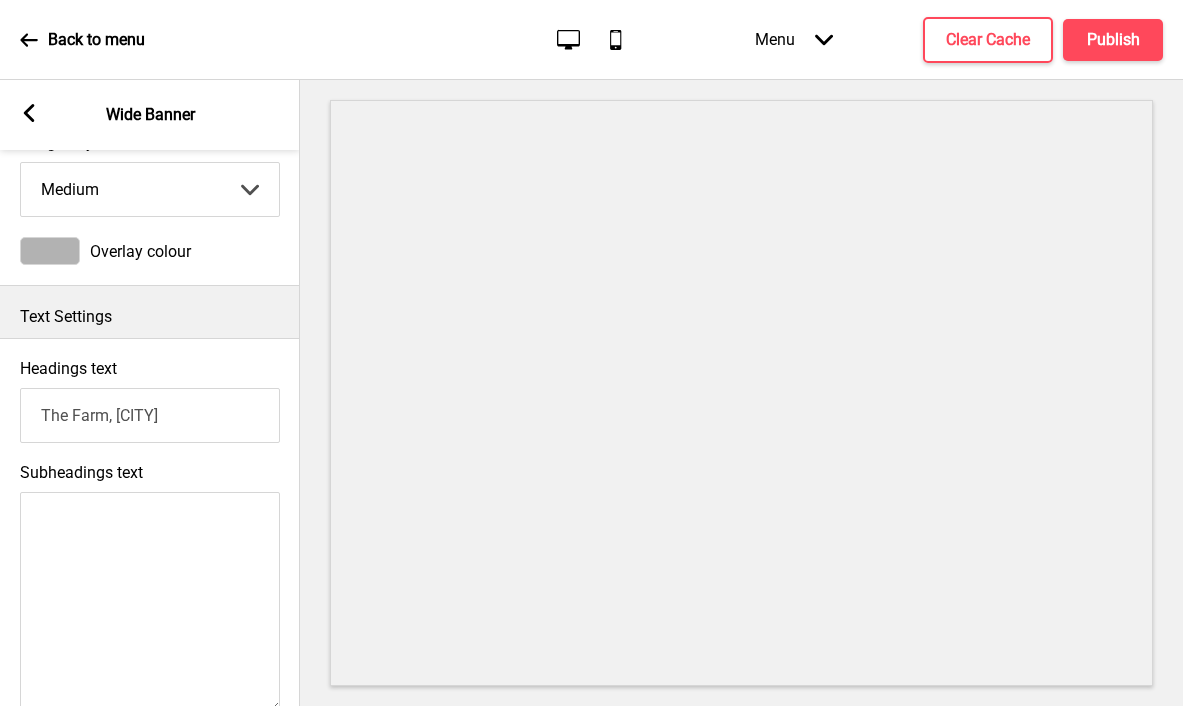 paste on "Savour the best of farm-to-table dining" 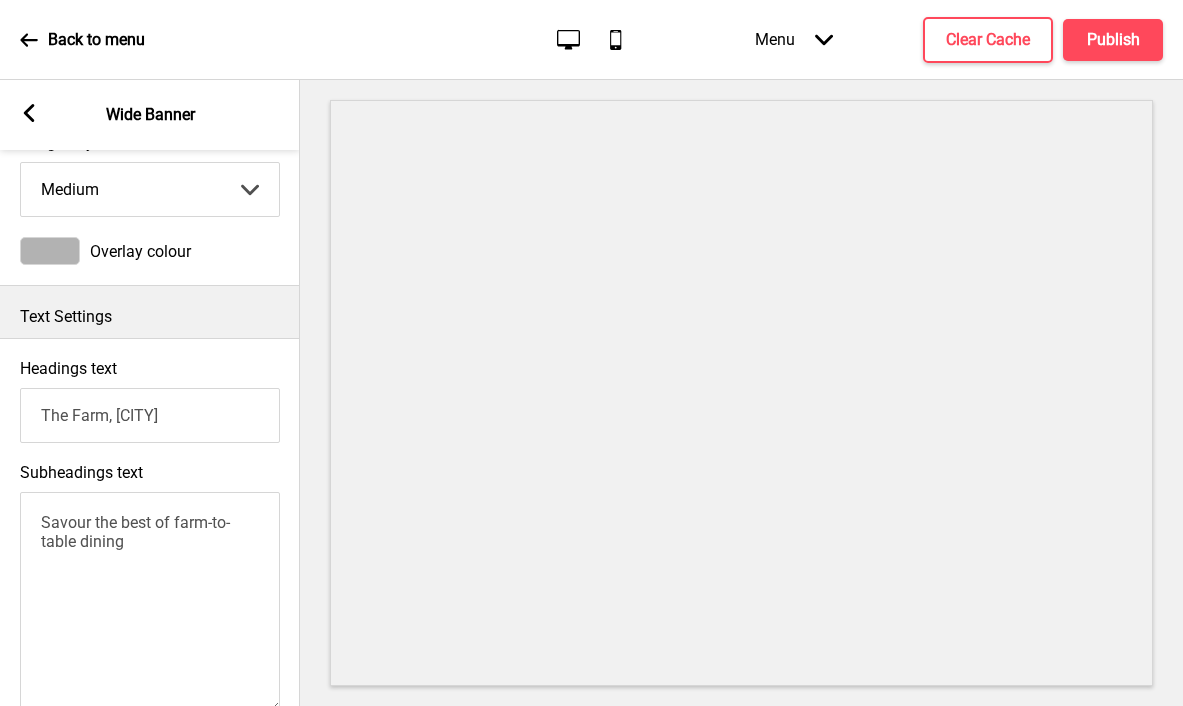 type on "Savour the best of farm-to-table dining" 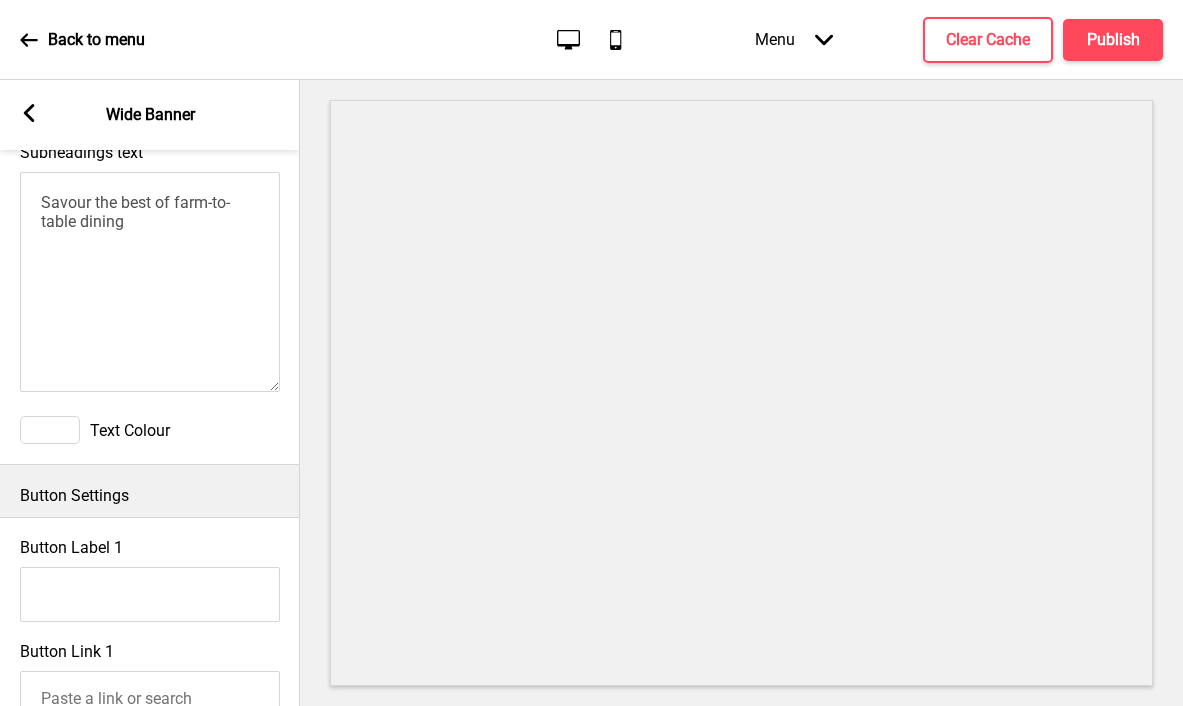 scroll, scrollTop: 691, scrollLeft: 0, axis: vertical 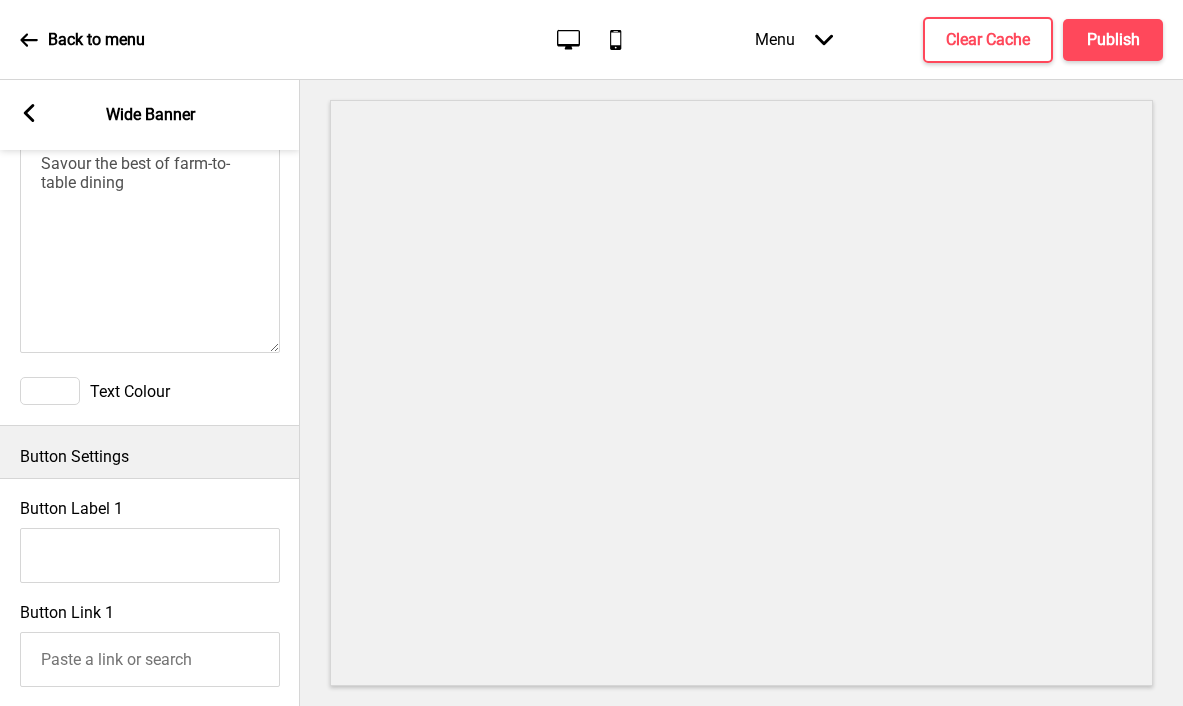 click on "Button Label 1" at bounding box center (150, 555) 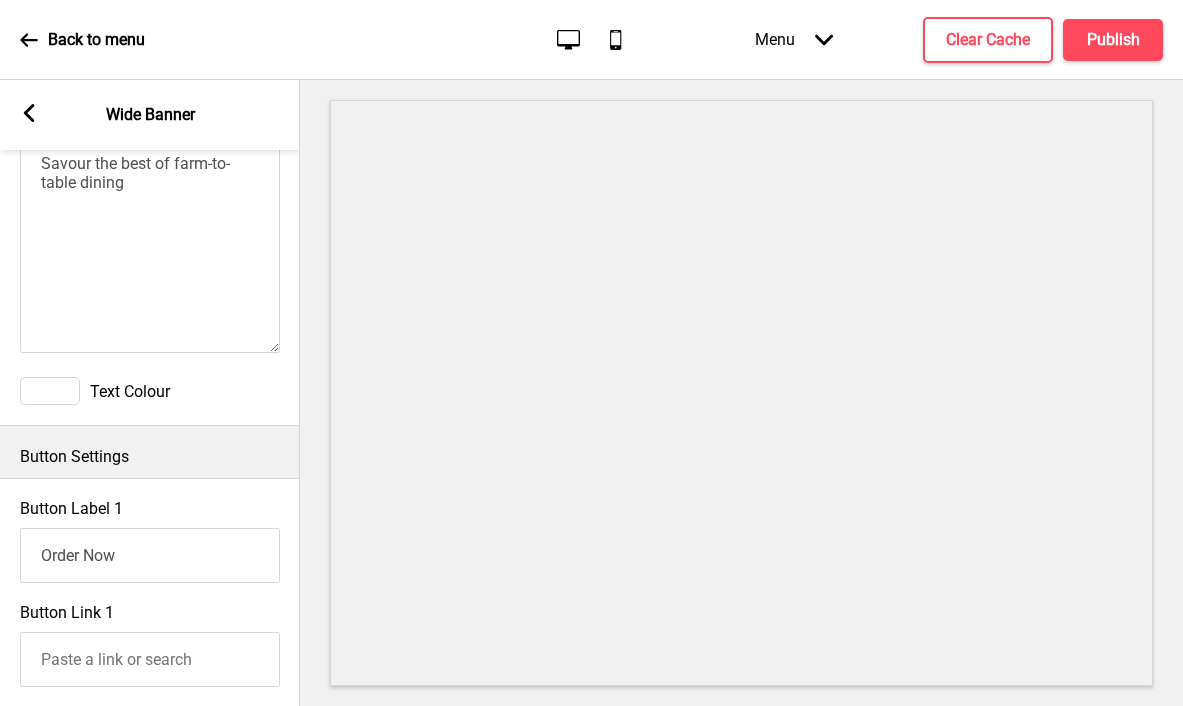 type on "Order Now" 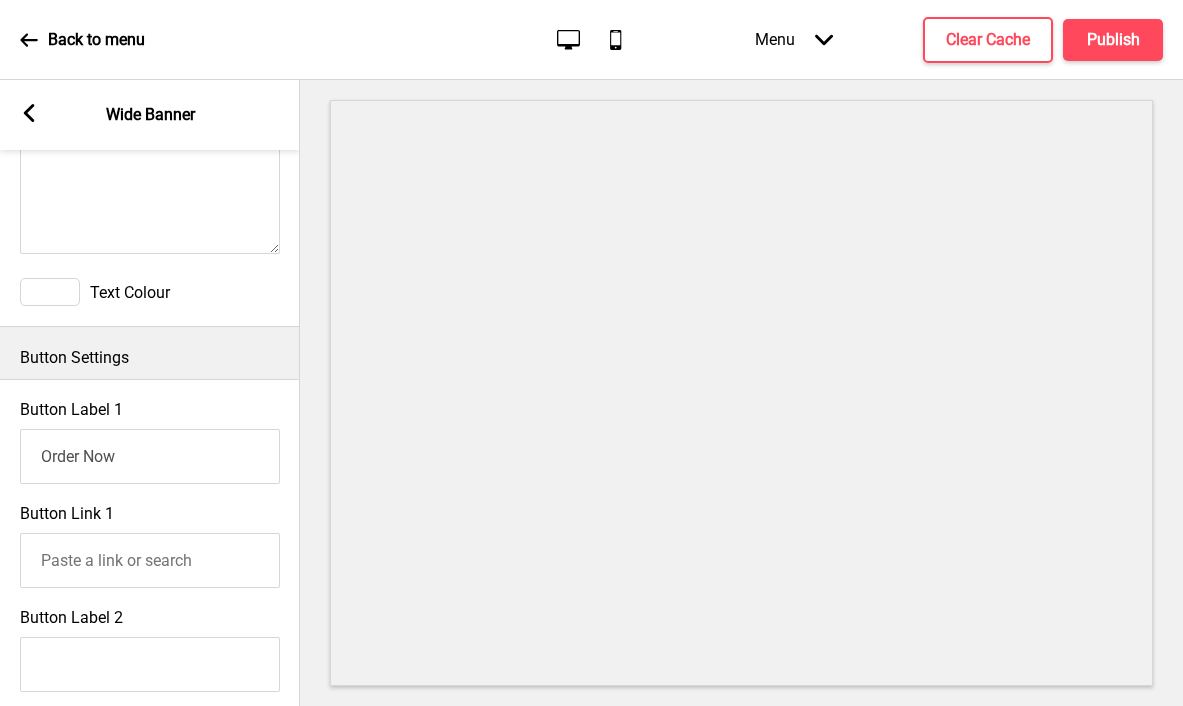 scroll, scrollTop: 799, scrollLeft: 0, axis: vertical 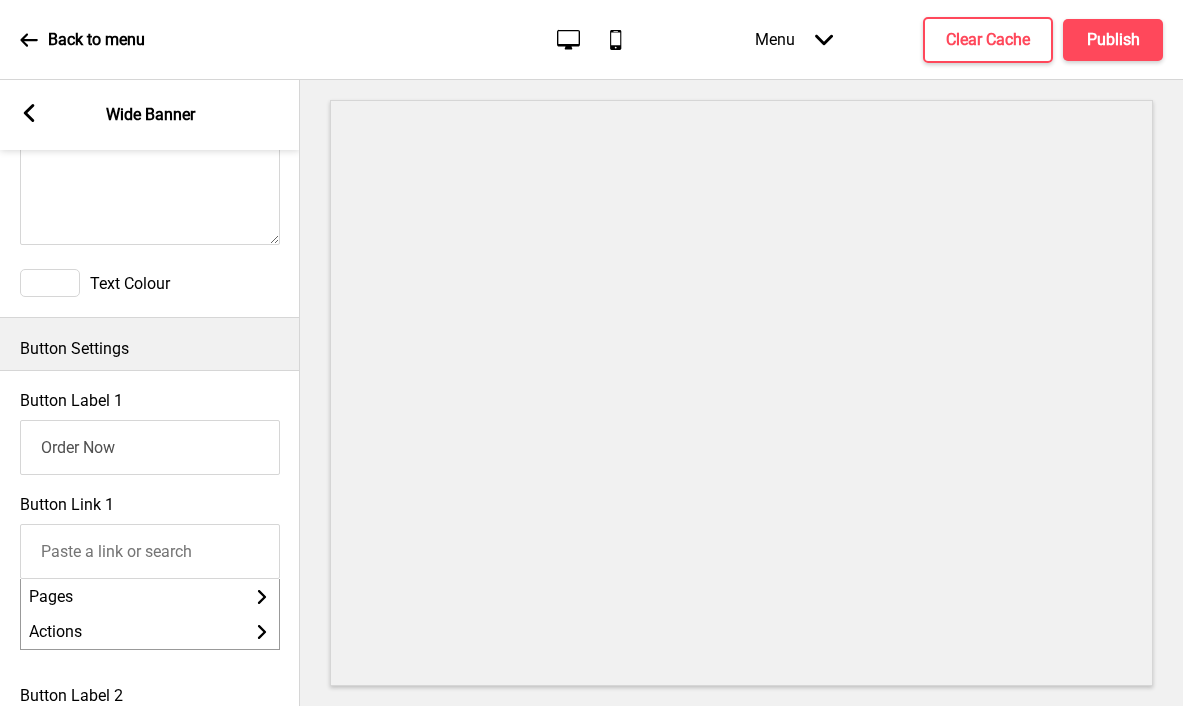 click on "Button Link 1" at bounding box center (150, 551) 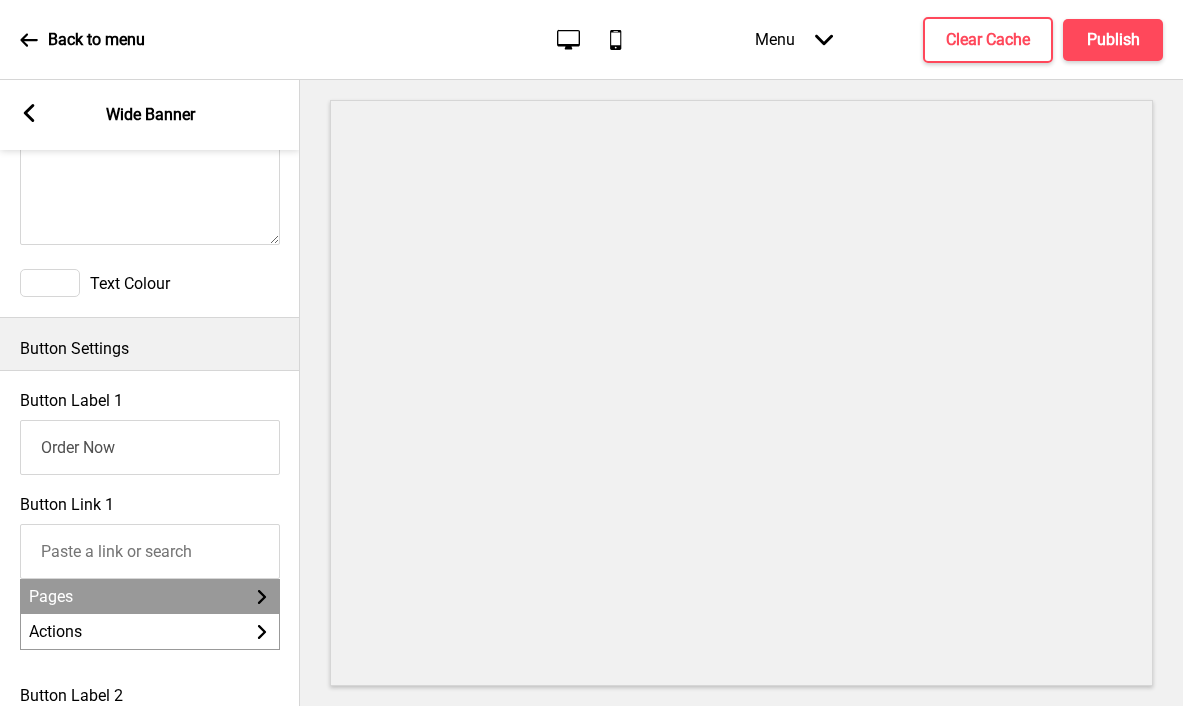 type on "Select Dining Preference" 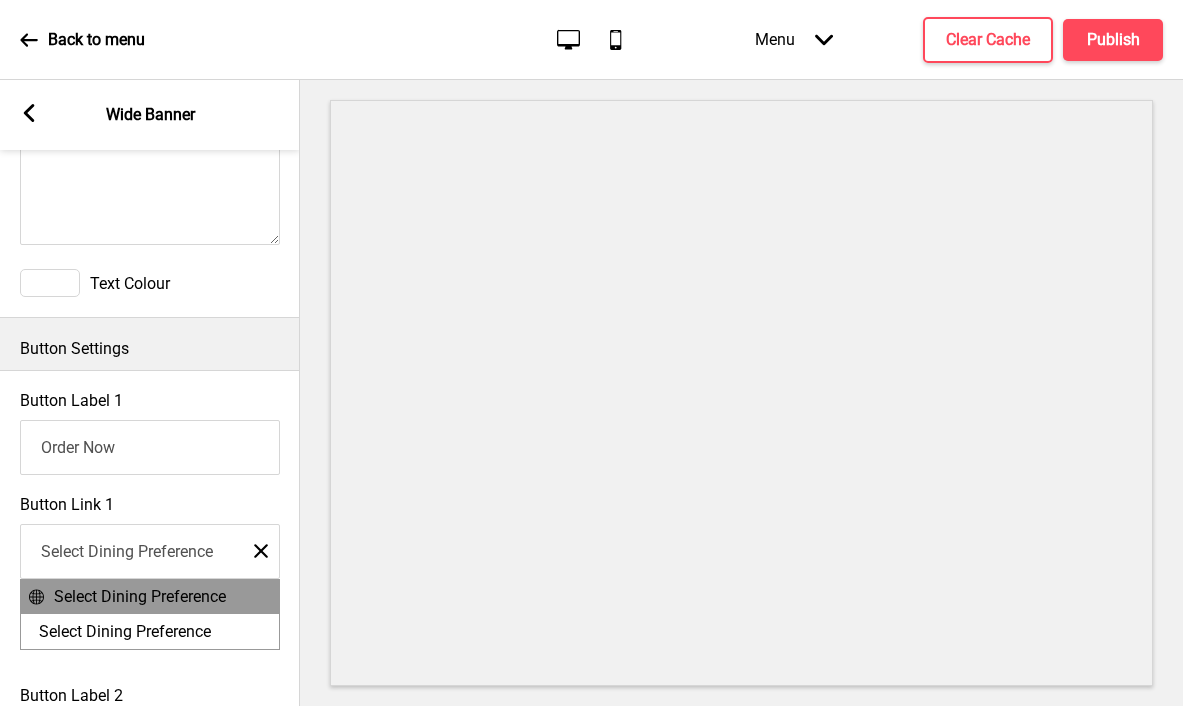 click on "Select Dining Preference" at bounding box center [140, 596] 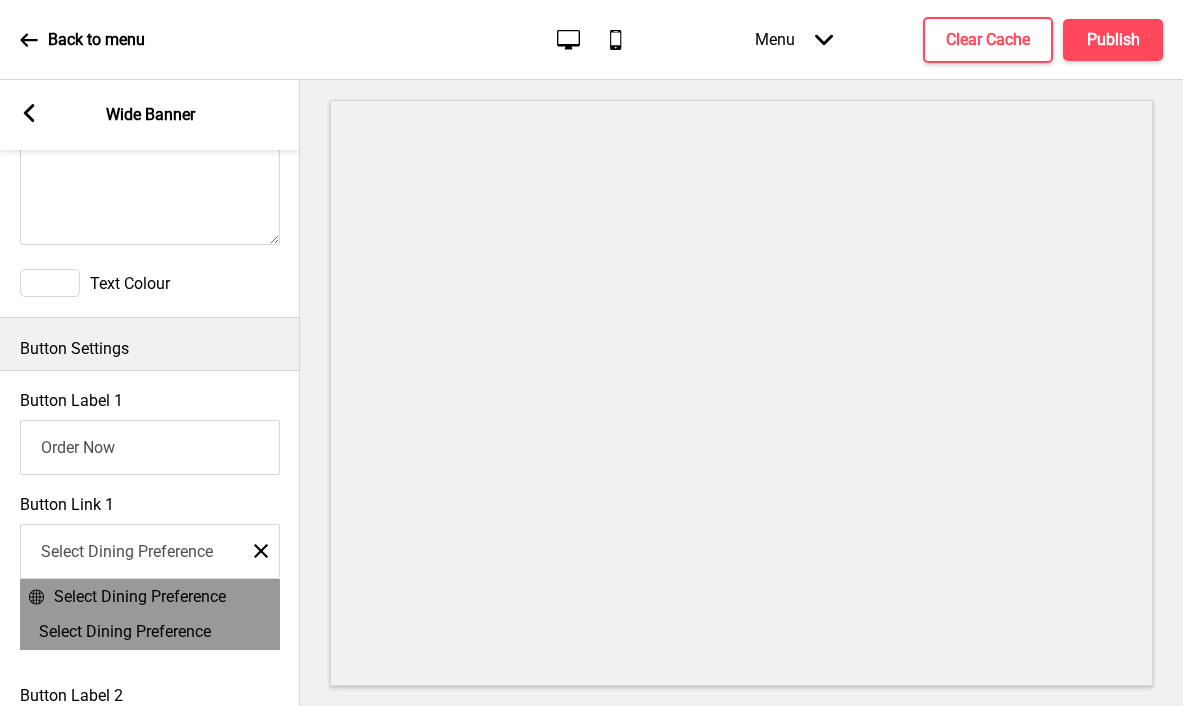 click on "Select Dining Preference" at bounding box center [150, 551] 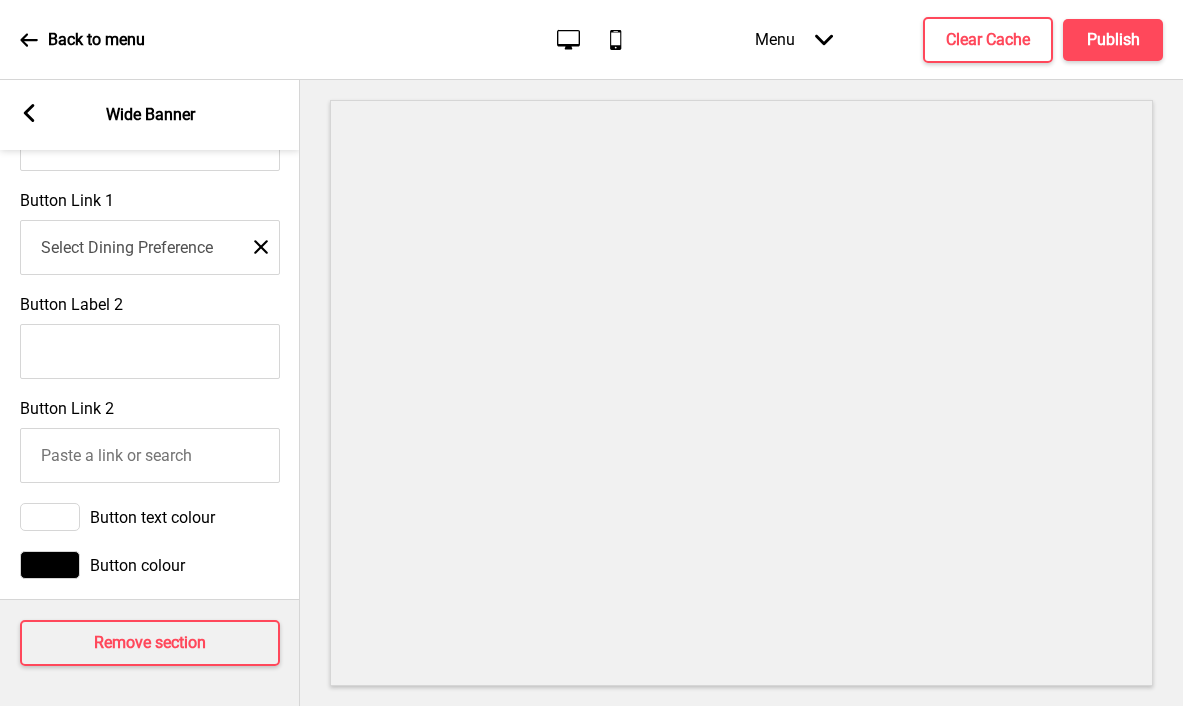 scroll, scrollTop: 1120, scrollLeft: 0, axis: vertical 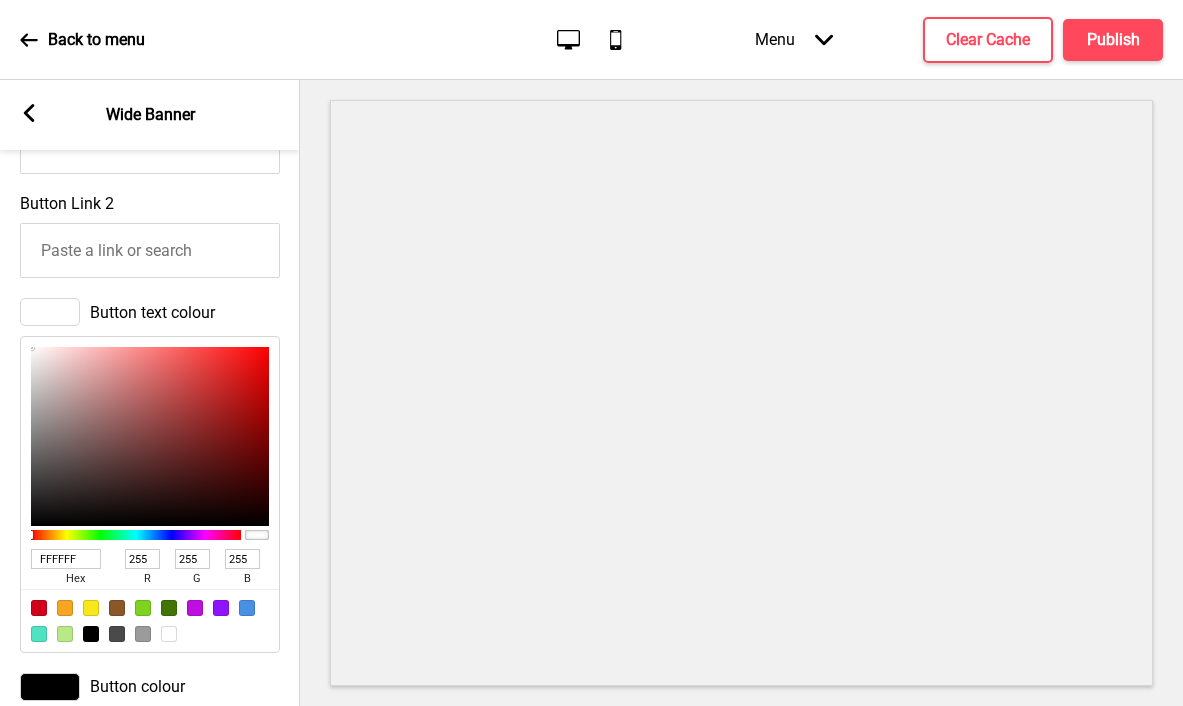 drag, startPoint x: 85, startPoint y: 559, endPoint x: 10, endPoint y: 550, distance: 75.53807 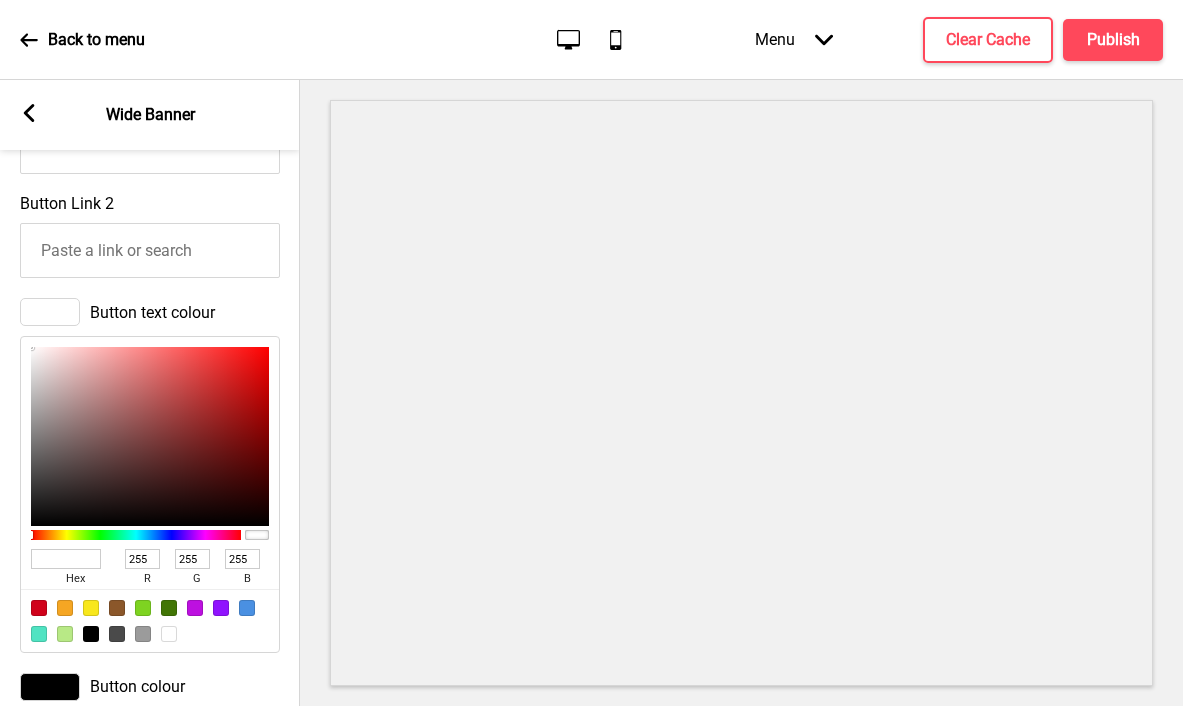 paste on "000000" 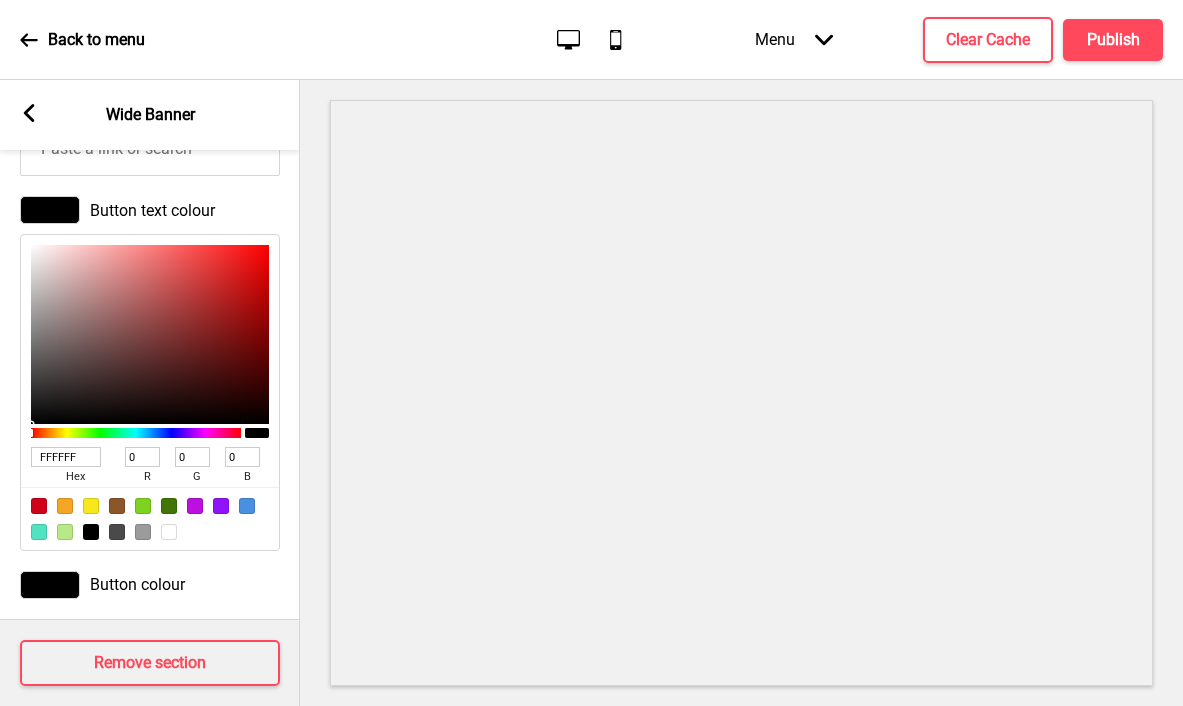scroll, scrollTop: 1424, scrollLeft: 0, axis: vertical 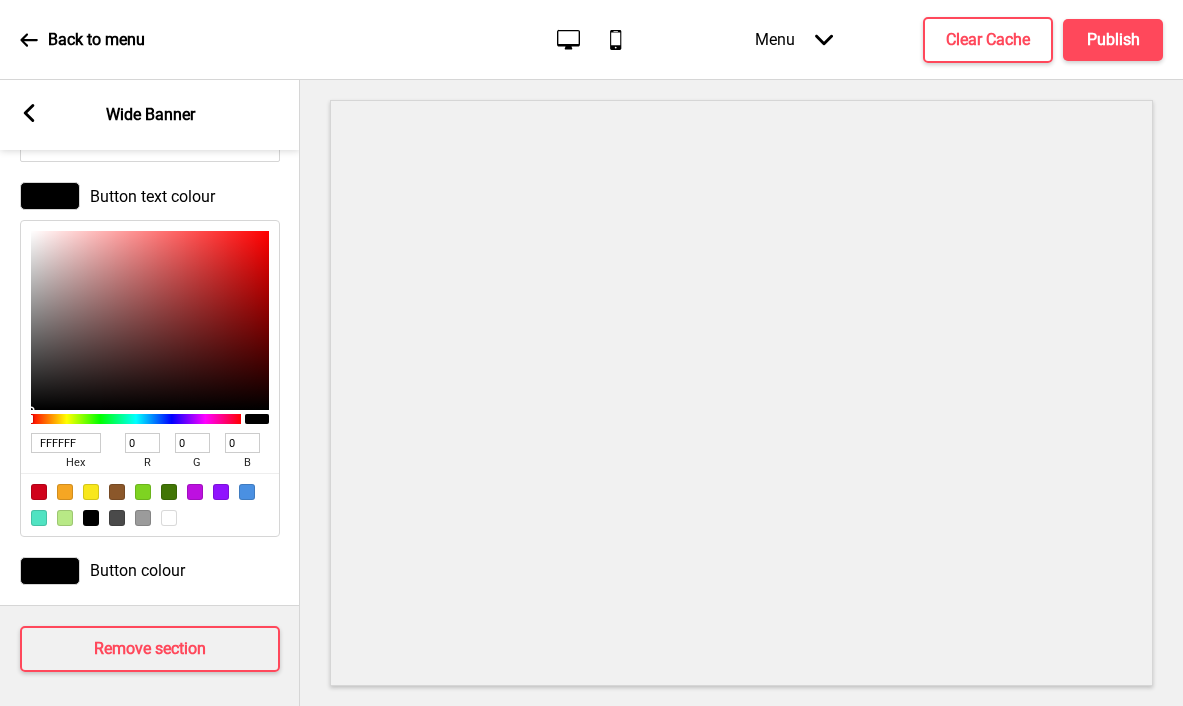 type on "000000" 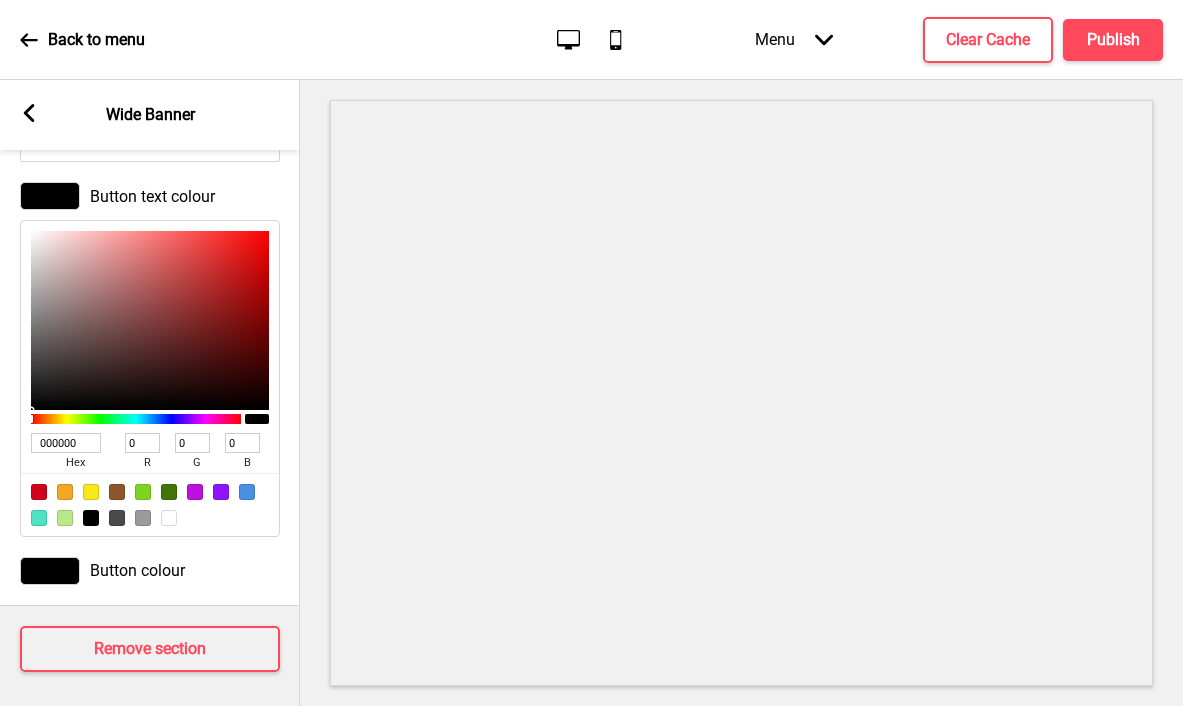 click at bounding box center [50, 571] 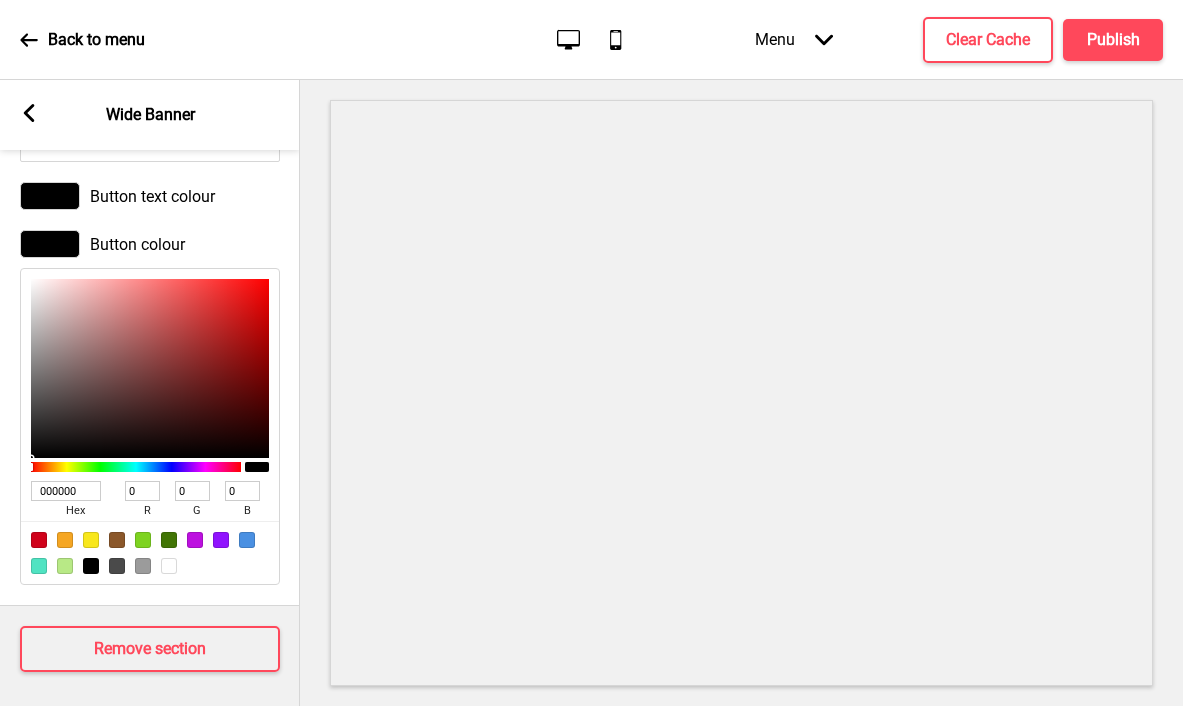 drag, startPoint x: 88, startPoint y: 492, endPoint x: 36, endPoint y: 480, distance: 53.366657 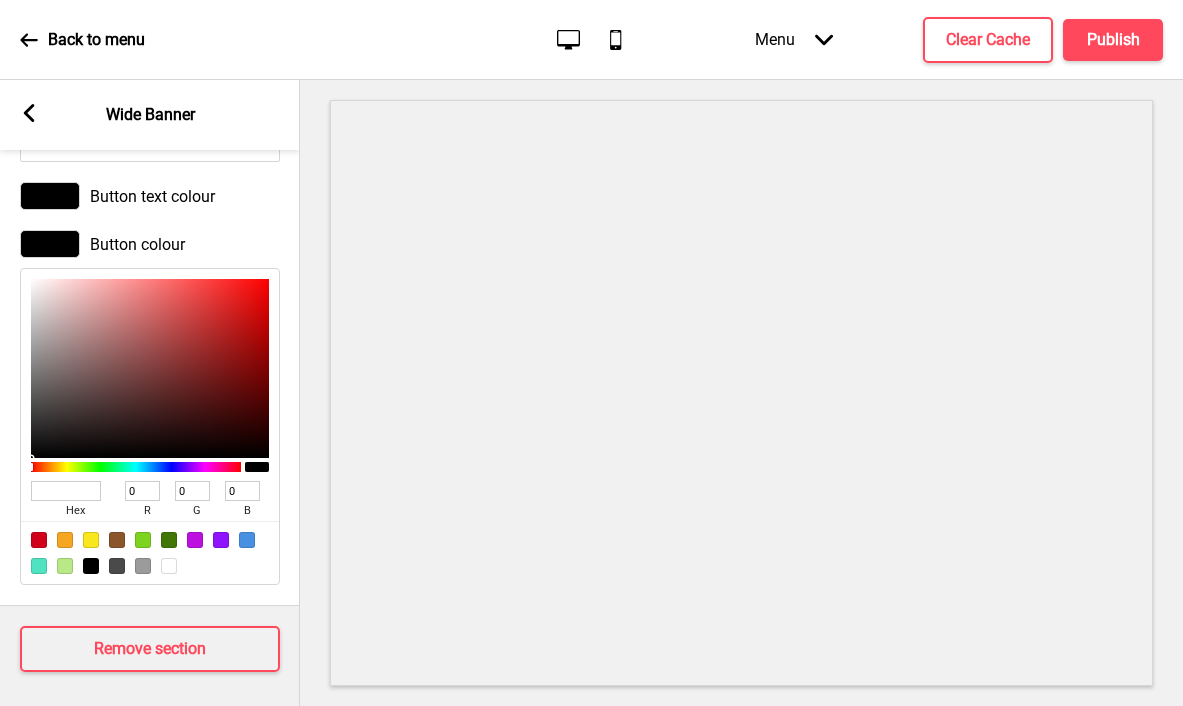 paste on "[HEX]" 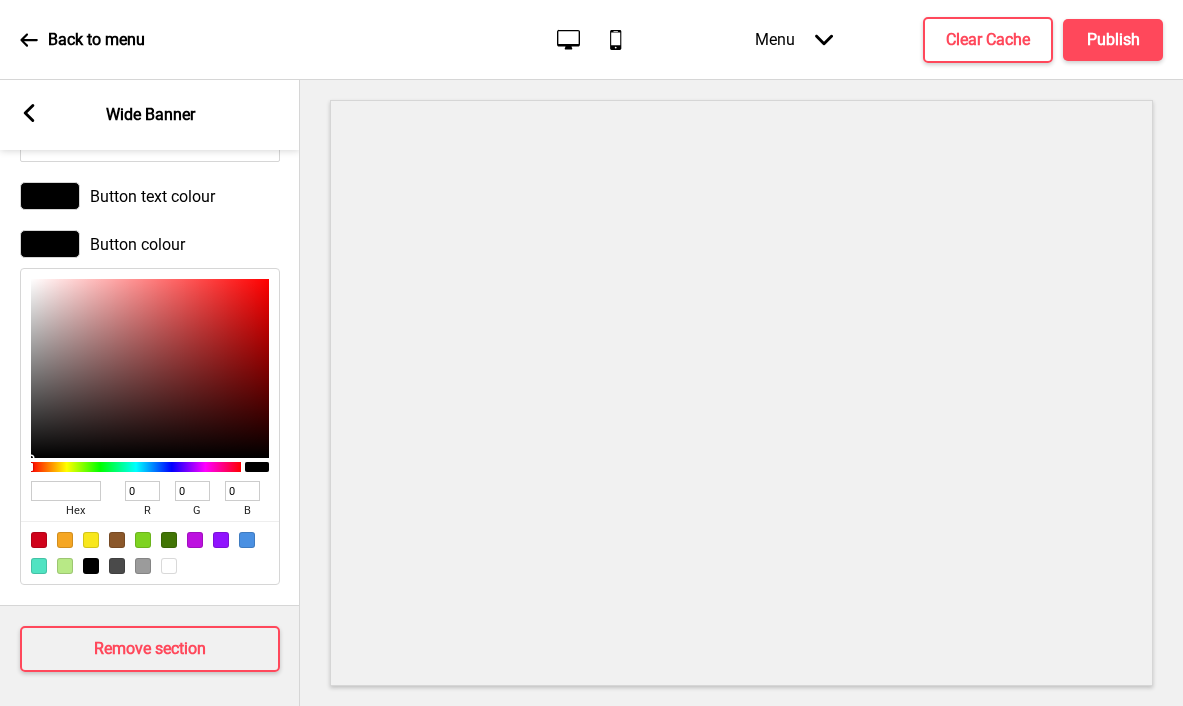 type on "[HEX]" 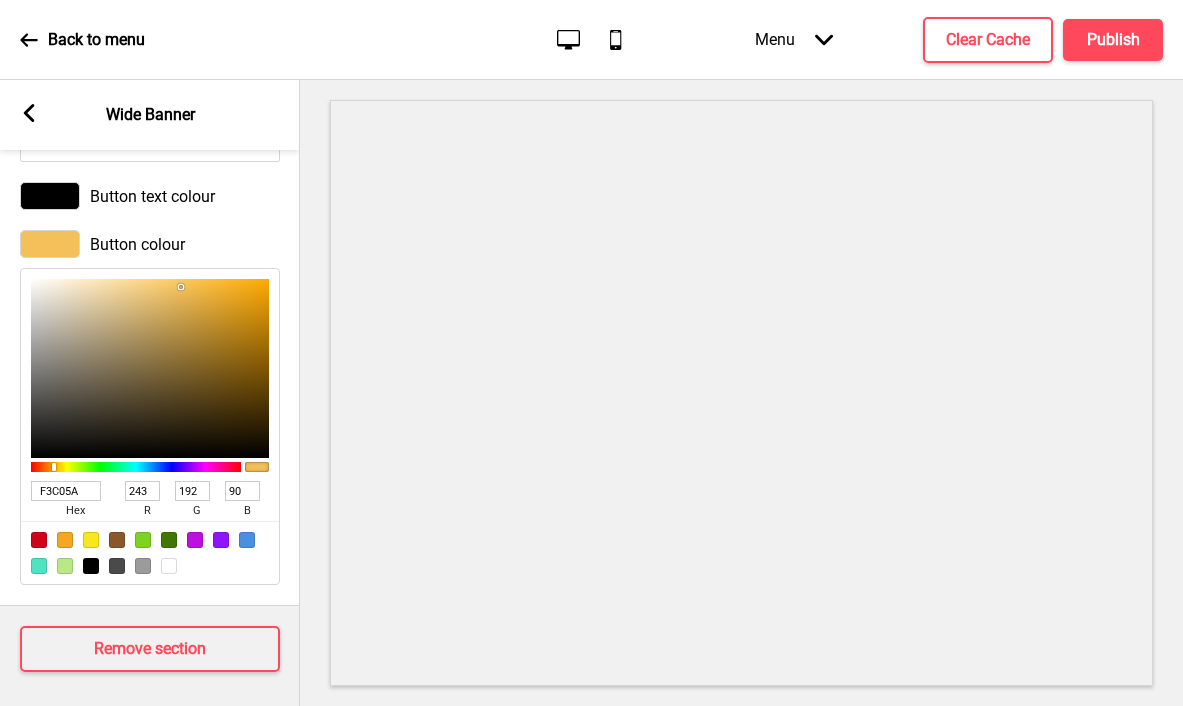 type on "[HEX]" 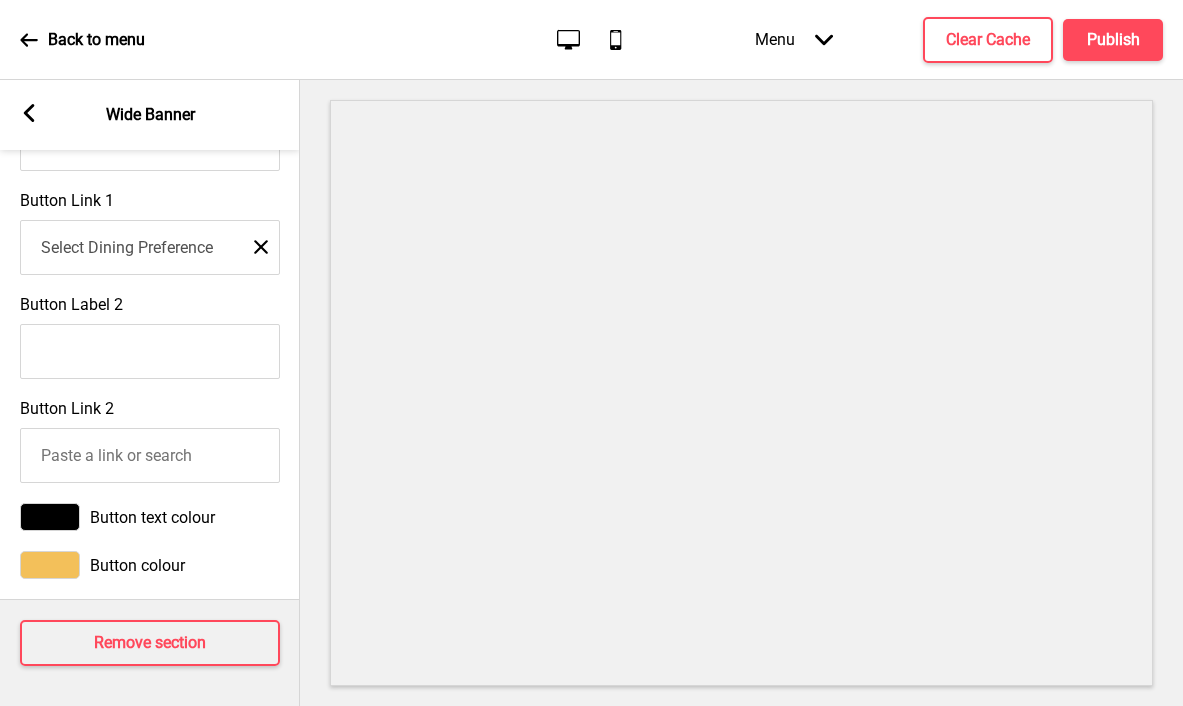 scroll, scrollTop: 1120, scrollLeft: 0, axis: vertical 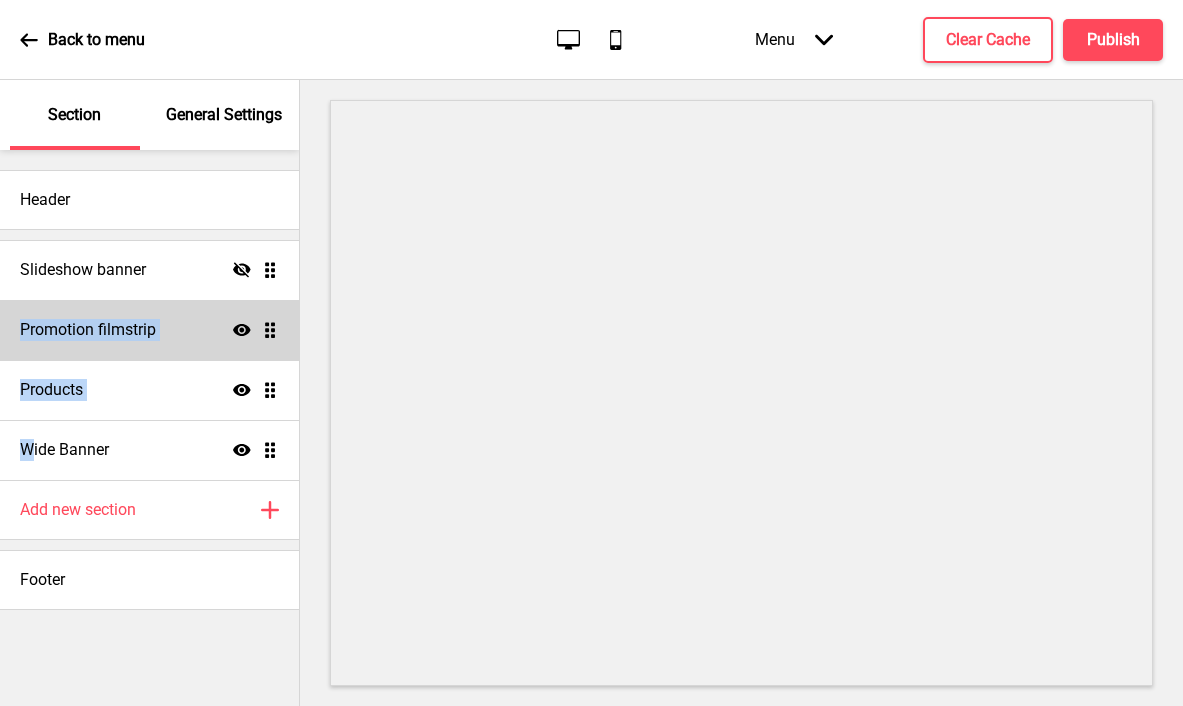 drag, startPoint x: 27, startPoint y: 453, endPoint x: 37, endPoint y: 312, distance: 141.35417 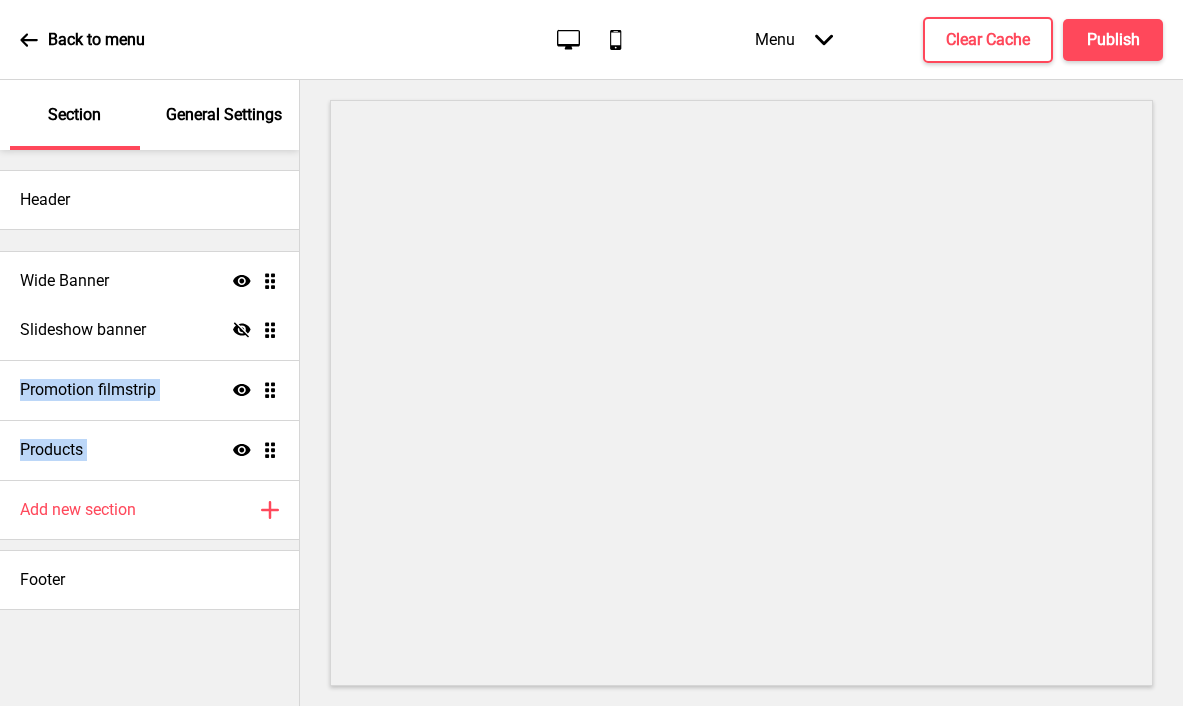 drag, startPoint x: 271, startPoint y: 452, endPoint x: 274, endPoint y: 282, distance: 170.02647 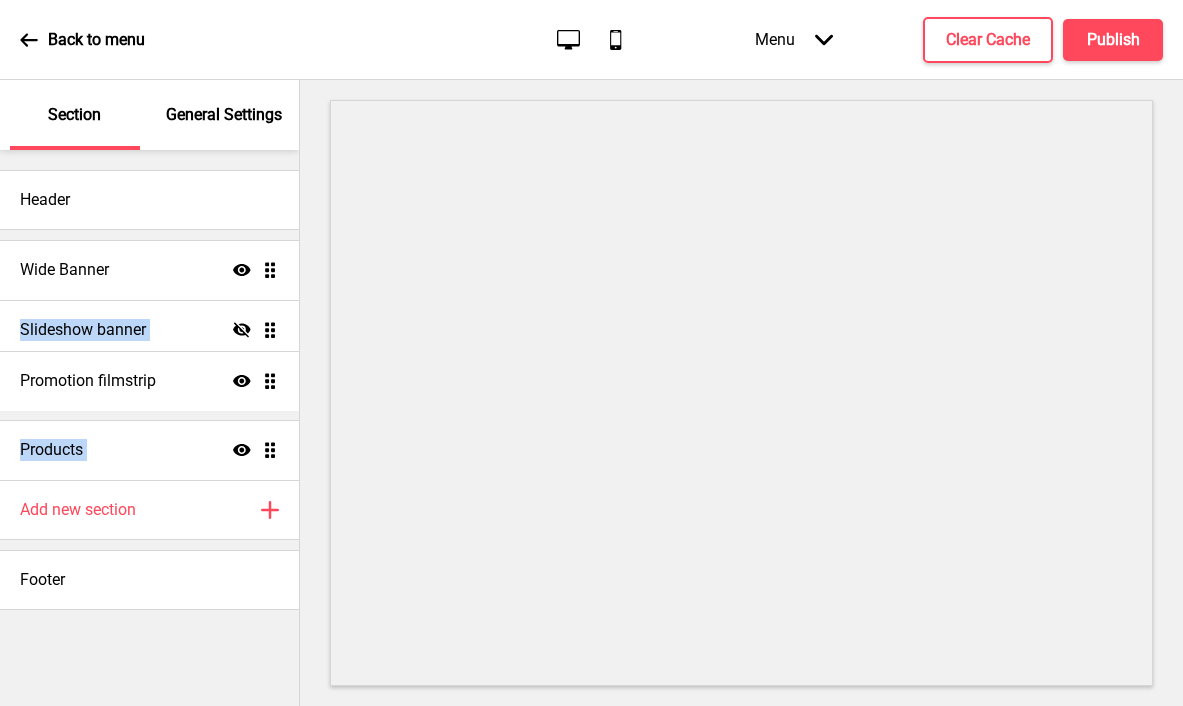 click on "Wide Banner Show Drag Slideshow banner Hide Drag Promotion filmstrip Show Drag Products Show Drag" at bounding box center (149, 360) 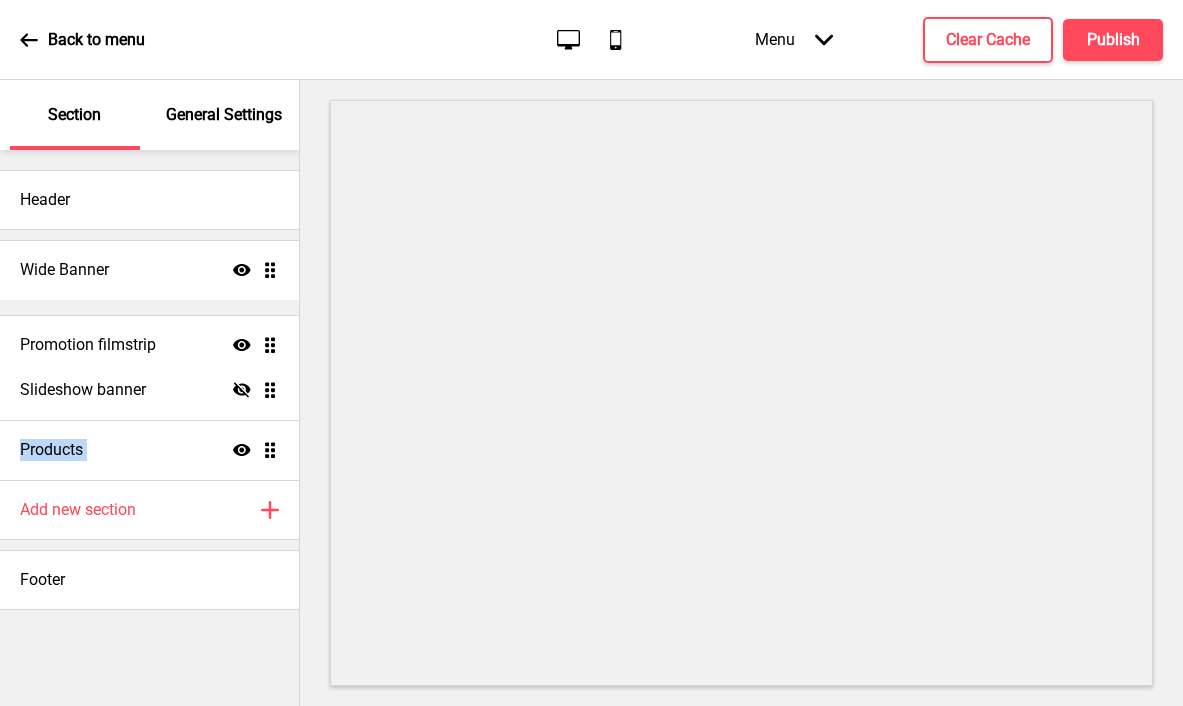 drag, startPoint x: 270, startPoint y: 387, endPoint x: 275, endPoint y: 330, distance: 57.21888 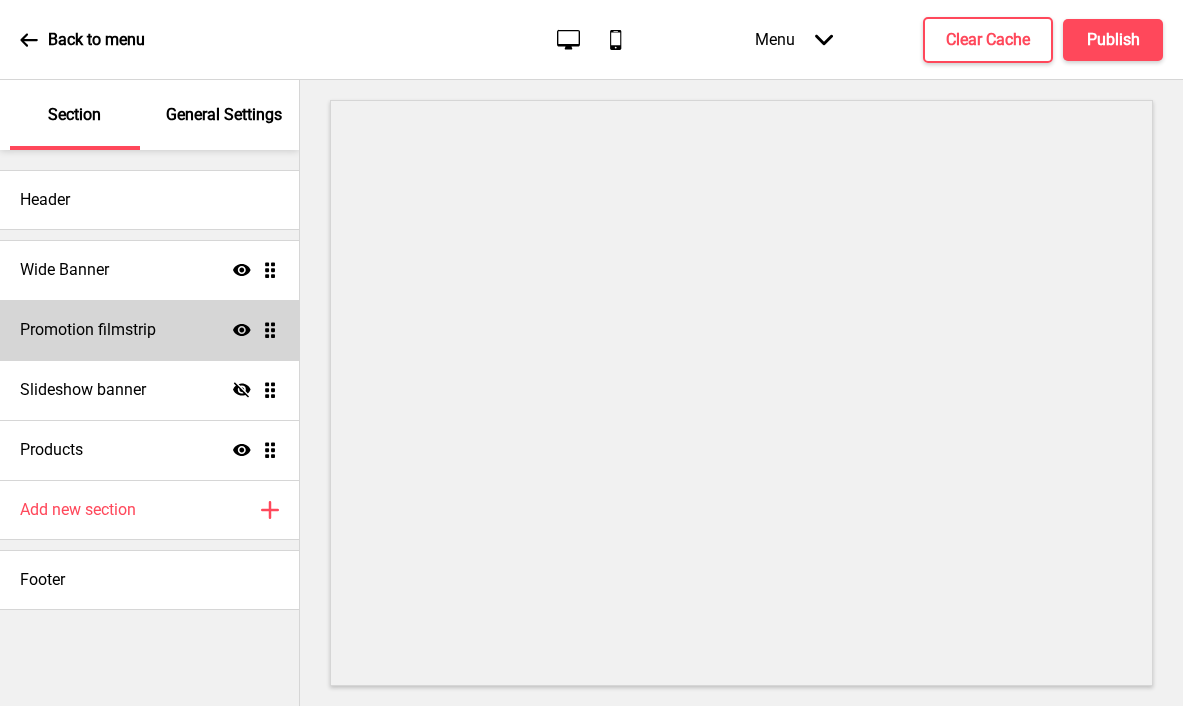 click 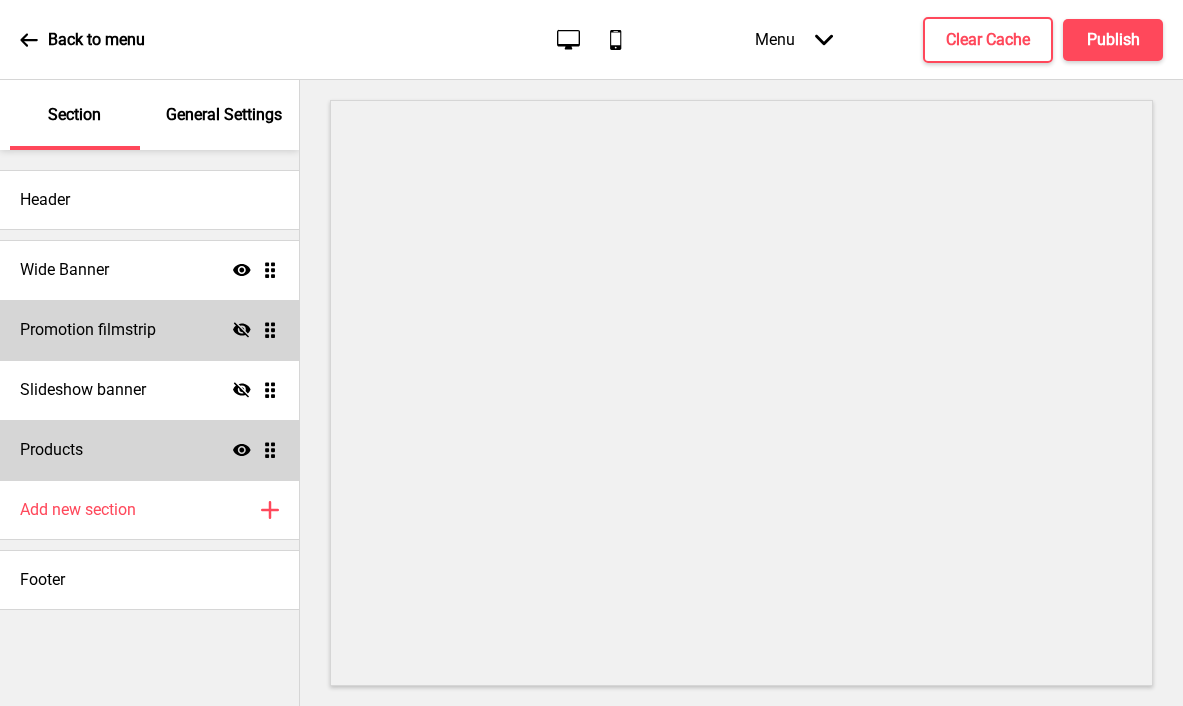 click on "Products Show Drag" at bounding box center (149, 450) 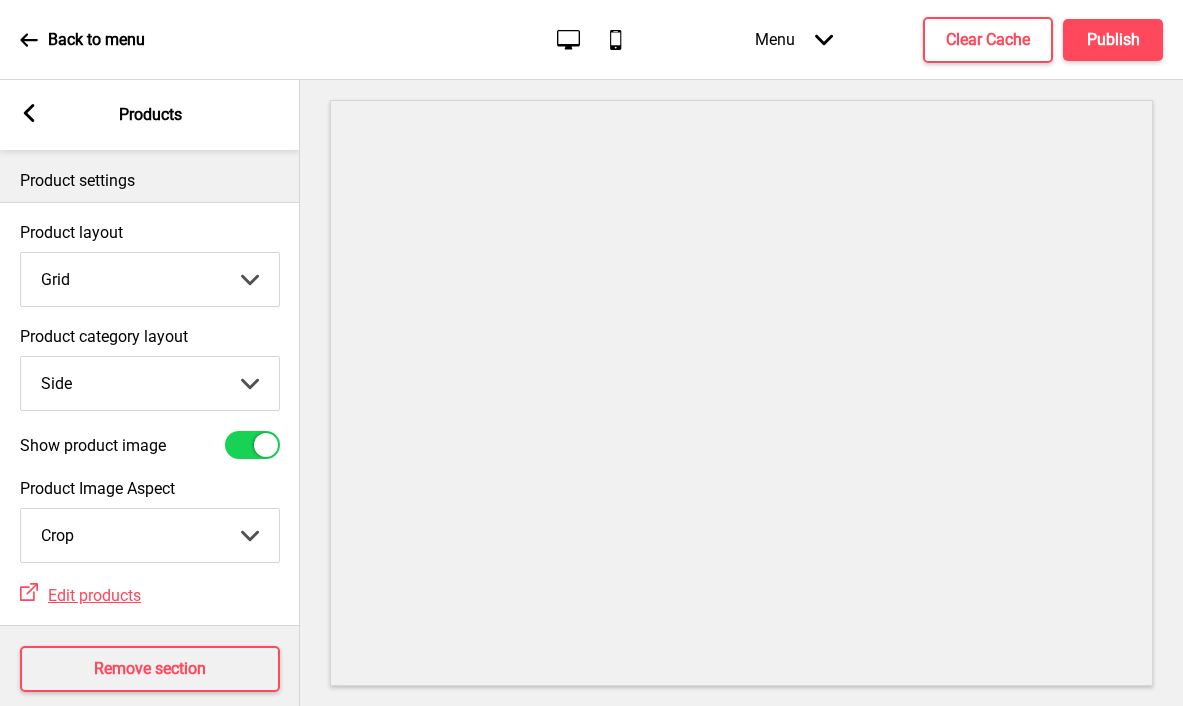 click on "Grid List" at bounding box center [150, 279] 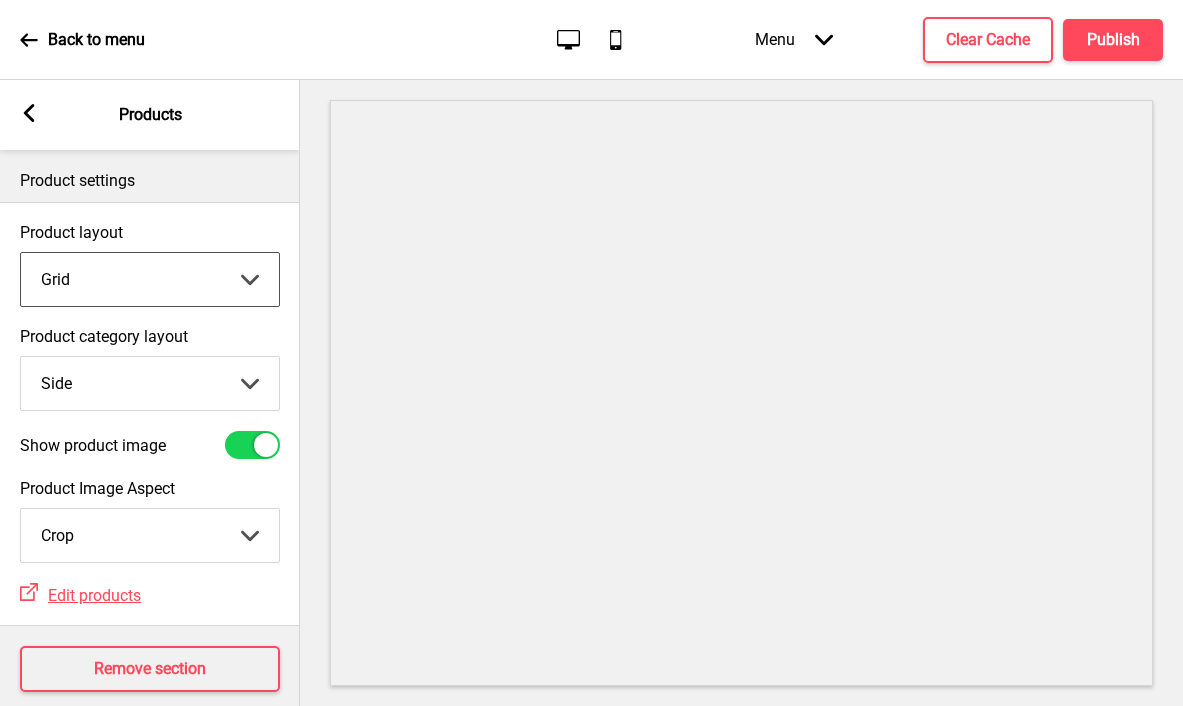 click on "Grid List" at bounding box center [150, 279] 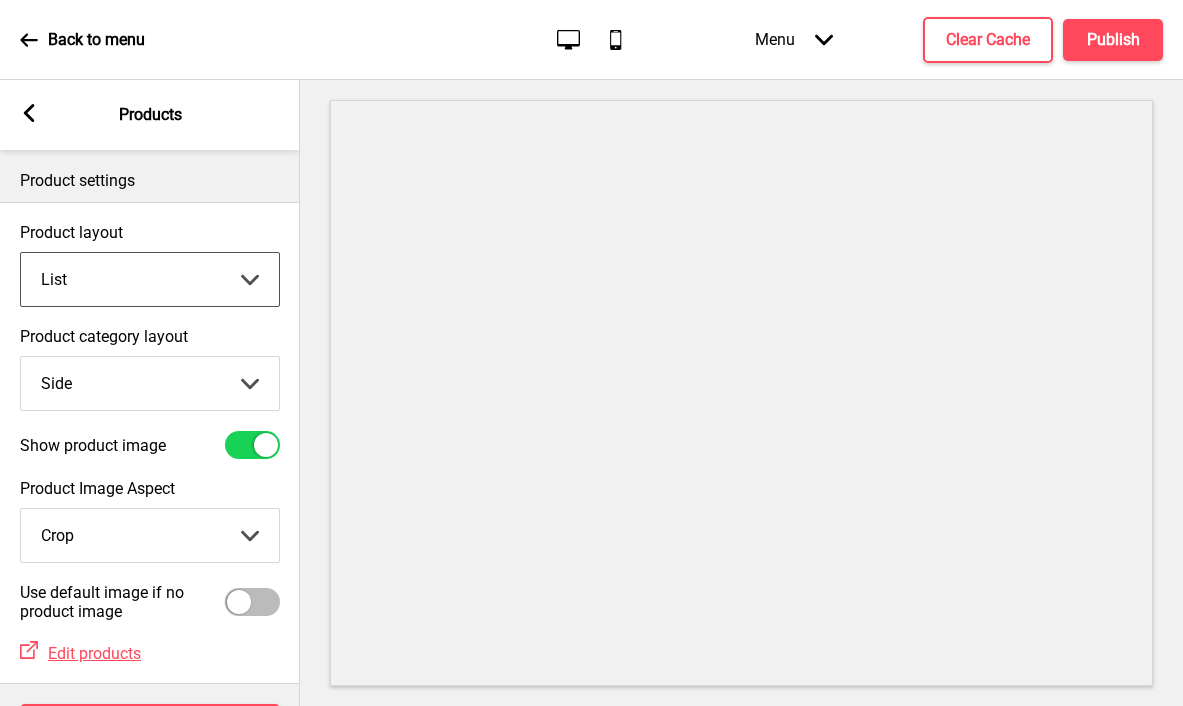 click on "Top Side" at bounding box center (150, 383) 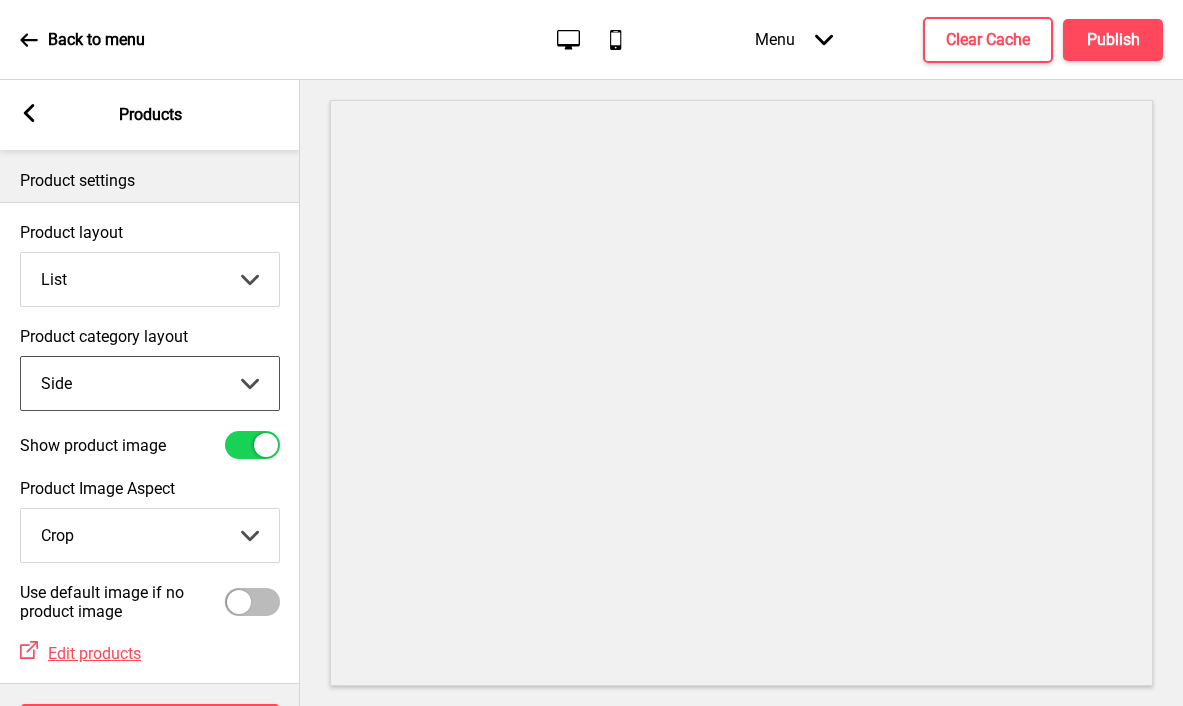 select on "top" 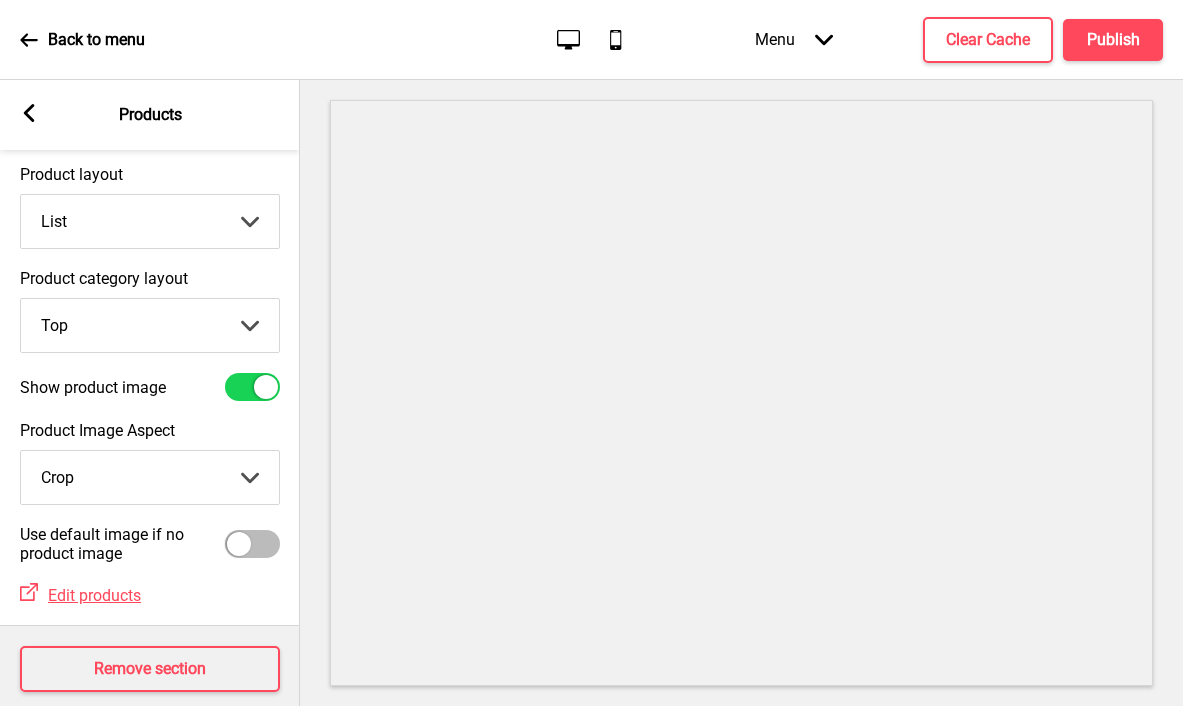 scroll, scrollTop: 0, scrollLeft: 0, axis: both 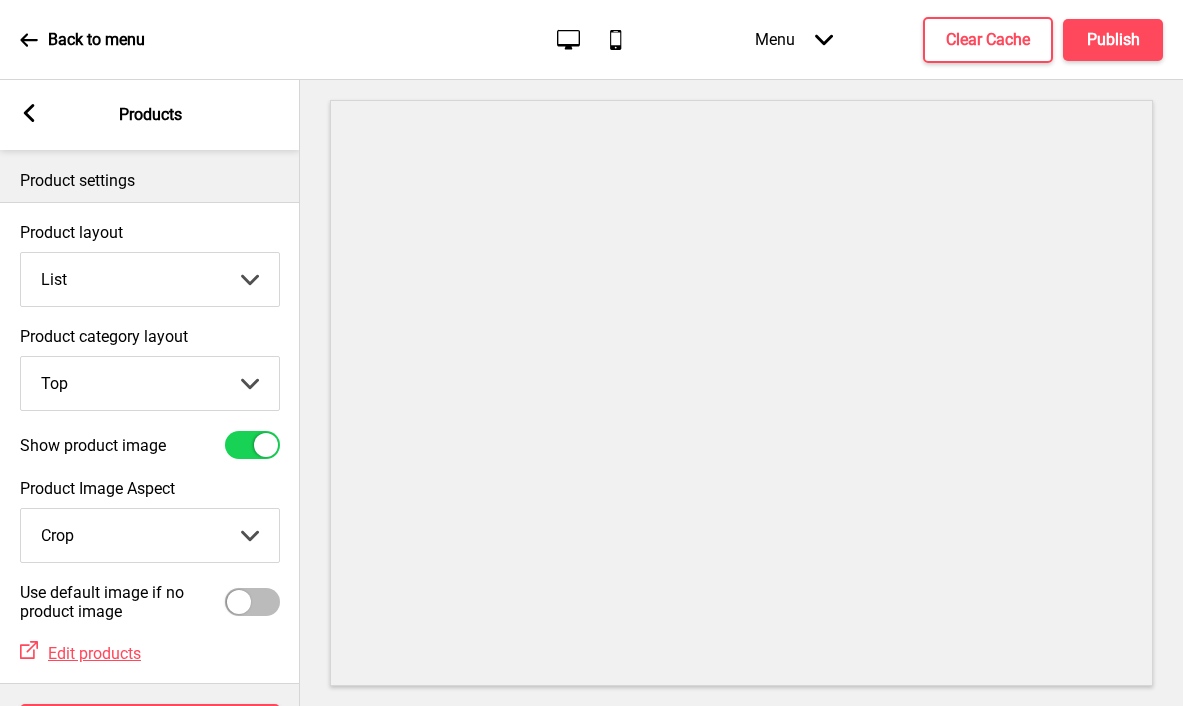click 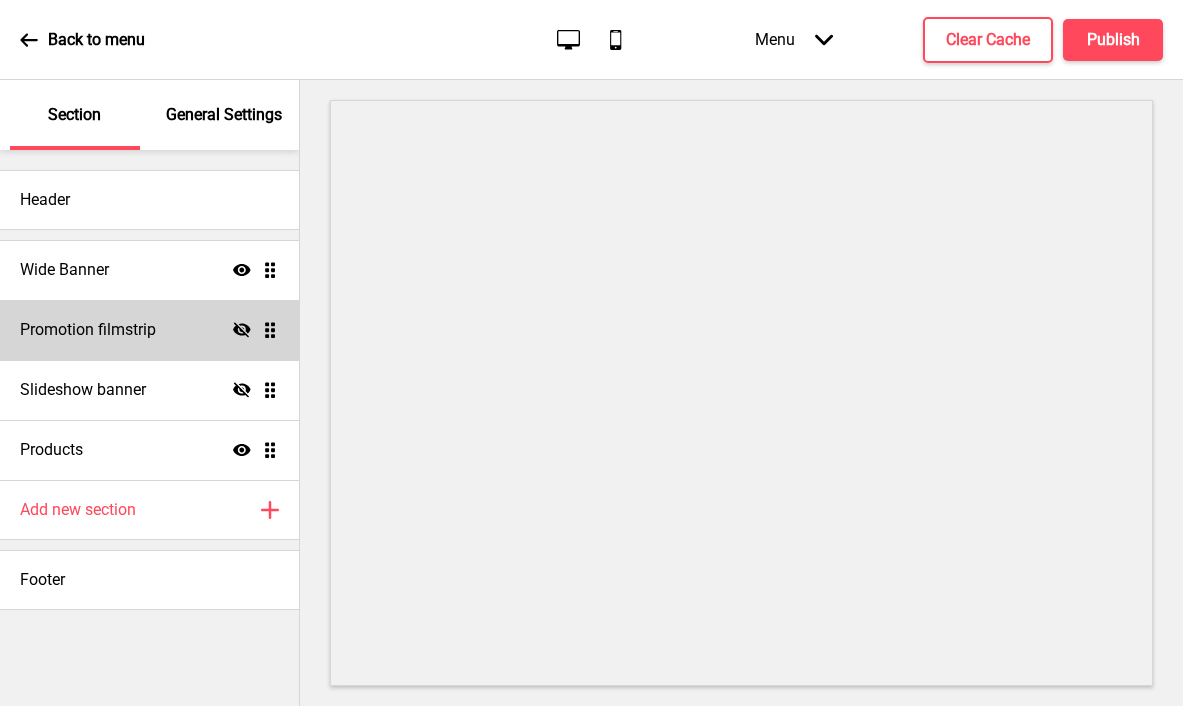 click on "General Settings" at bounding box center (224, 115) 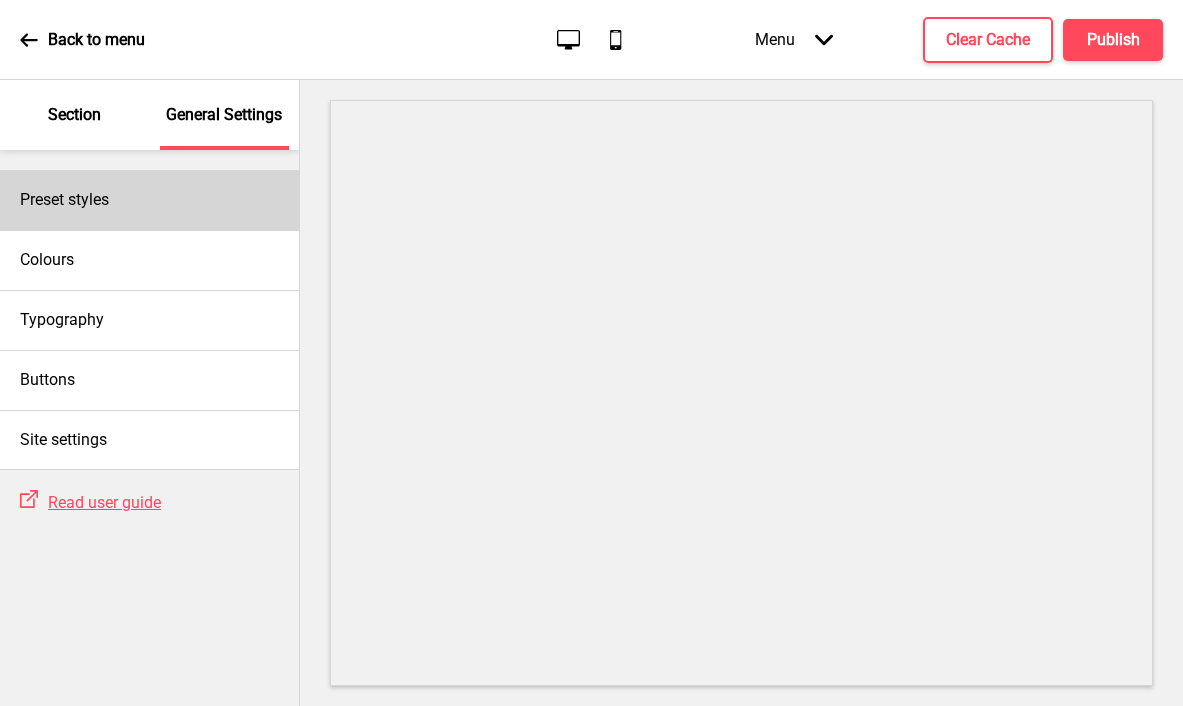 click on "Preset styles" at bounding box center [149, 200] 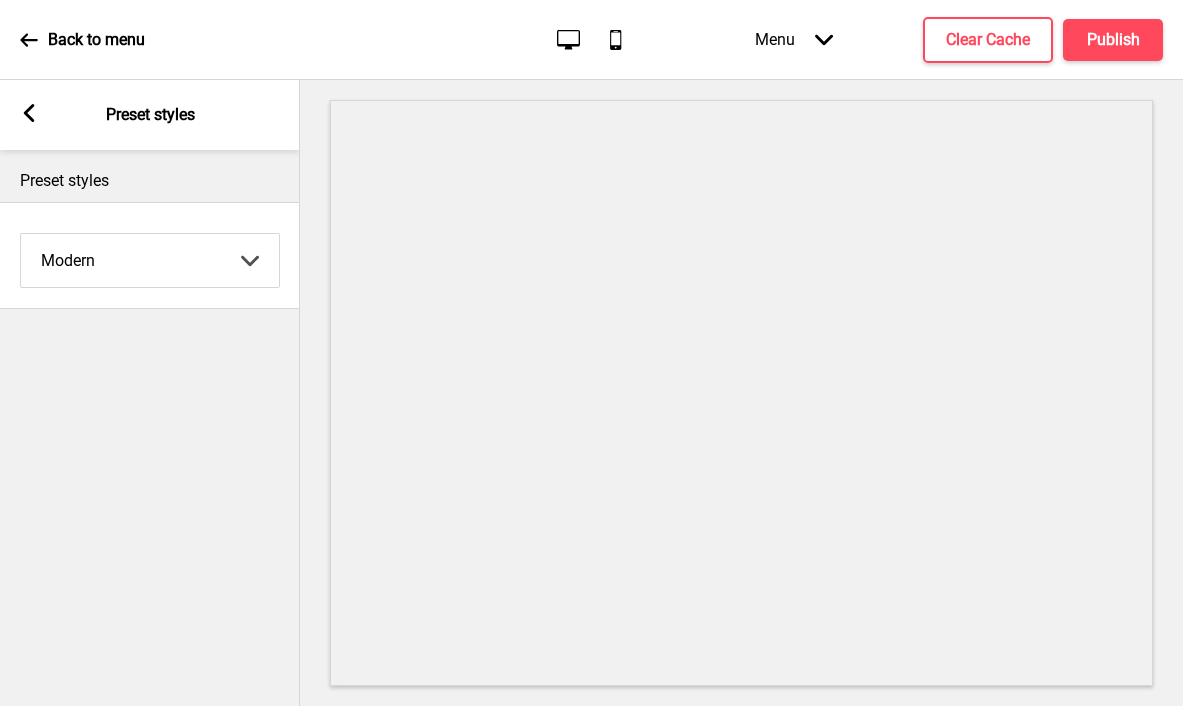 click on "Coffee Contrast Dark Earth Marine Minimalist Modern Oddle Pastel Yellow Fruits Custom" at bounding box center (150, 260) 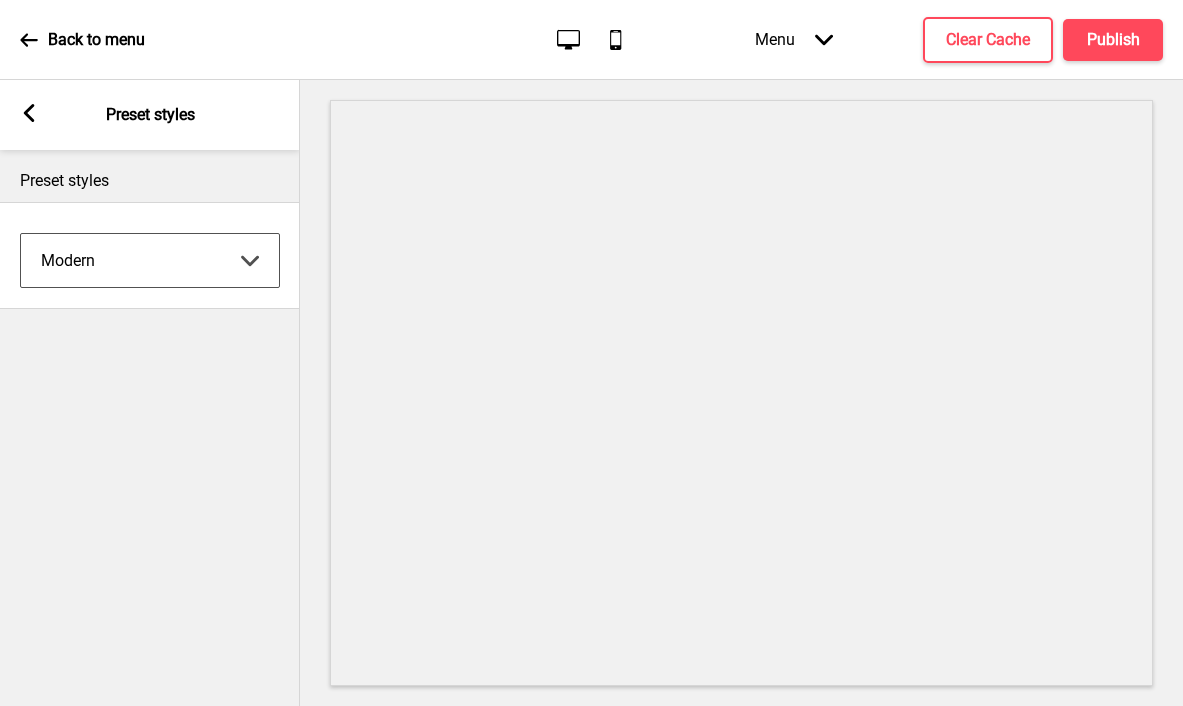 click 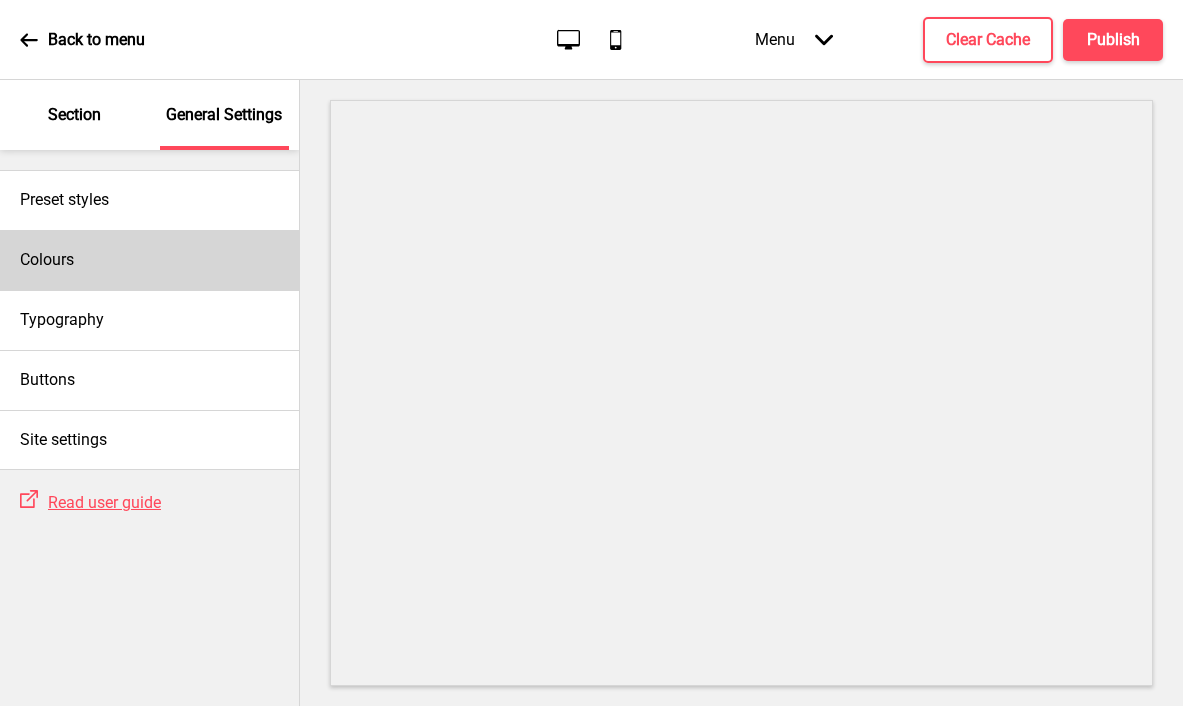 click on "Colours" at bounding box center (149, 260) 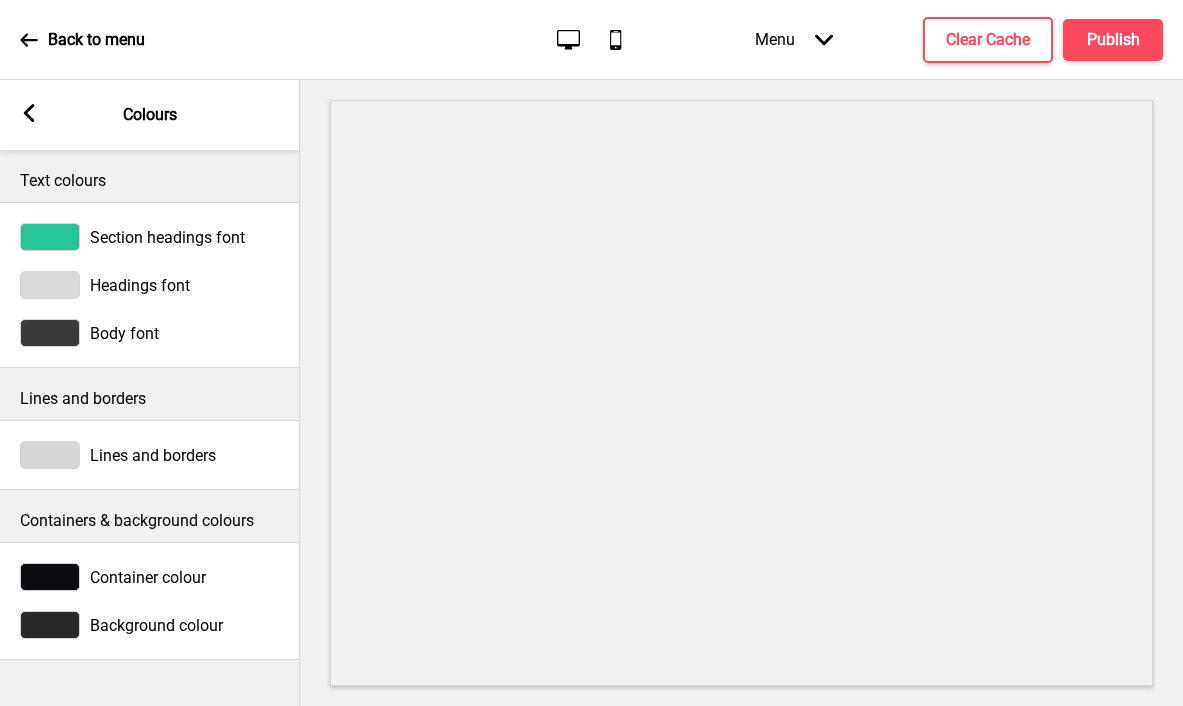 click at bounding box center [50, 237] 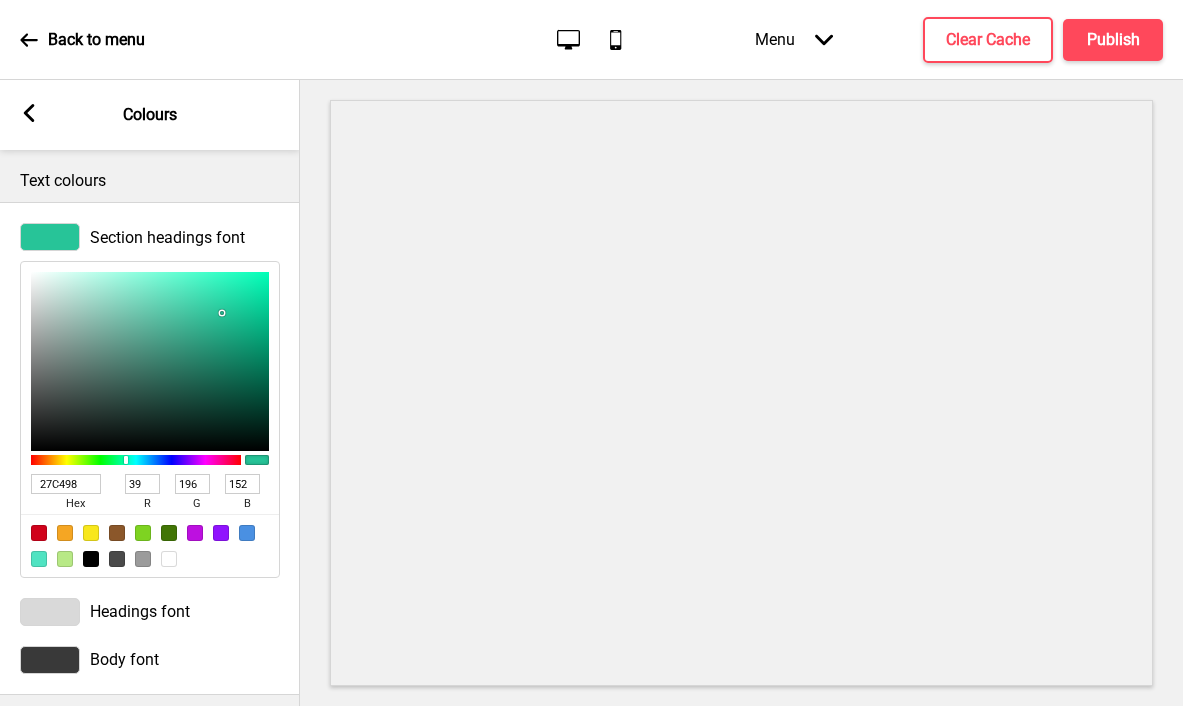 drag, startPoint x: 89, startPoint y: 482, endPoint x: 37, endPoint y: 474, distance: 52.611786 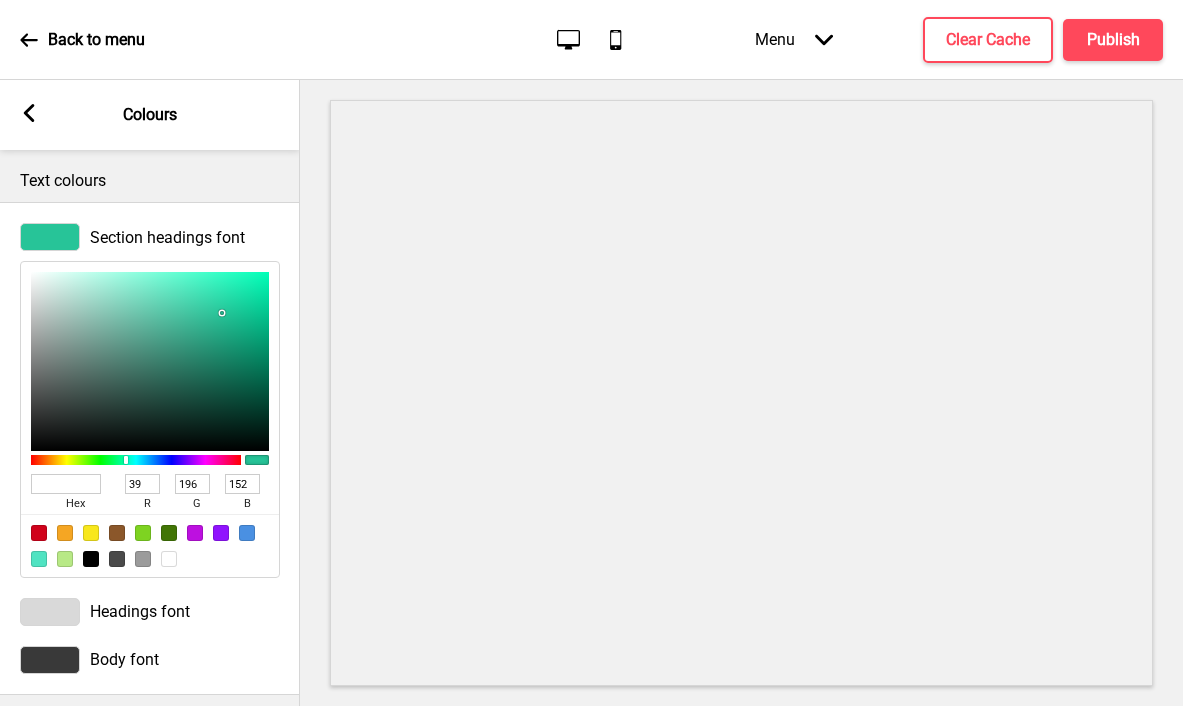 paste on "000000" 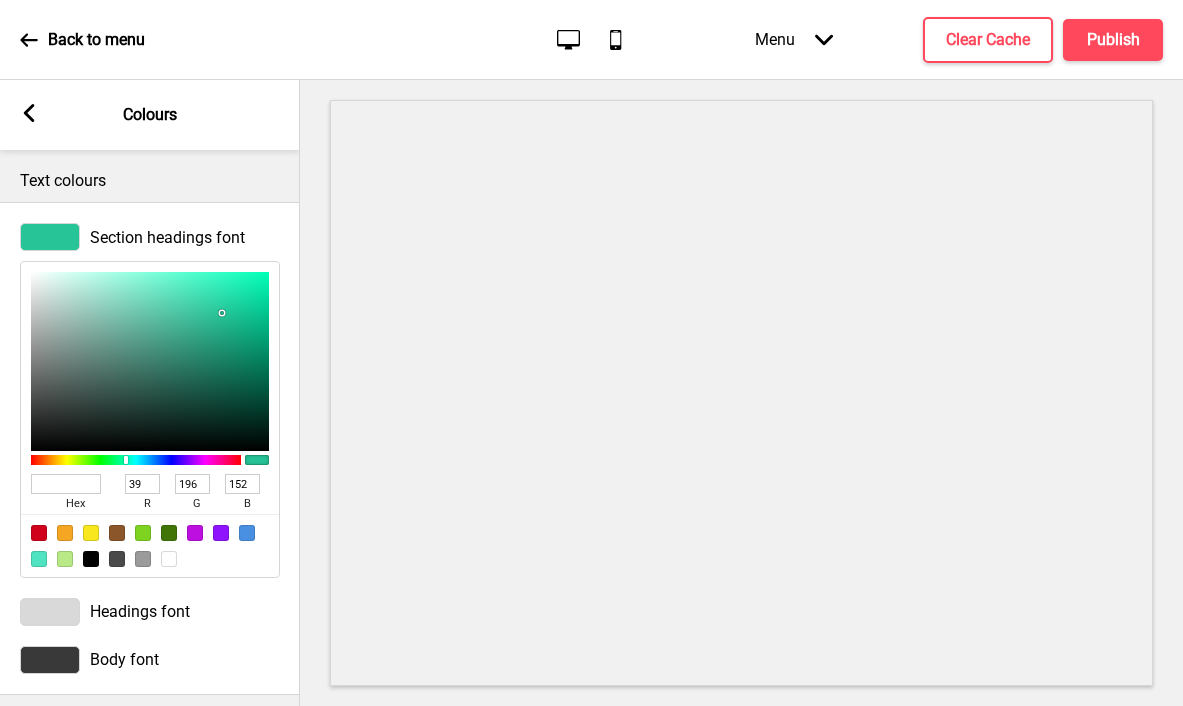 type on "000000" 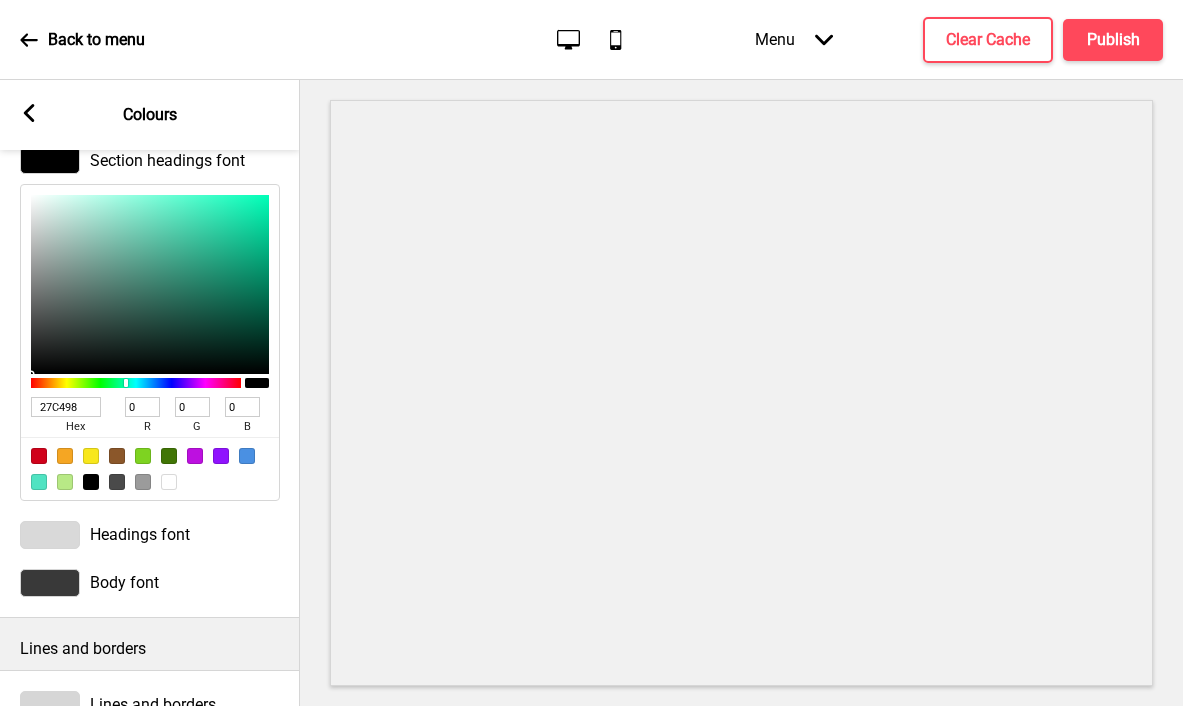 scroll, scrollTop: 89, scrollLeft: 0, axis: vertical 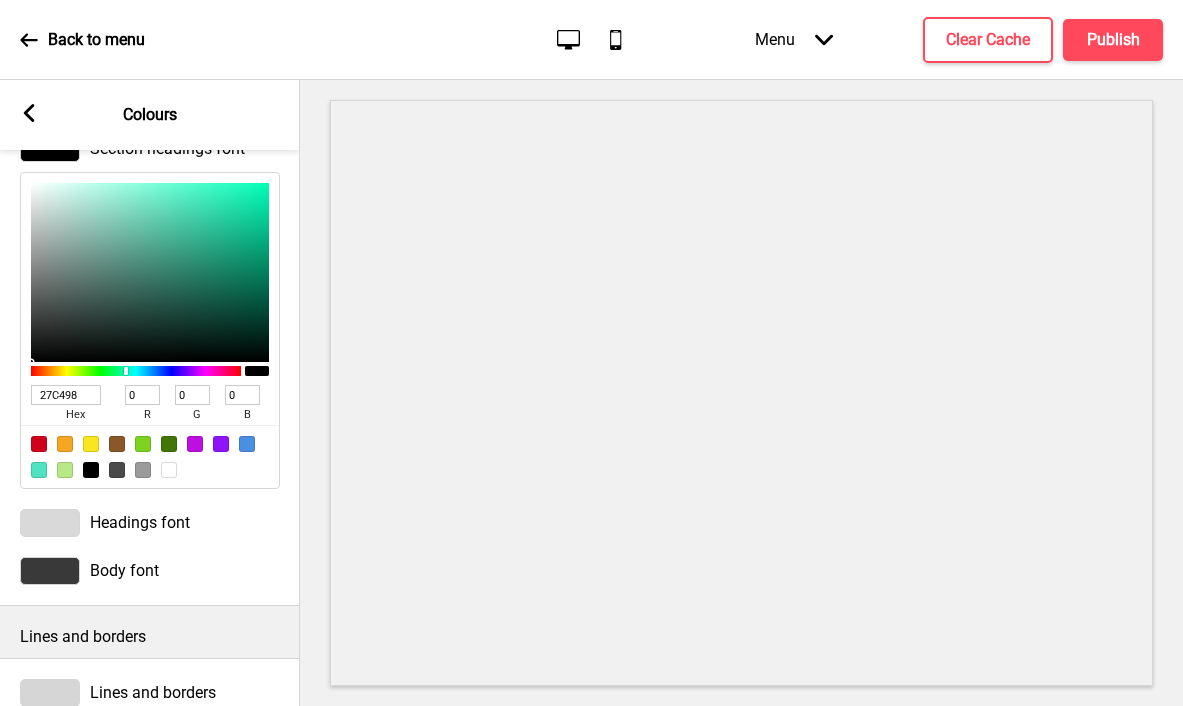 click at bounding box center [50, 523] 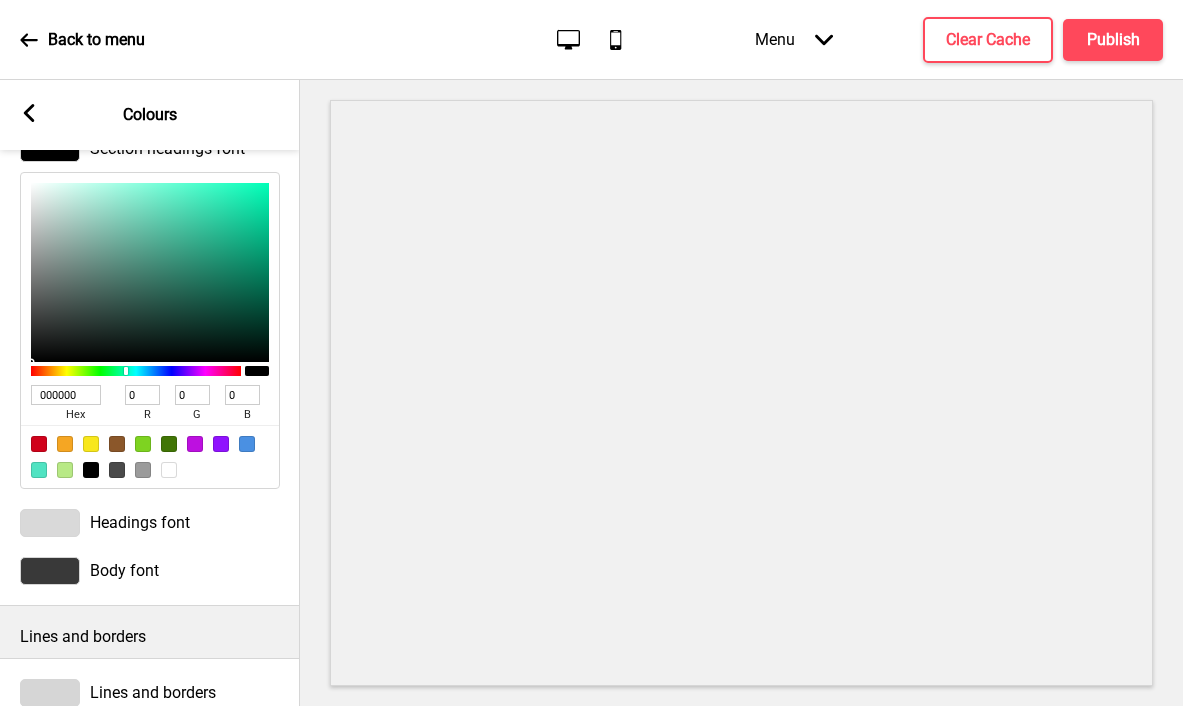 click on "Headings font" at bounding box center [150, 523] 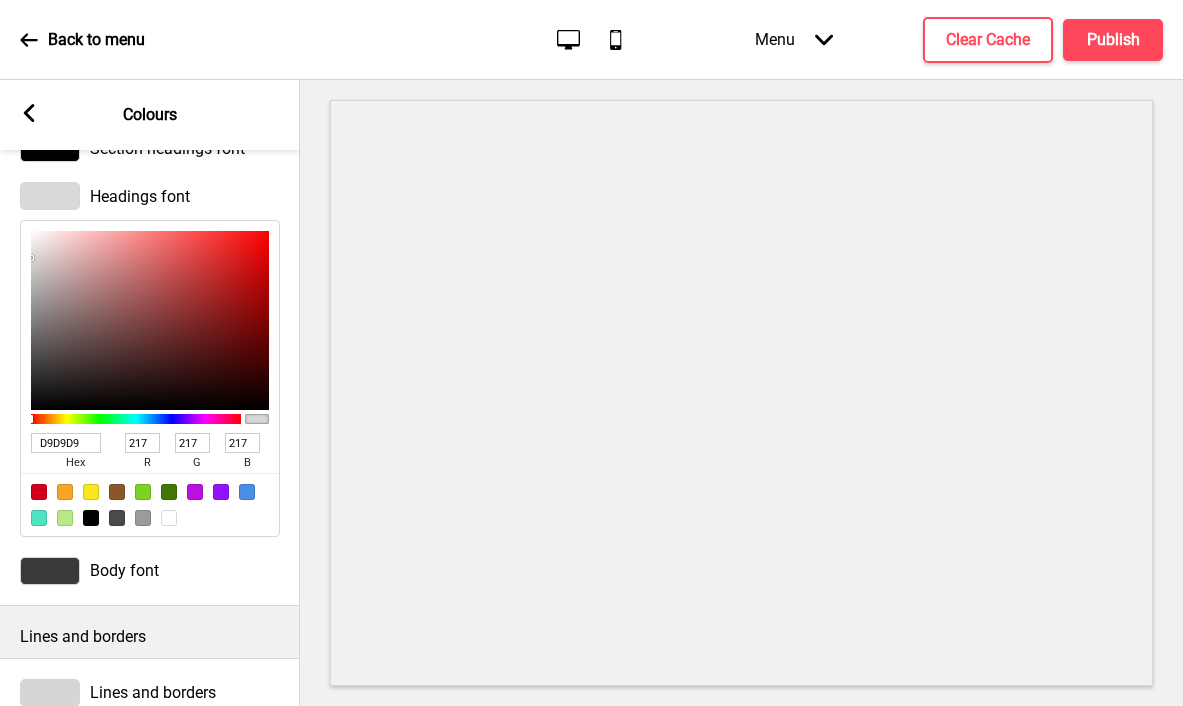 drag, startPoint x: 91, startPoint y: 444, endPoint x: 16, endPoint y: 422, distance: 78.160095 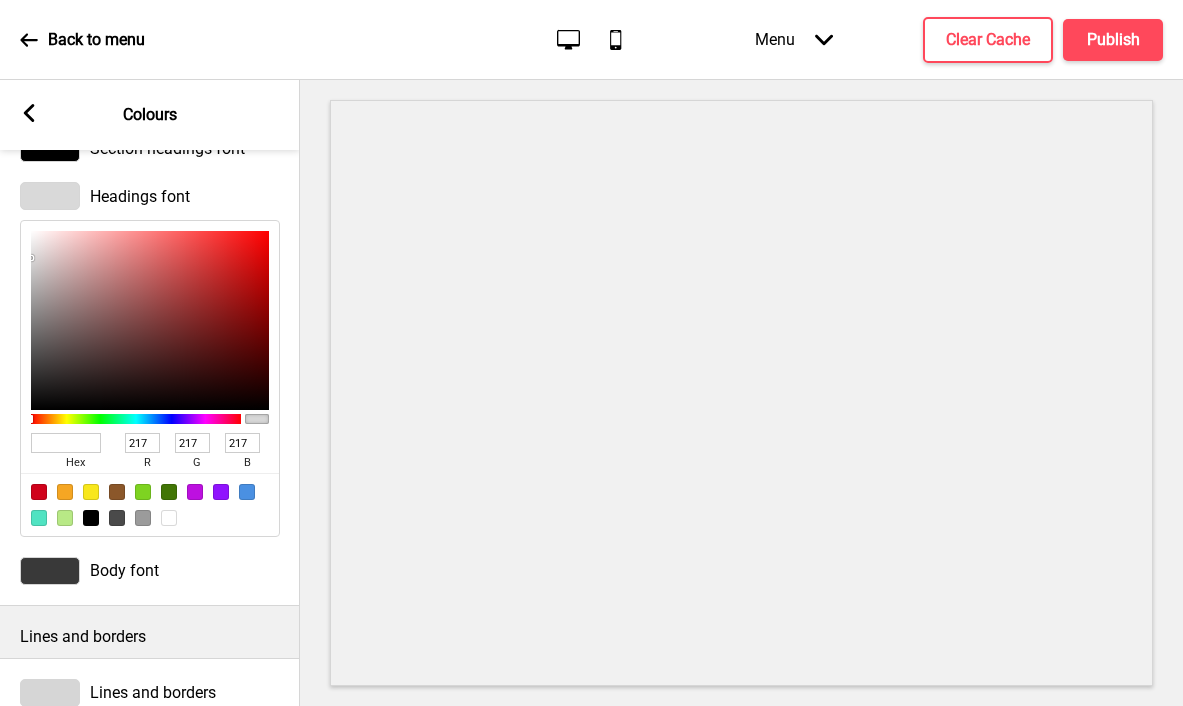 paste on "[HEX]" 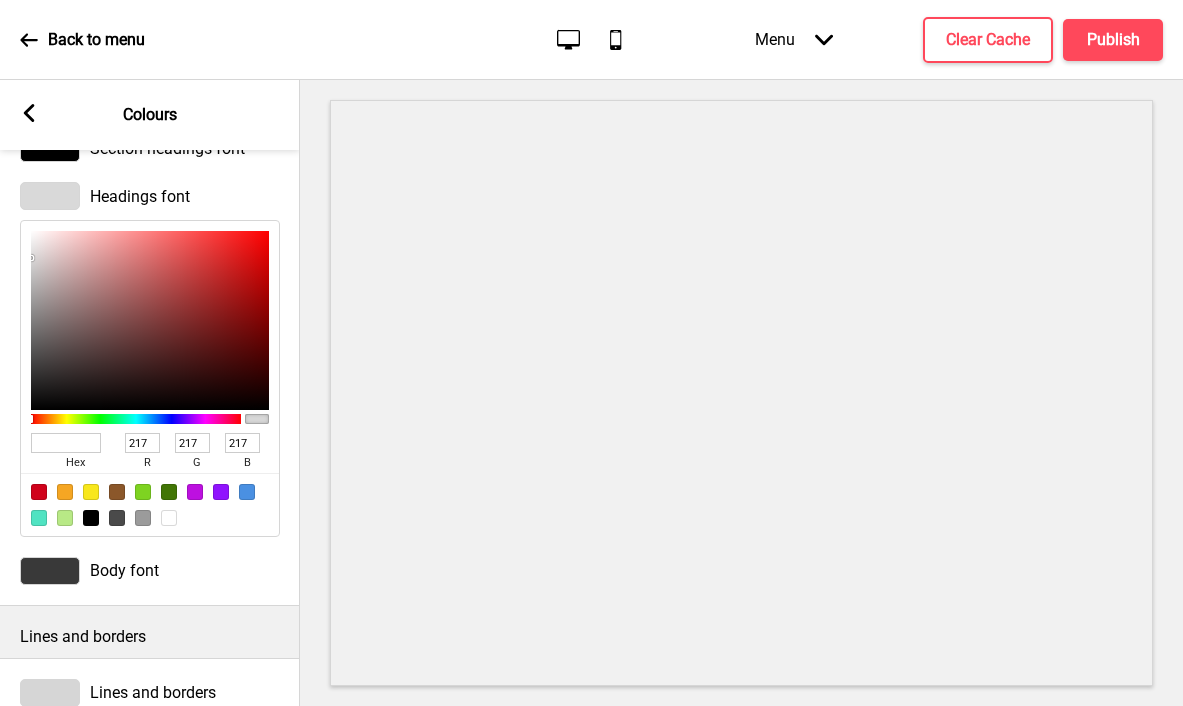 type on "[HEX]" 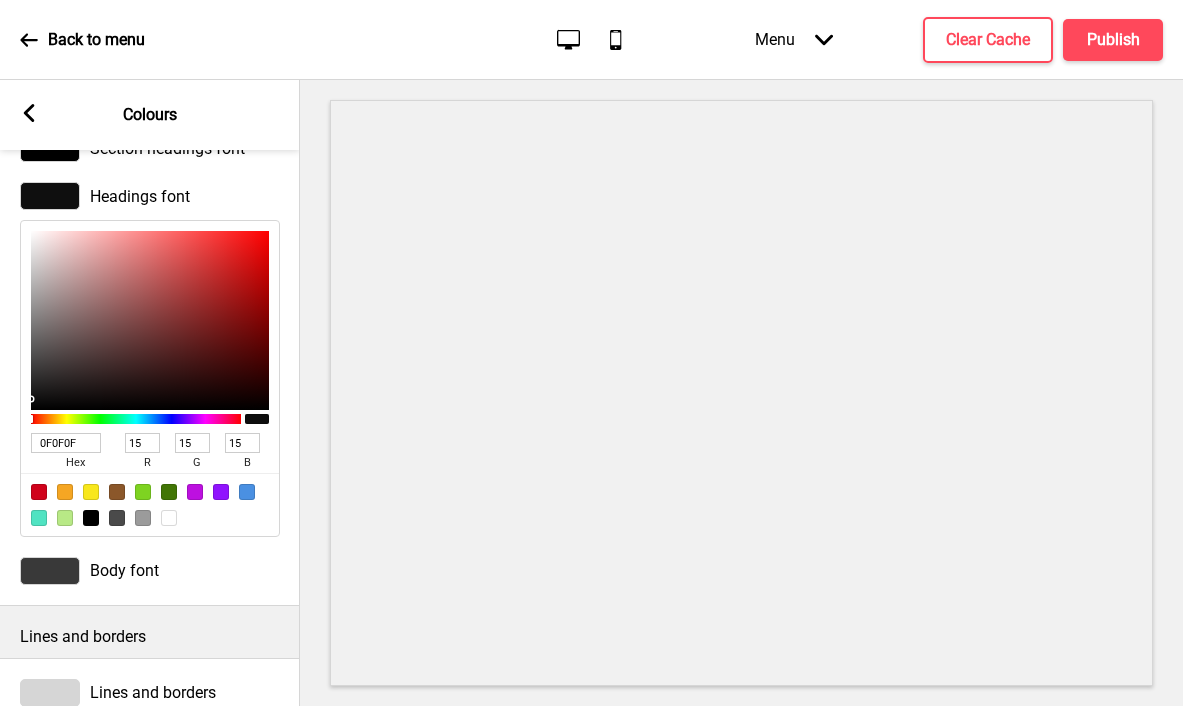 type on "[HEX]" 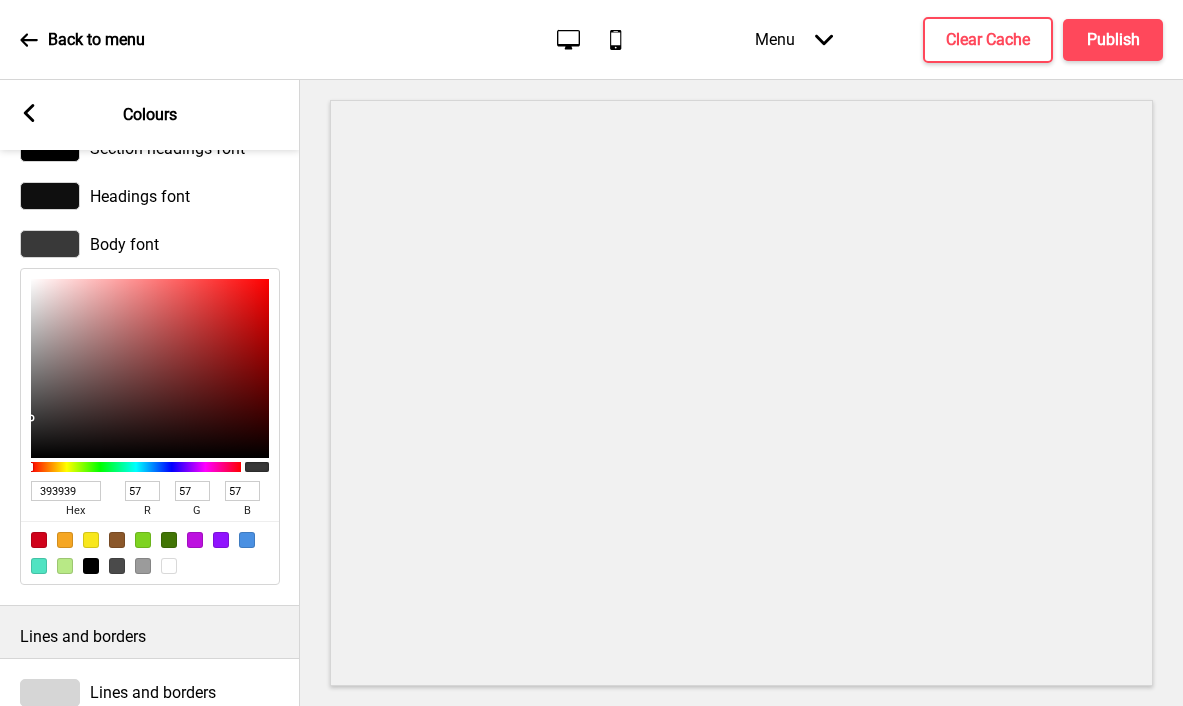 drag, startPoint x: 88, startPoint y: 491, endPoint x: -17, endPoint y: 466, distance: 107.935165 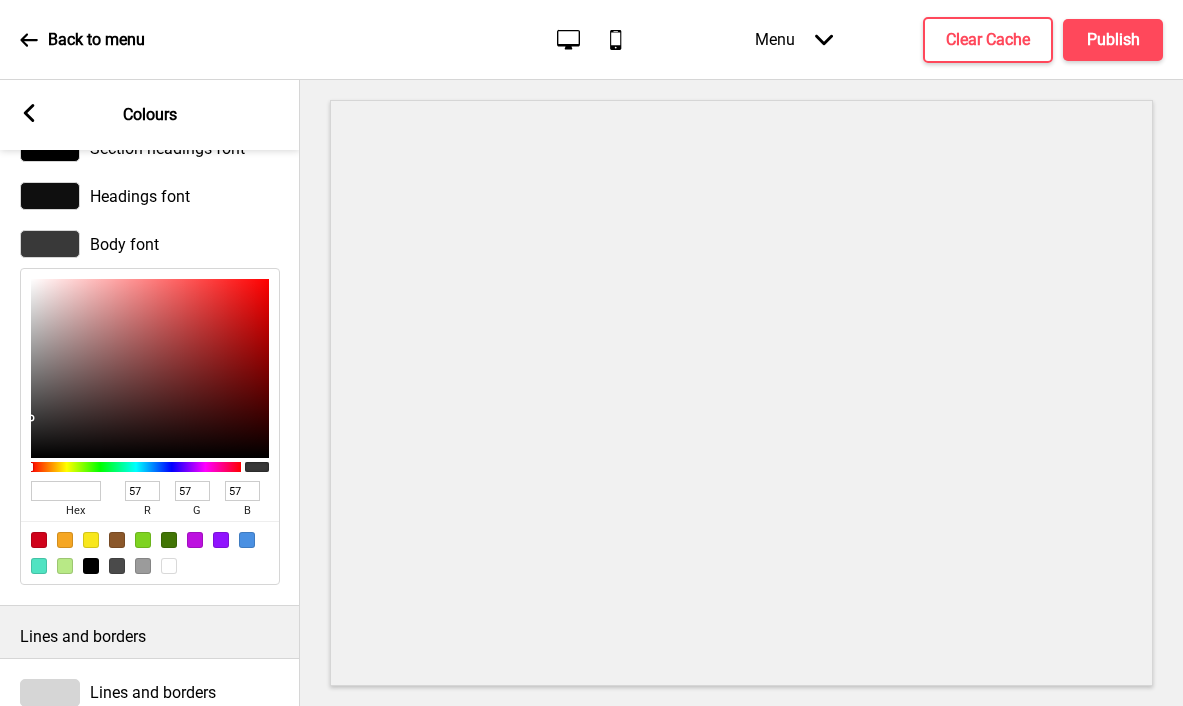 paste on "[HEX]" 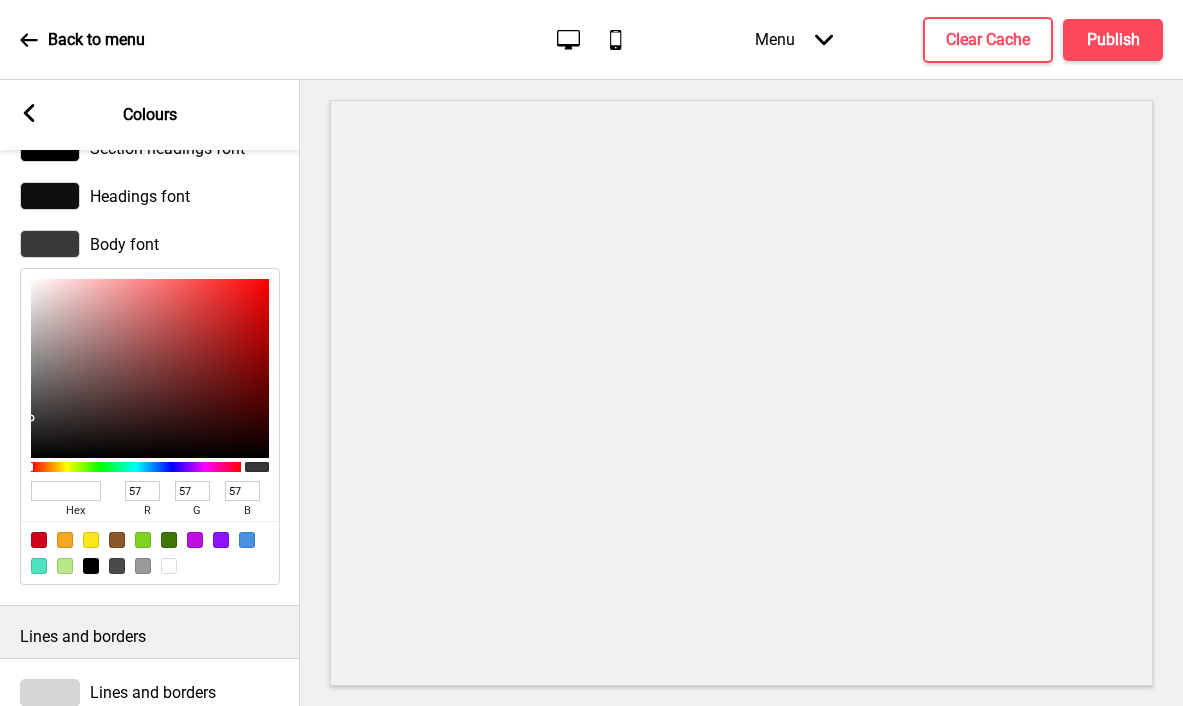 type on "[HEX]" 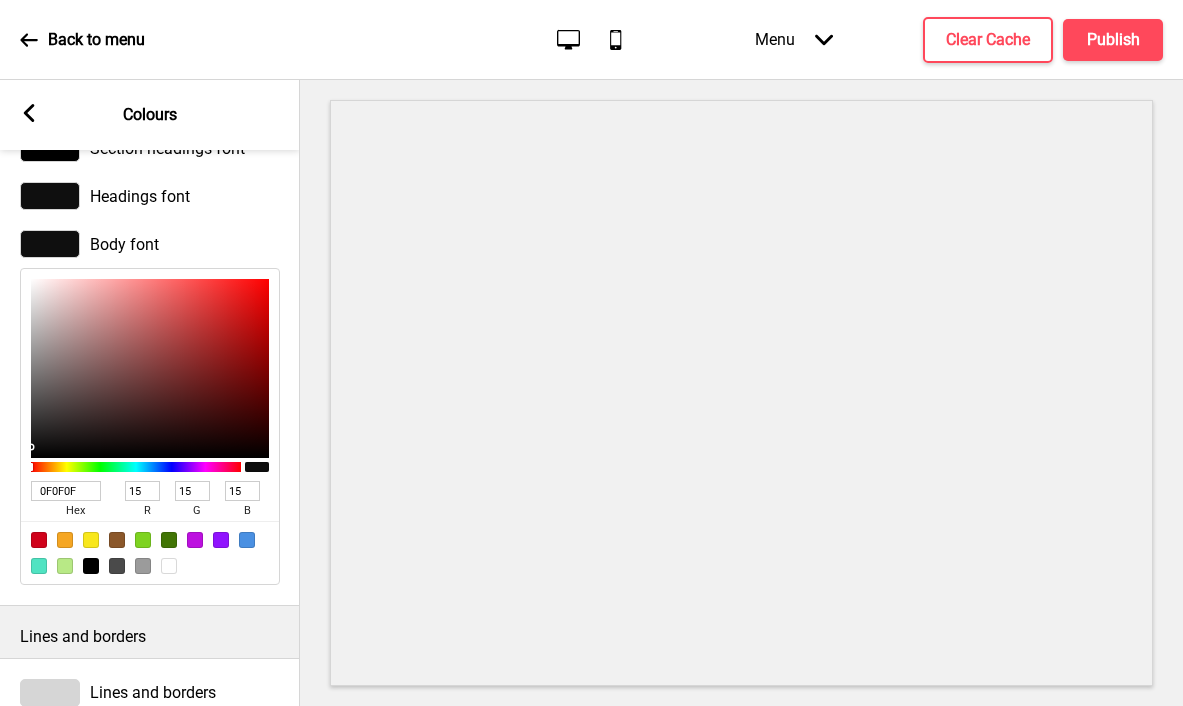 type on "[HEX]" 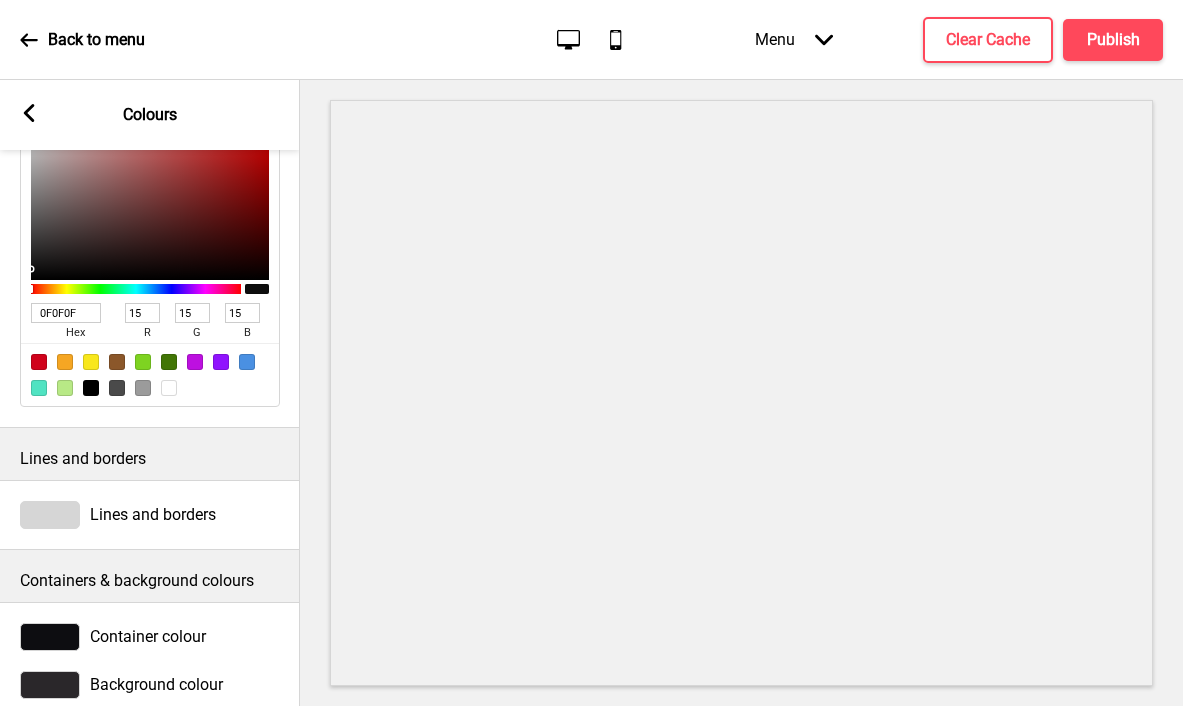 scroll, scrollTop: 315, scrollLeft: 0, axis: vertical 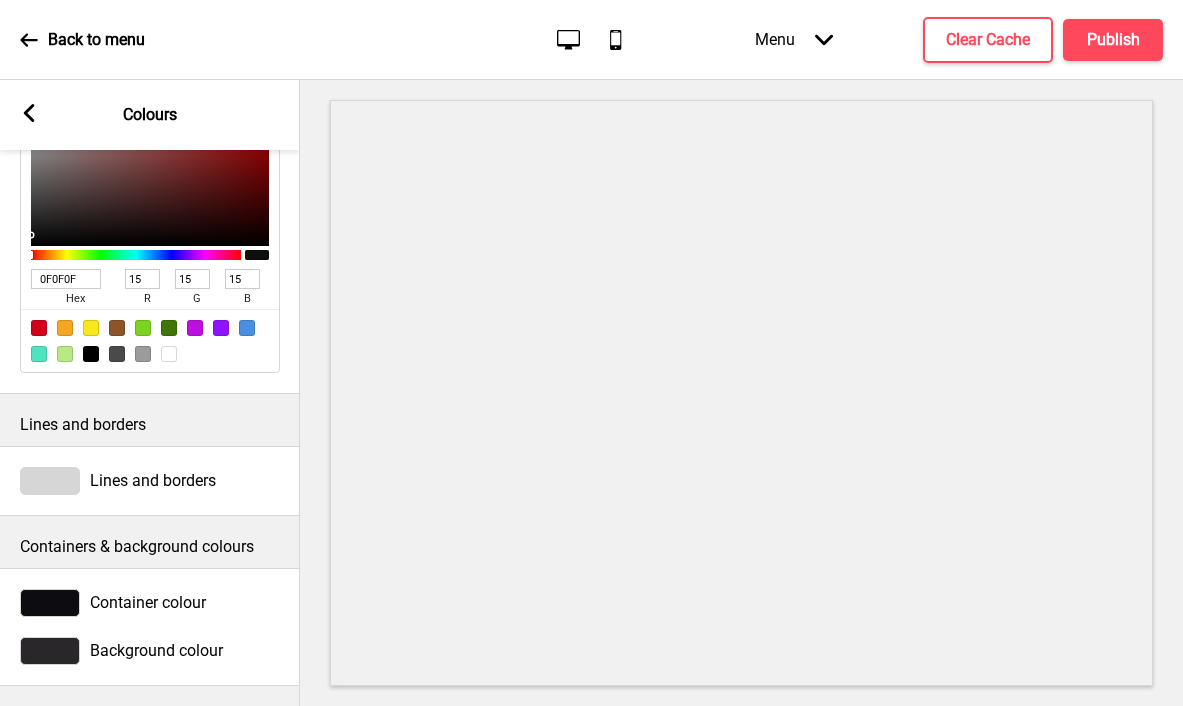 click at bounding box center (50, 481) 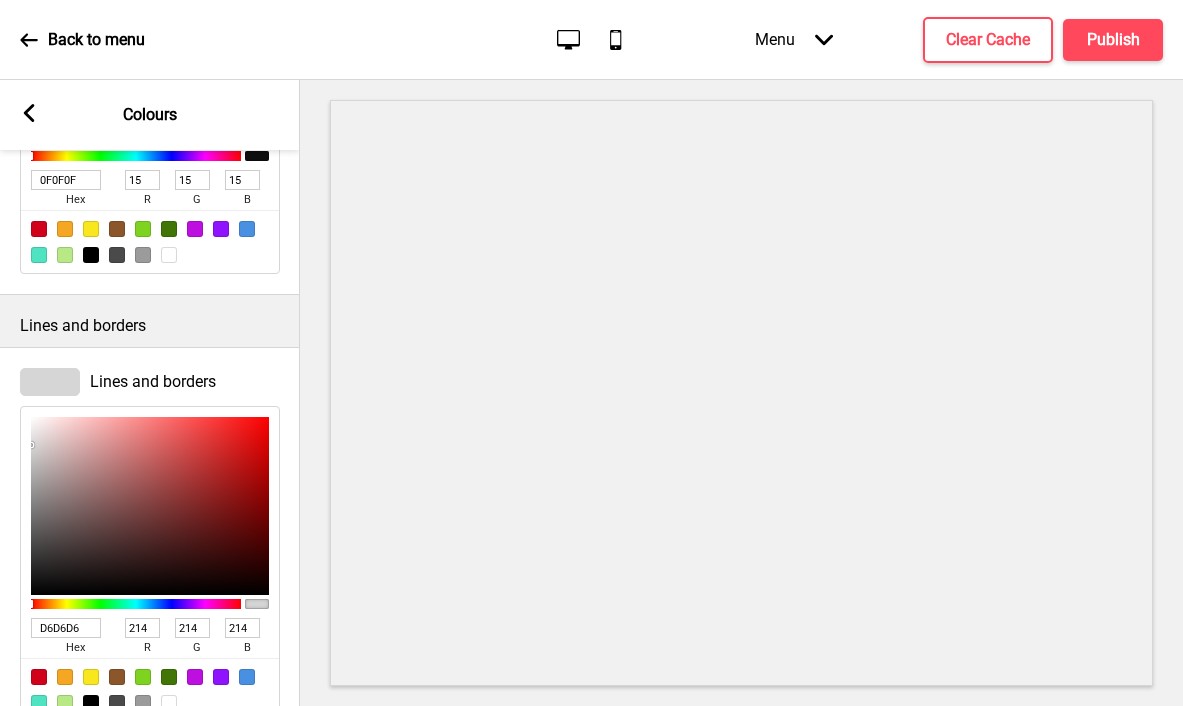 scroll, scrollTop: 642, scrollLeft: 0, axis: vertical 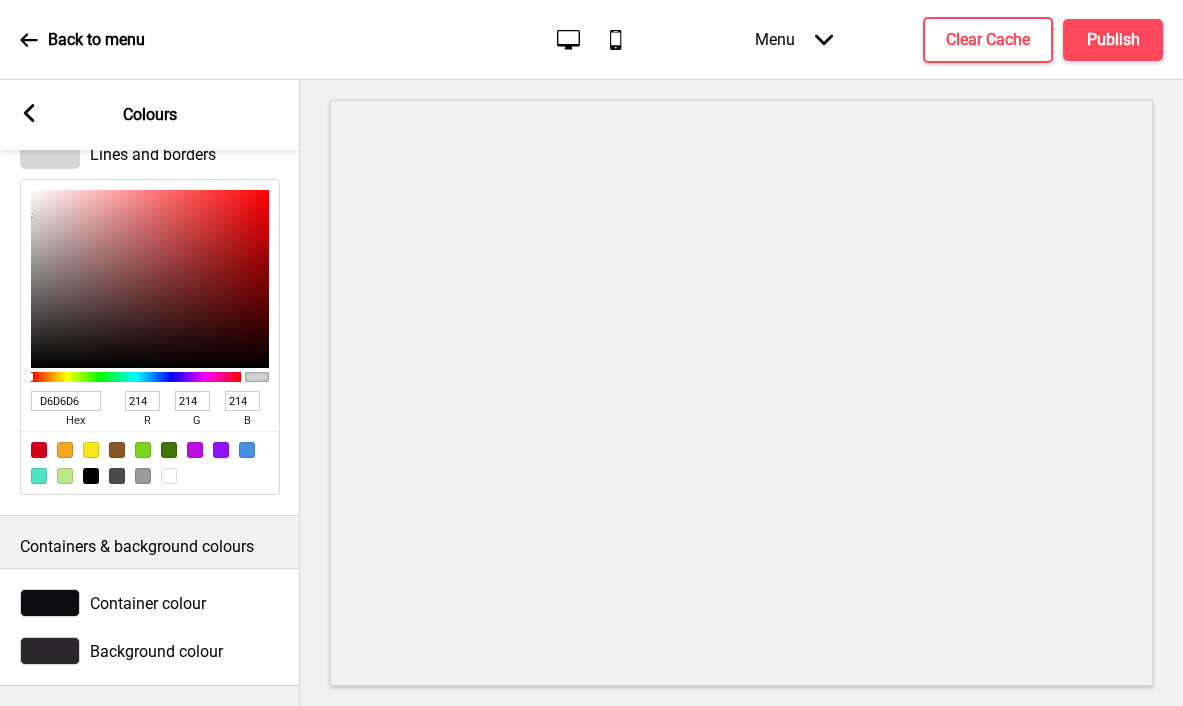 drag, startPoint x: 92, startPoint y: 384, endPoint x: -23, endPoint y: 369, distance: 115.97414 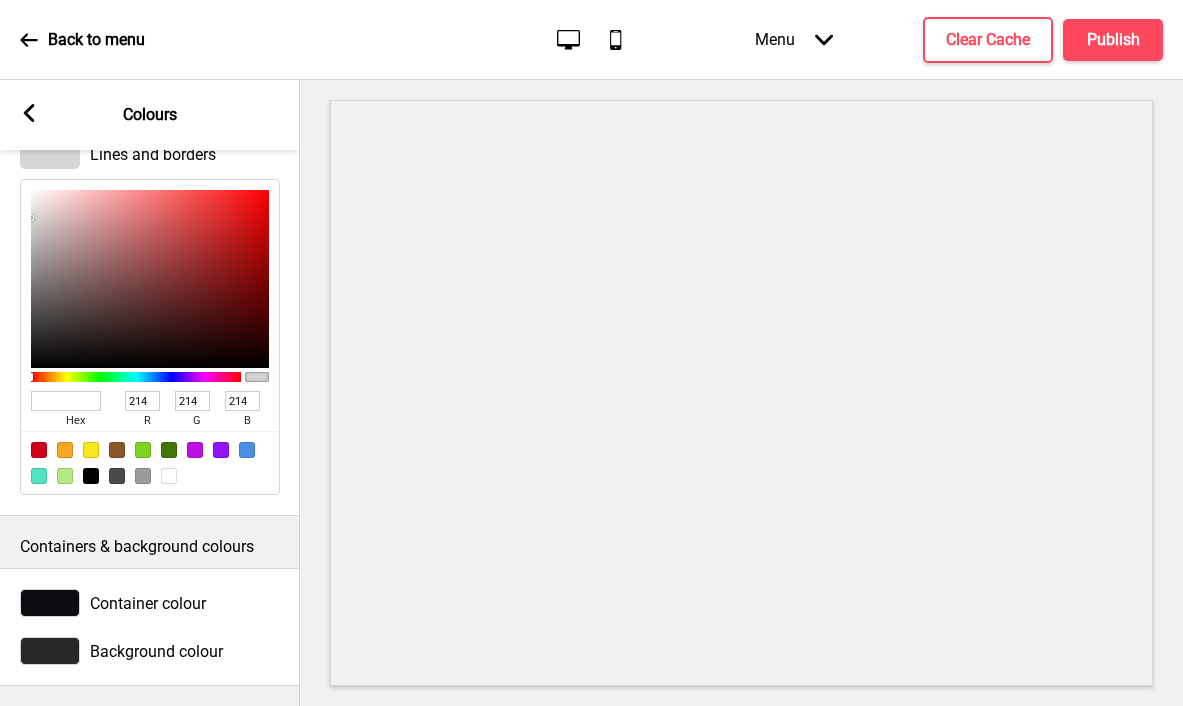 paste on "[HEX]" 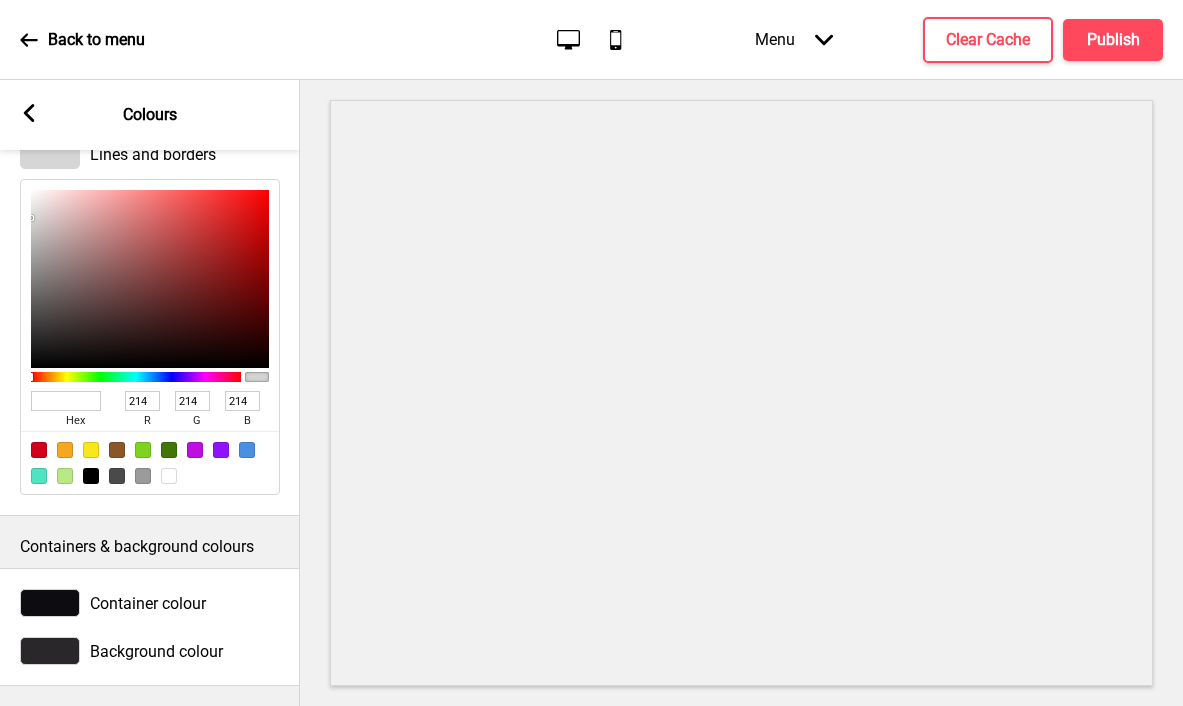 type on "[HEX]" 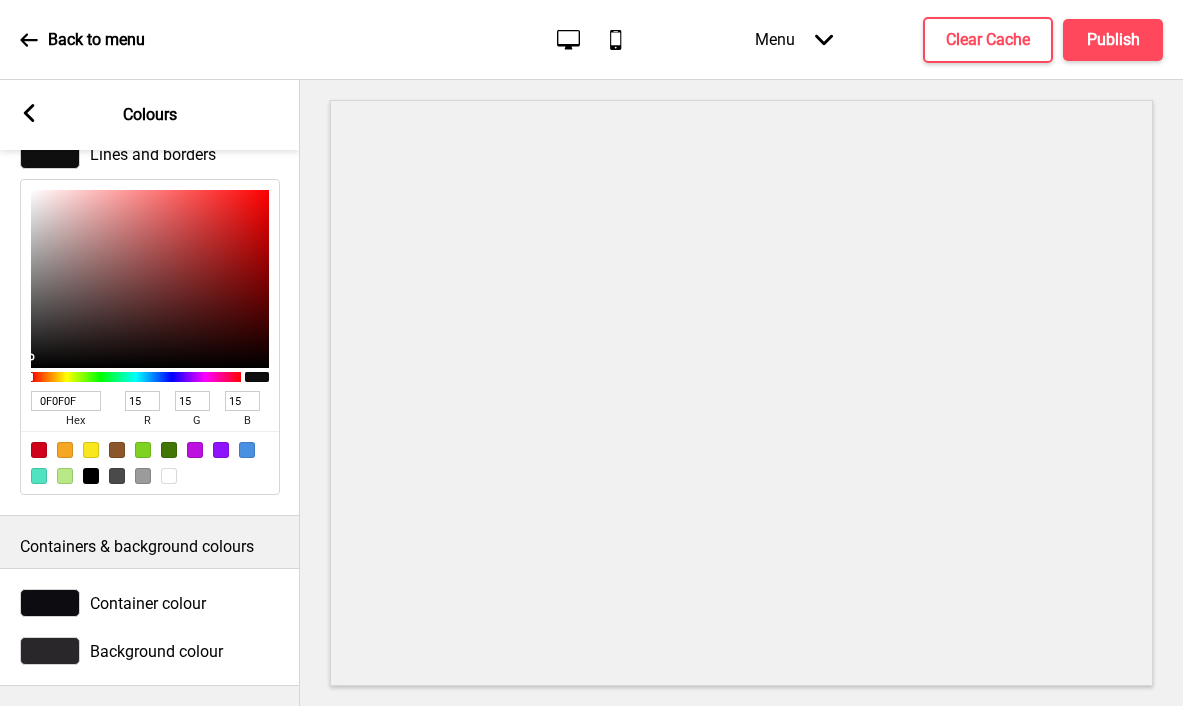 type on "[HEX]" 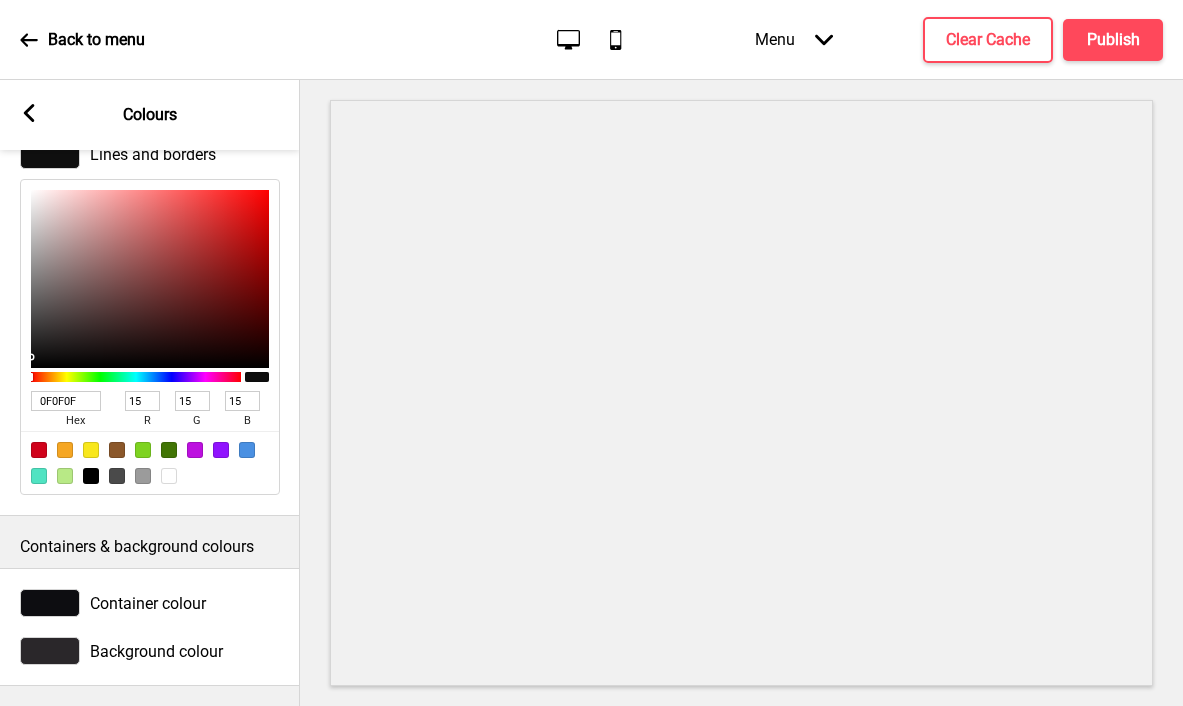 click at bounding box center [50, 603] 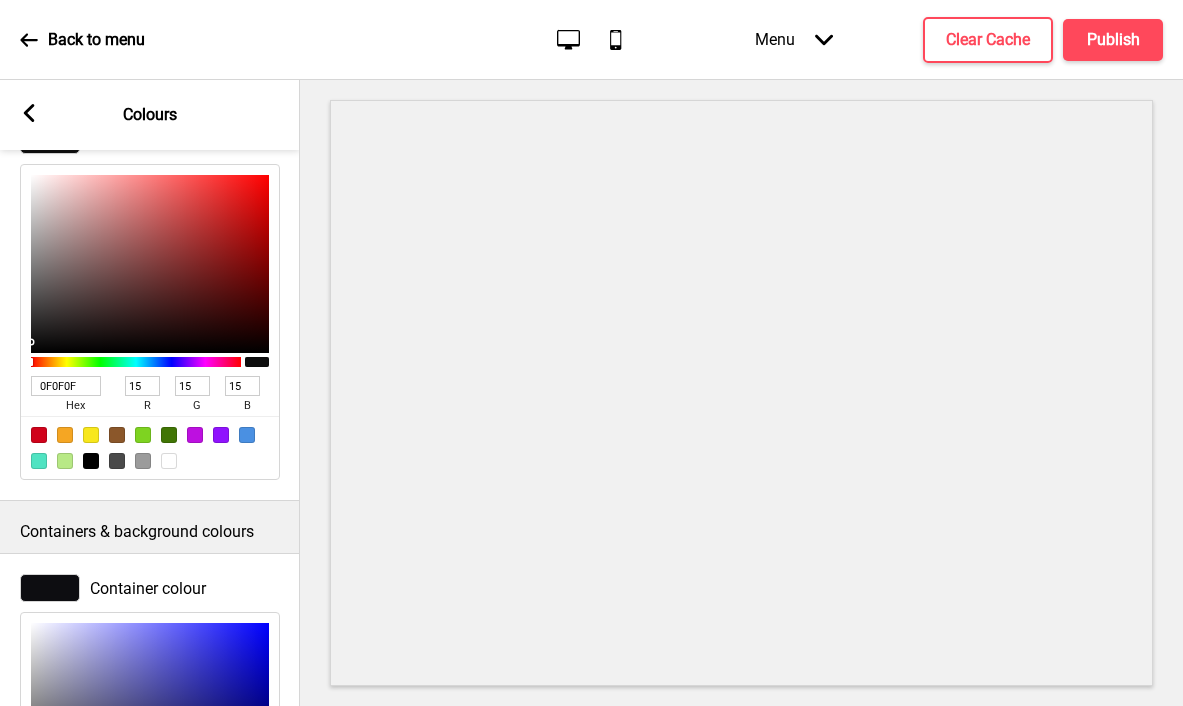 scroll, scrollTop: 968, scrollLeft: 0, axis: vertical 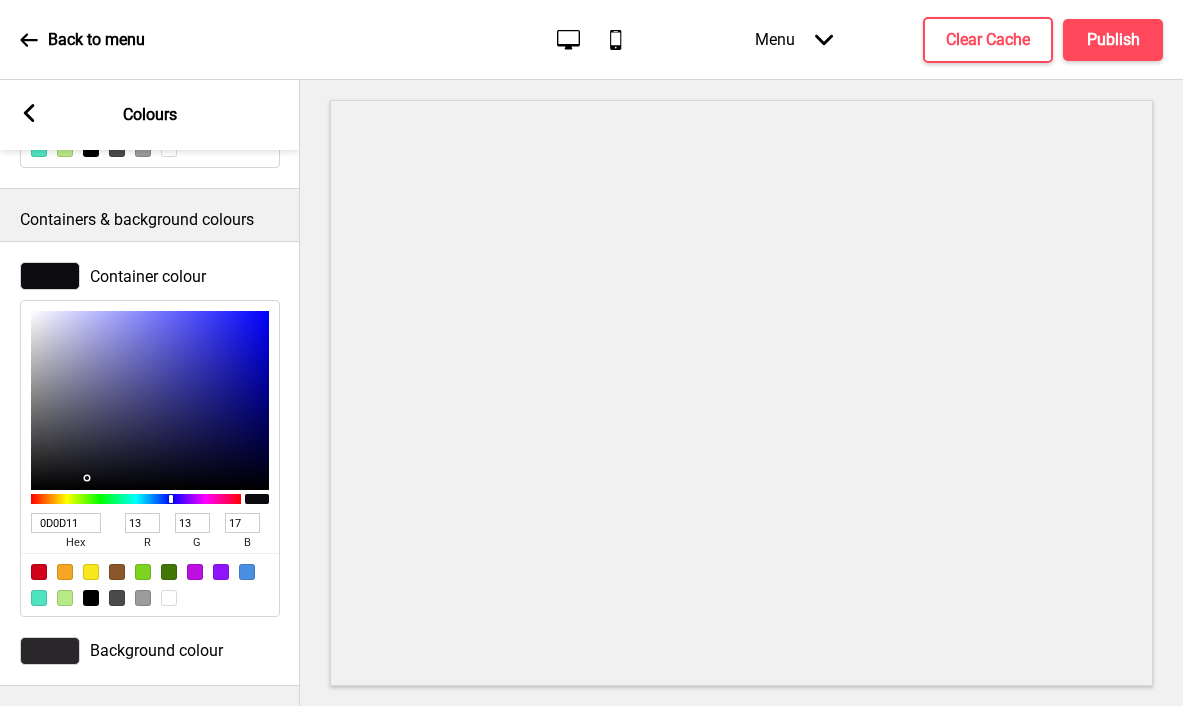 drag, startPoint x: 87, startPoint y: 508, endPoint x: -1, endPoint y: 490, distance: 89.822044 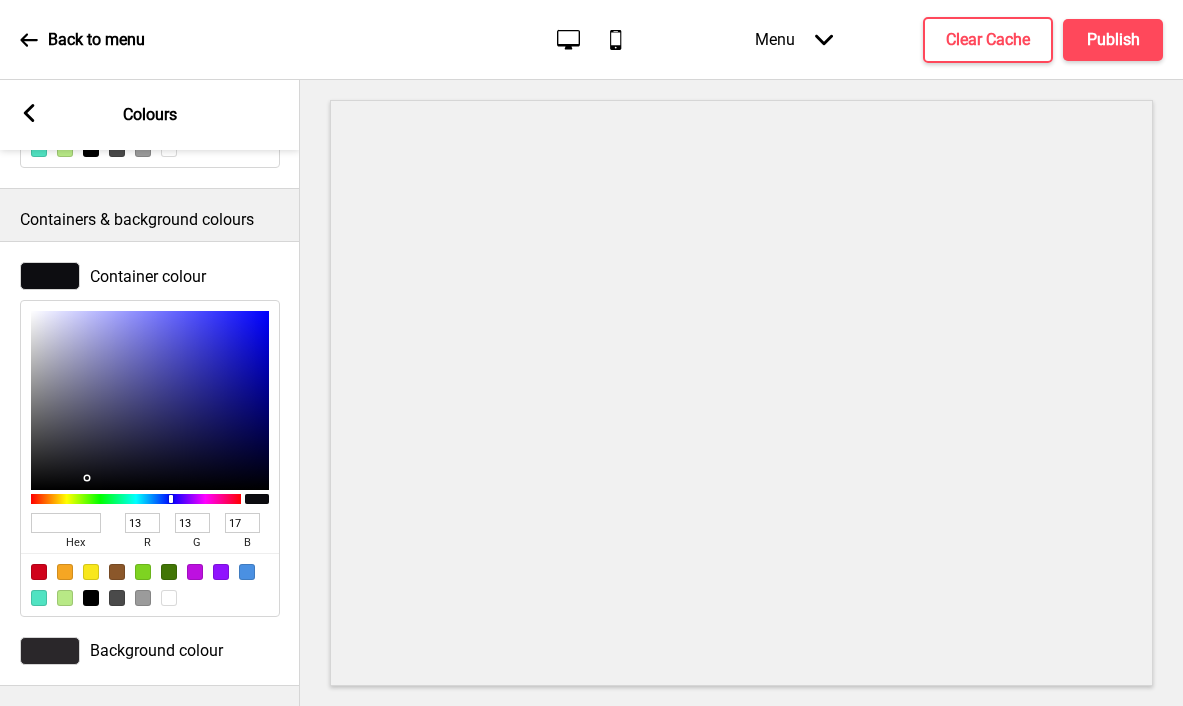 paste on "FFFFFF" 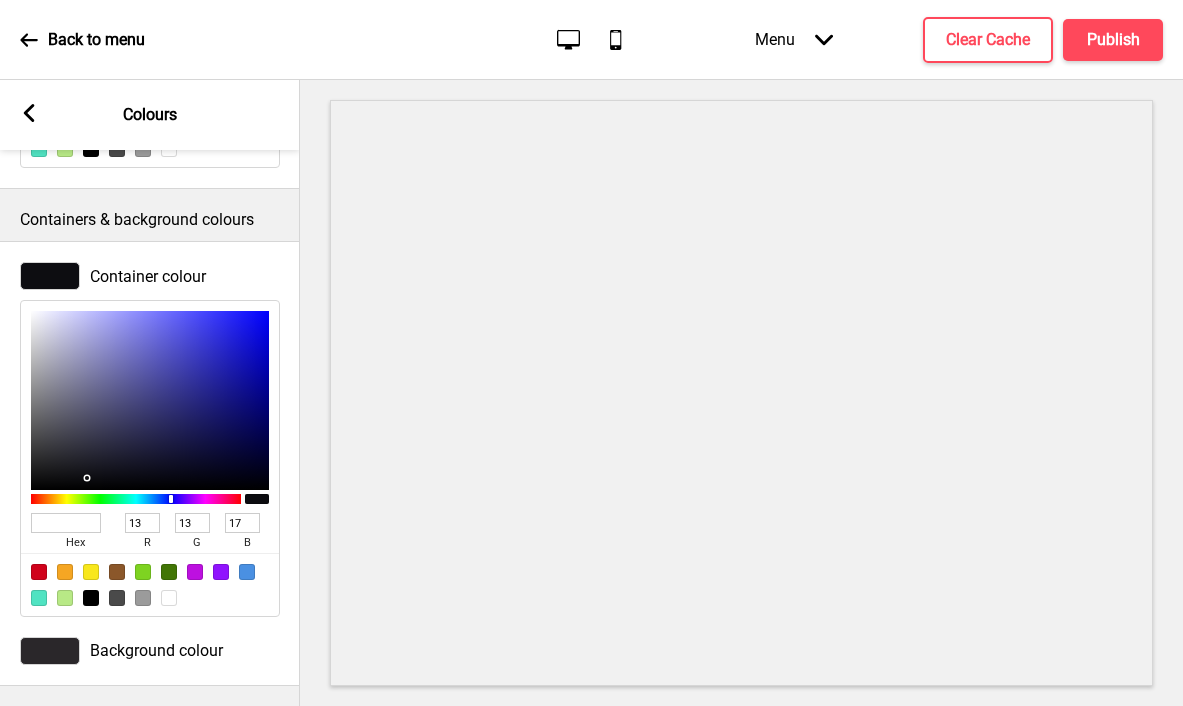 type on "FFFFFF" 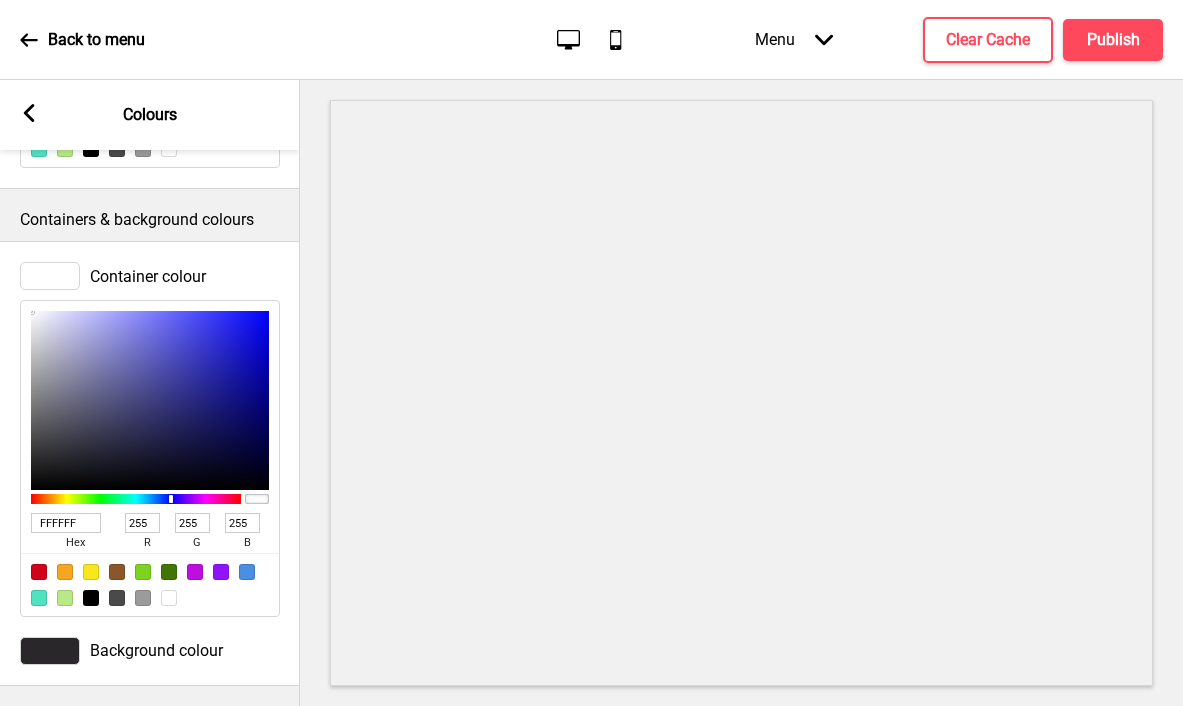 type on "FFFFFF" 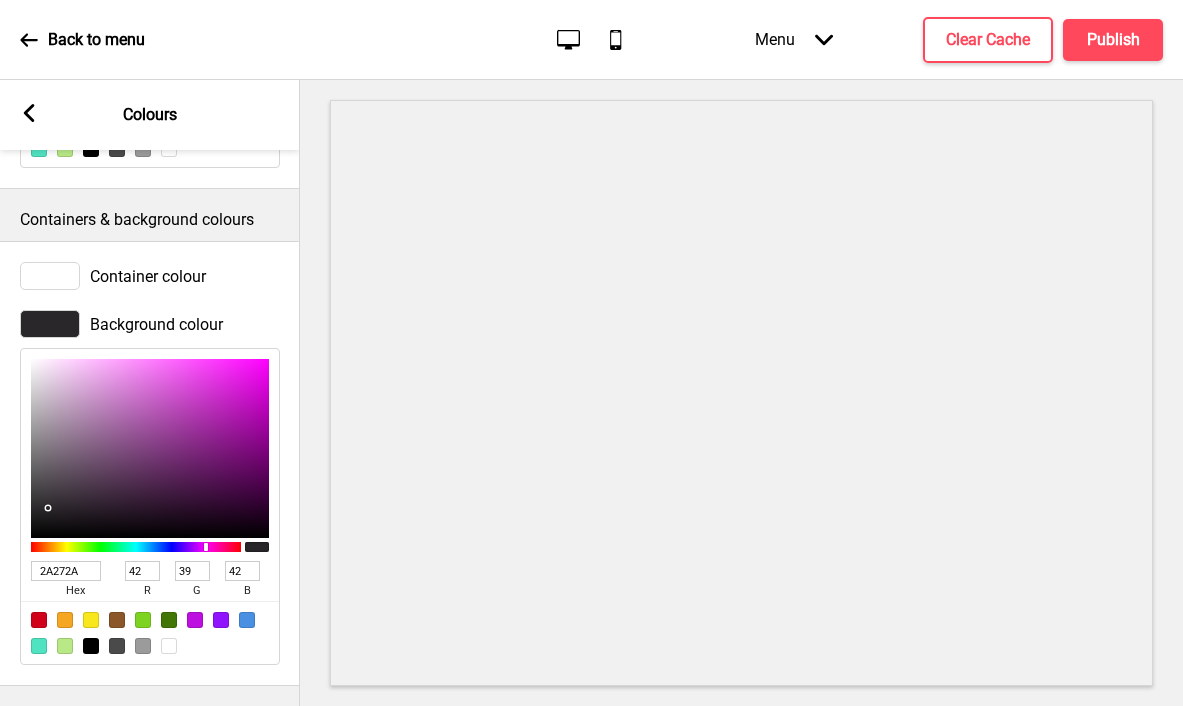 drag, startPoint x: 89, startPoint y: 555, endPoint x: 10, endPoint y: 543, distance: 79.9062 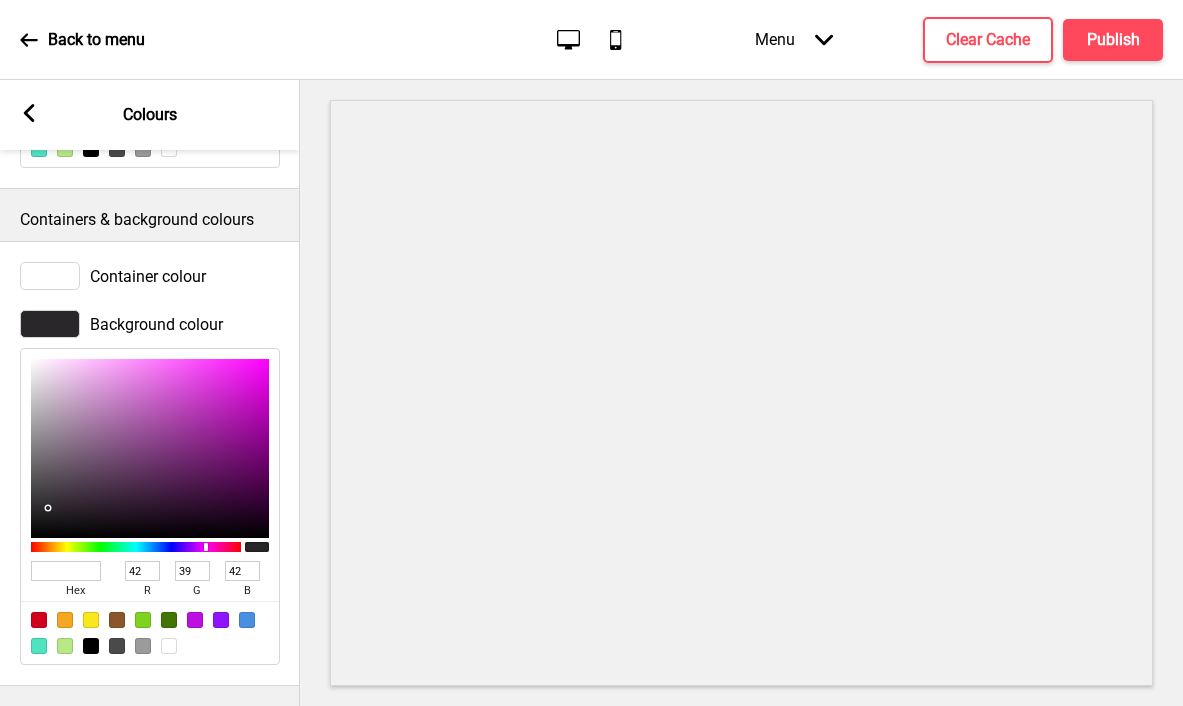 paste on "[HEX]" 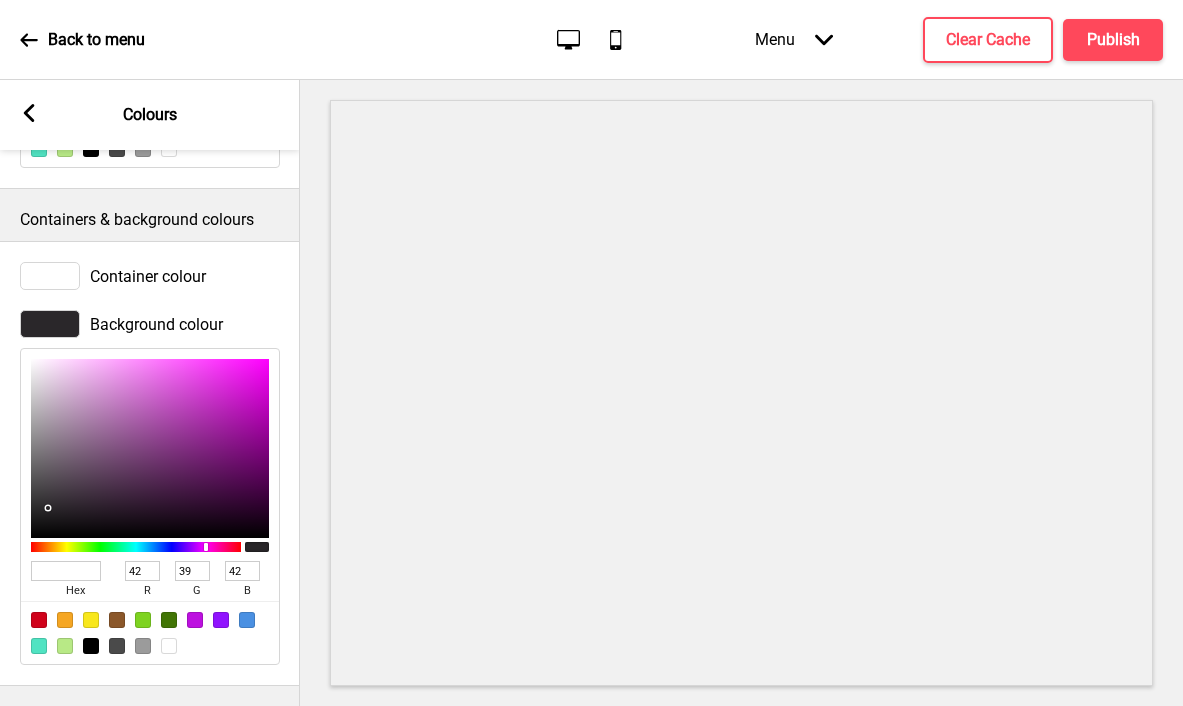 type on "[HEX]" 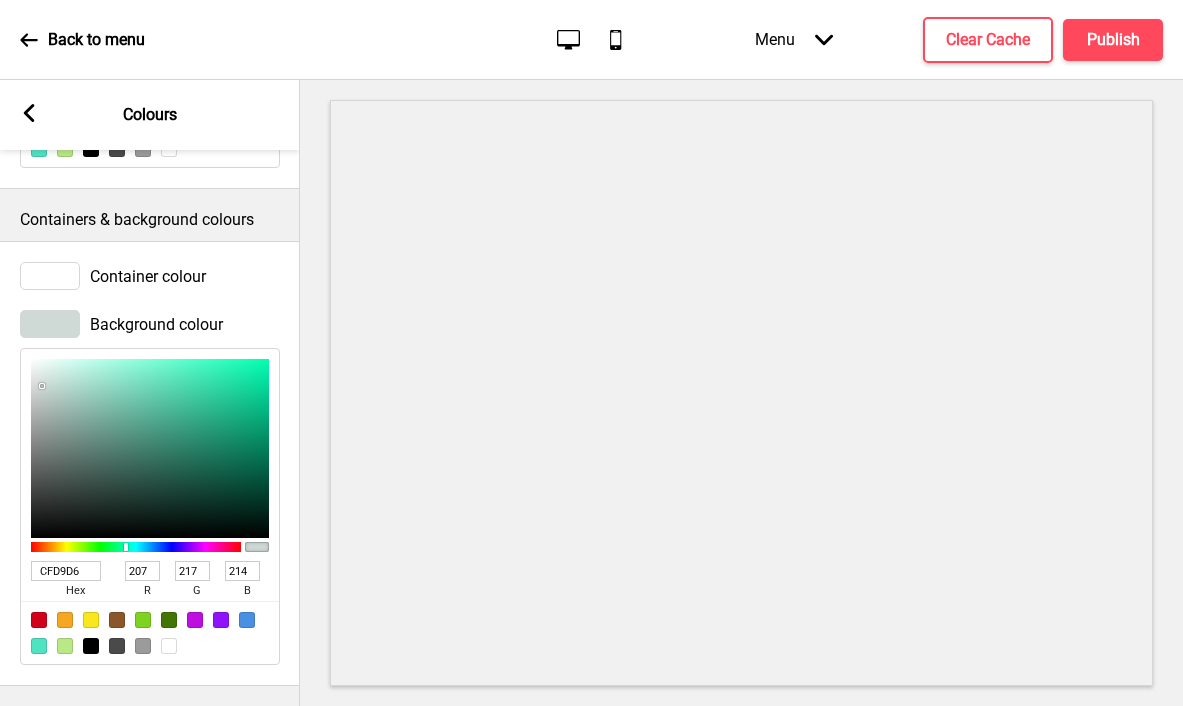 type on "[HEX]" 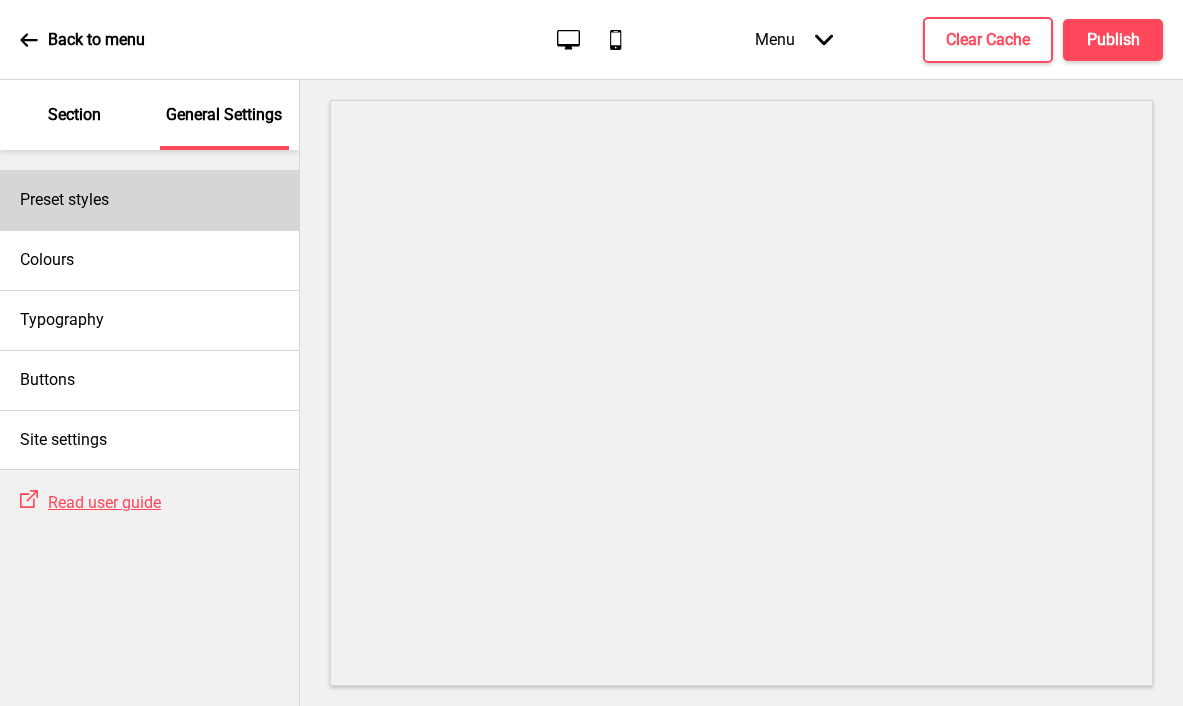click on "Preset styles" at bounding box center (64, 200) 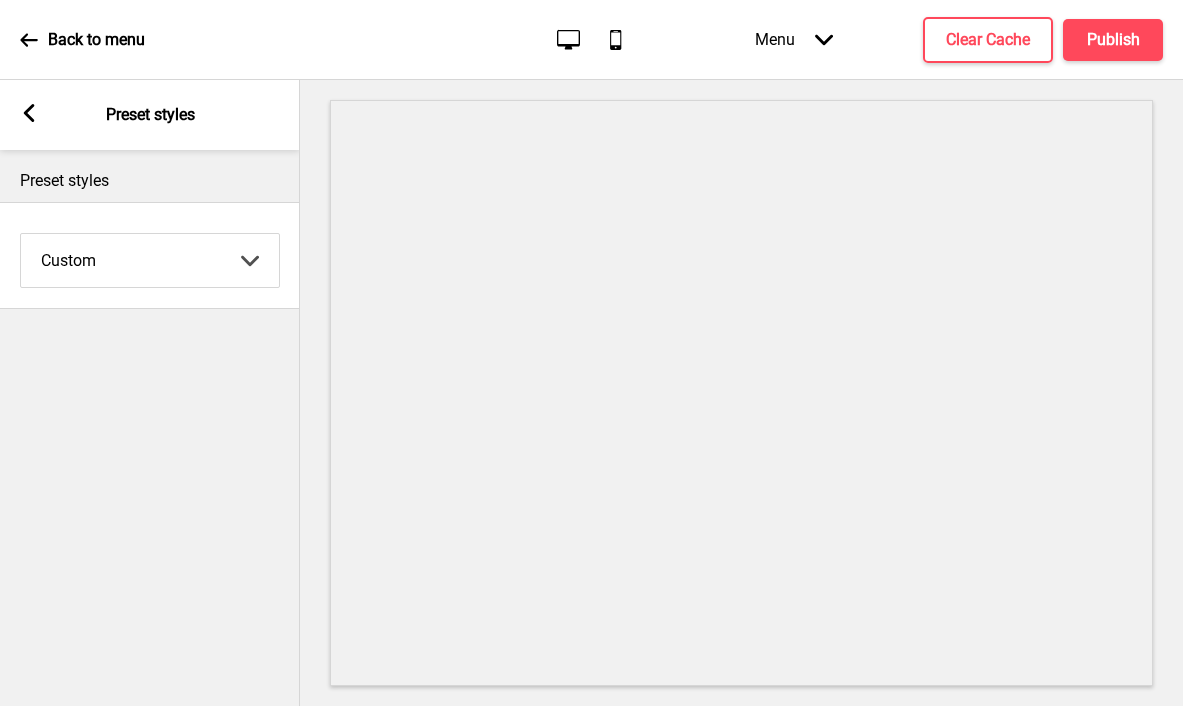 click 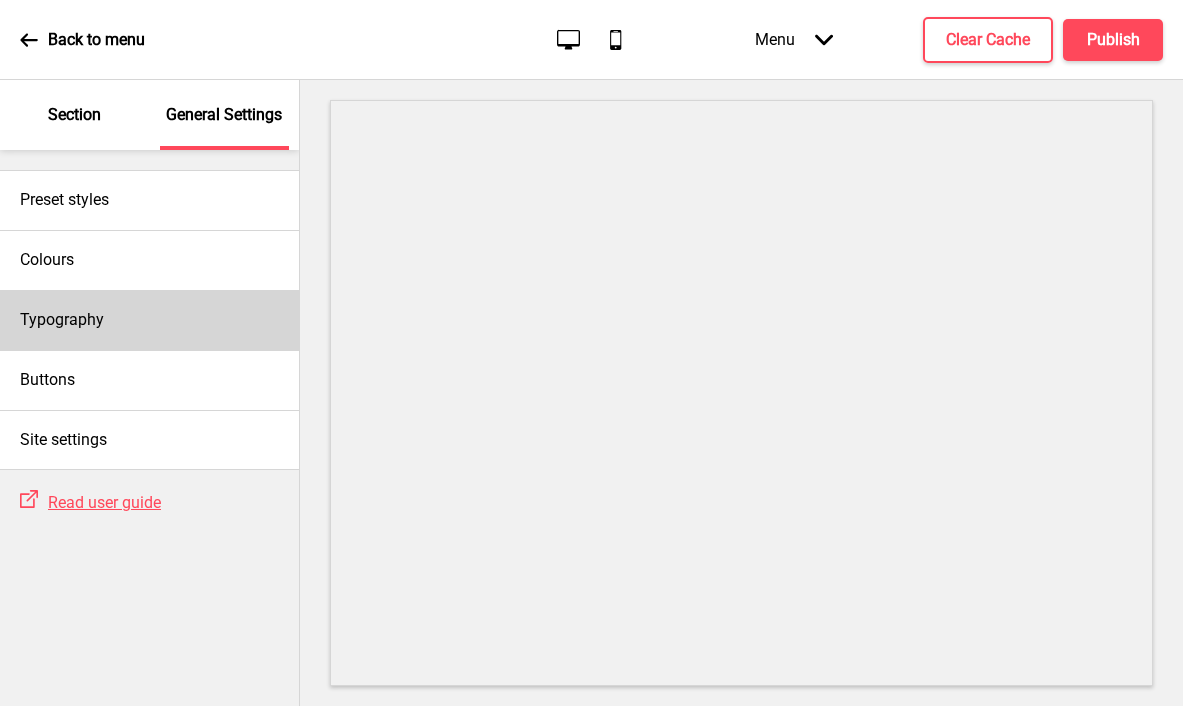 click on "Typography" at bounding box center [149, 320] 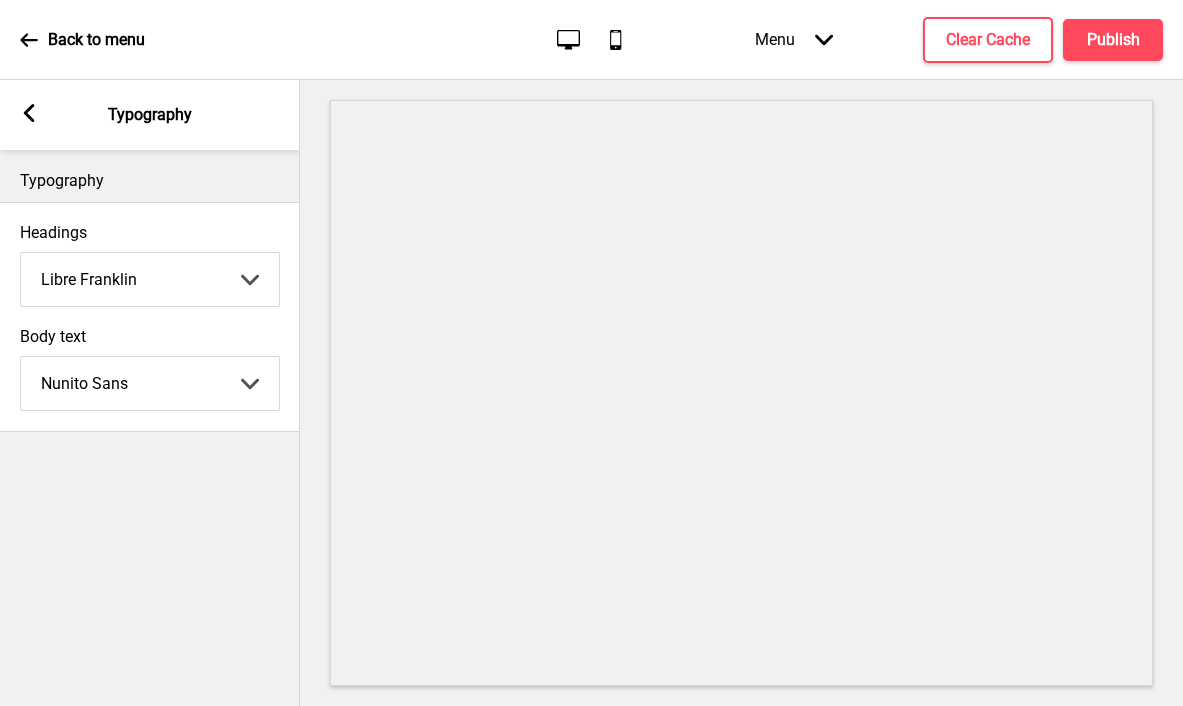 click on "Abhaya Libre Abril Fatface Adobe Garamond Pro Arimo Arsenal Arvo Berkshire Swash Be Vietnam Pro Bitter Bree Serif Cantora One Cabin Courgette Coustard Glegoo Hammersmith One Hind Guntur Josefin Sans Jost Kalam Lato Libre Baskerville Libre Franklin Lora Merriweather Nunito Sans Oregano Oswald Pacifico Playfair Display Prata Quattrocento Quicksand Roboto Roboto Slab Rye Sanchez Signika Trocchi Ubuntu Vollkorn Yeseva One 王漢宗細黑體繁 王漢宗細圓體繁 王漢宗粗明體繁 小米兰亭简 腾翔嘉丽细圆简 腾祥睿黑简 王漢宗波卡體繁一空陰 王漢宗粗圓體繁一雙空 瀨戶字體繁 田氏方筆刷體繁 田氏细笔刷體繁 站酷快乐简体 站酷酷黑 站酷小薇字体简体 Aa晚风 Aa荷包鼓鼓 中文 STSong" at bounding box center [150, 279] 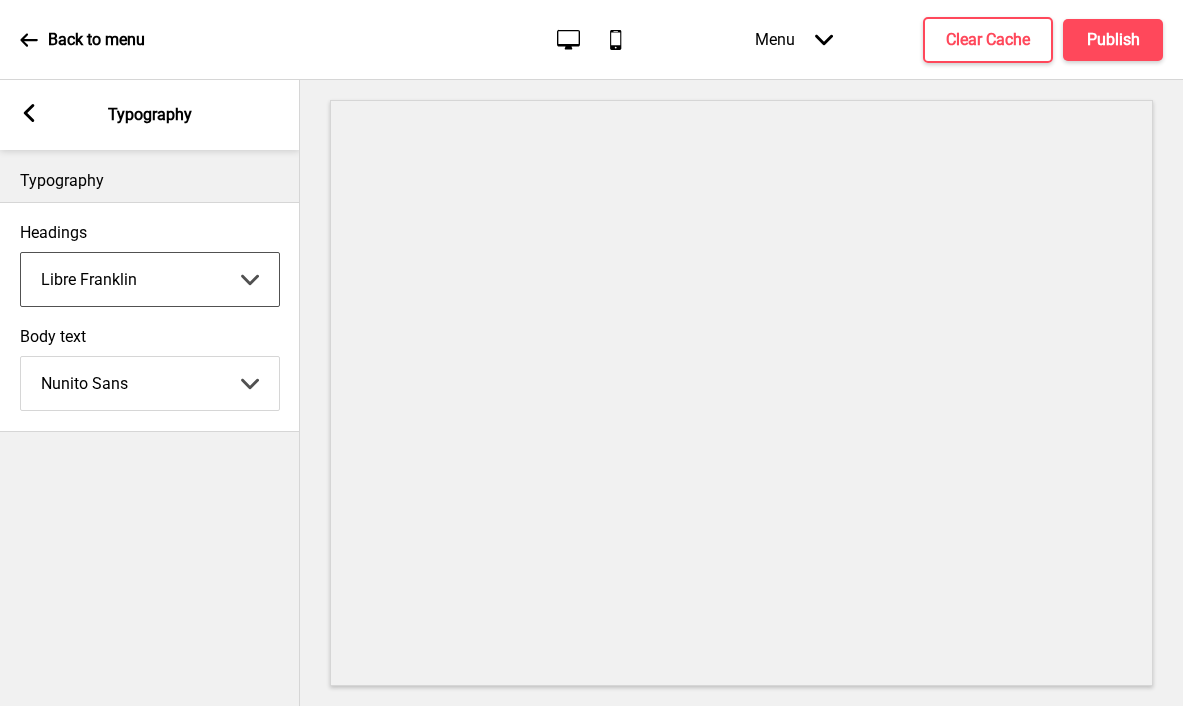 select on "Be Vietnam Pro" 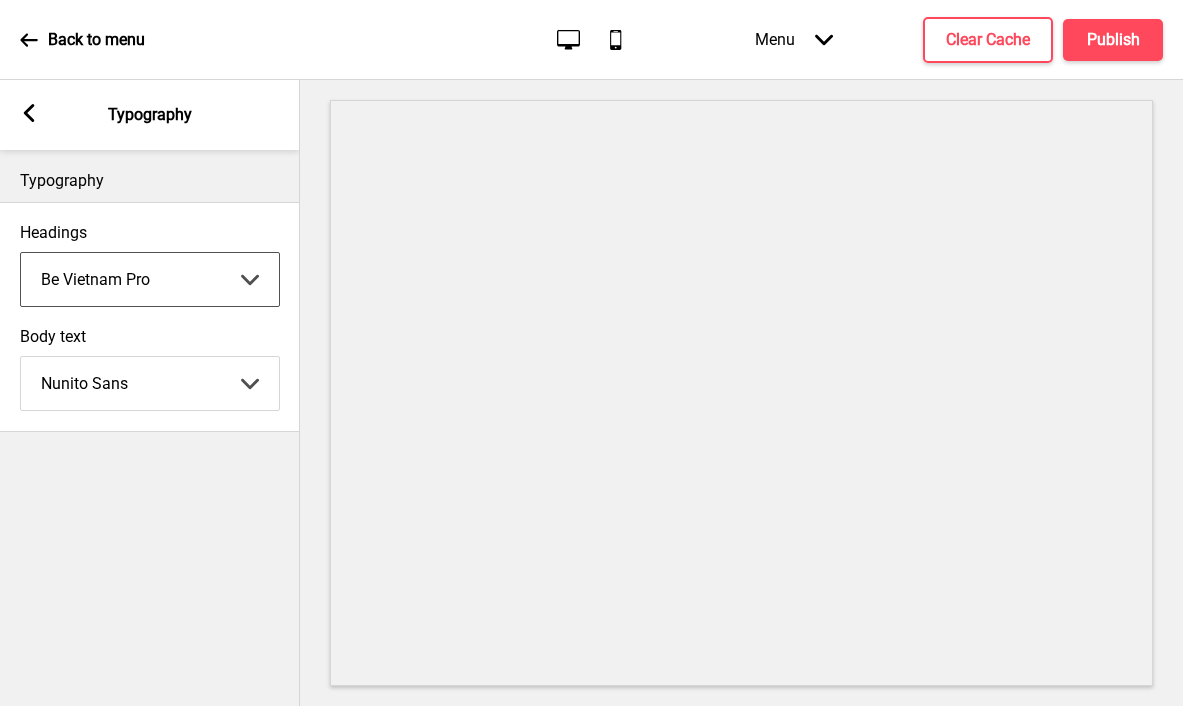 click on "Abhaya Libre Abril Fatface Adobe Garamond Pro Arimo Arsenal Arvo Berkshire Swash Be Vietnam Pro Bitter Bree Serif Cantora One Cabin Courgette Coustard Glegoo Hammersmith One Hind Guntur Josefin Sans Jost Kalam Lato Libre Baskerville Libre Franklin Lora Merriweather Nunito Sans Oregano Oswald Pacifico Playfair Display Prata Quattrocento Quicksand Roboto Roboto Slab Rye Sanchez Signika Trocchi Ubuntu Vollkorn Yeseva One 王漢宗細黑體繁 王漢宗細圓體繁 王漢宗粗明體繁 小米兰亭简 腾翔嘉丽细圆简 腾祥睿黑简 王漢宗波卡體繁一空陰 王漢宗粗圓體繁一雙空 瀨戶字體繁 田氏方筆刷體繁 田氏细笔刷體繁 站酷快乐简体 站酷酷黑 站酷小薇字体简体 Aa晚风 Aa荷包鼓鼓 中文 STSong" at bounding box center [150, 383] 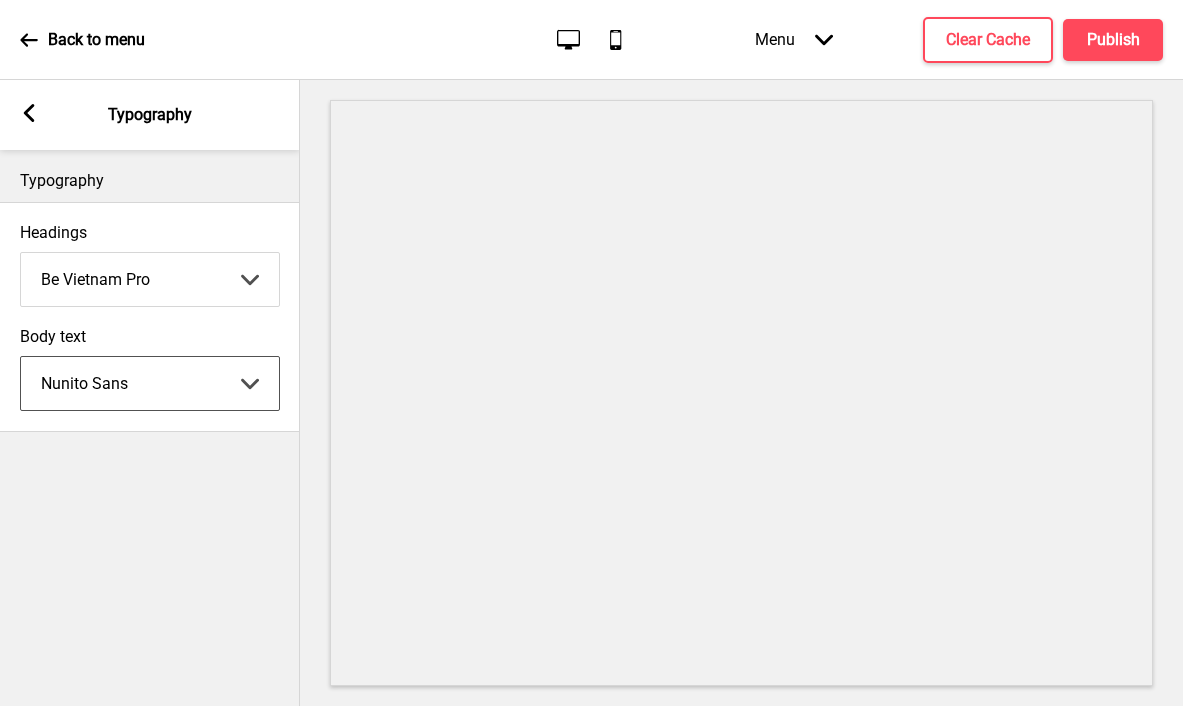 select on "Josefin Sans" 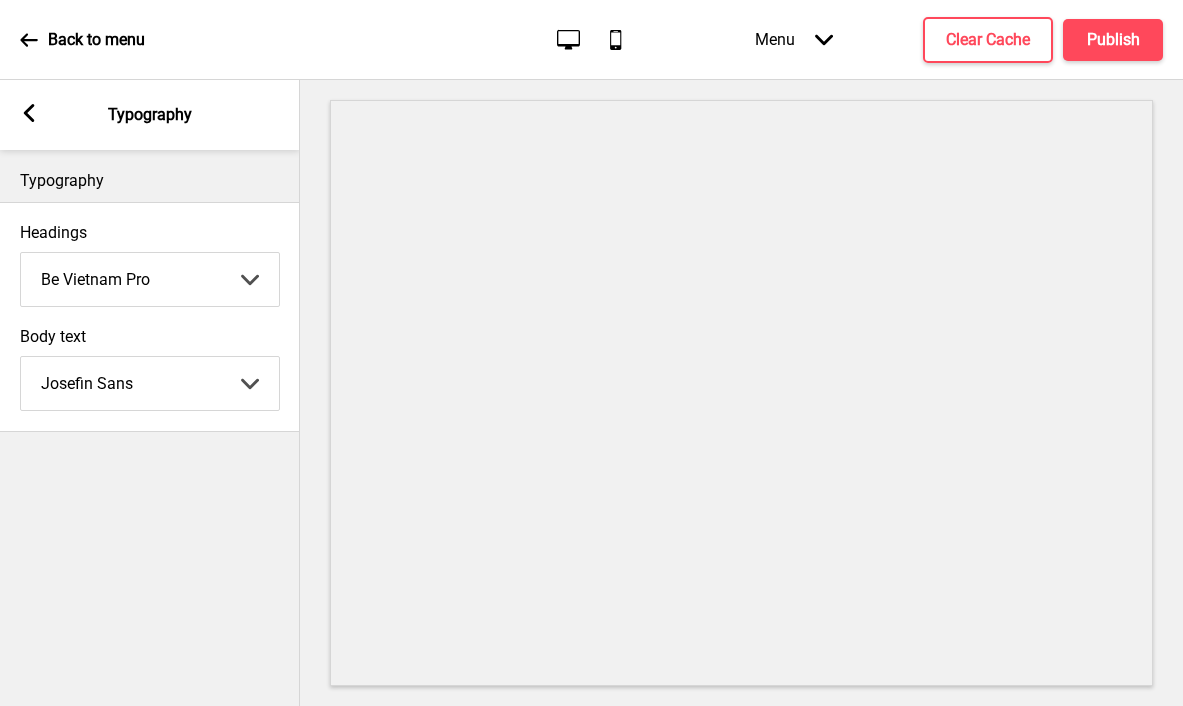 click 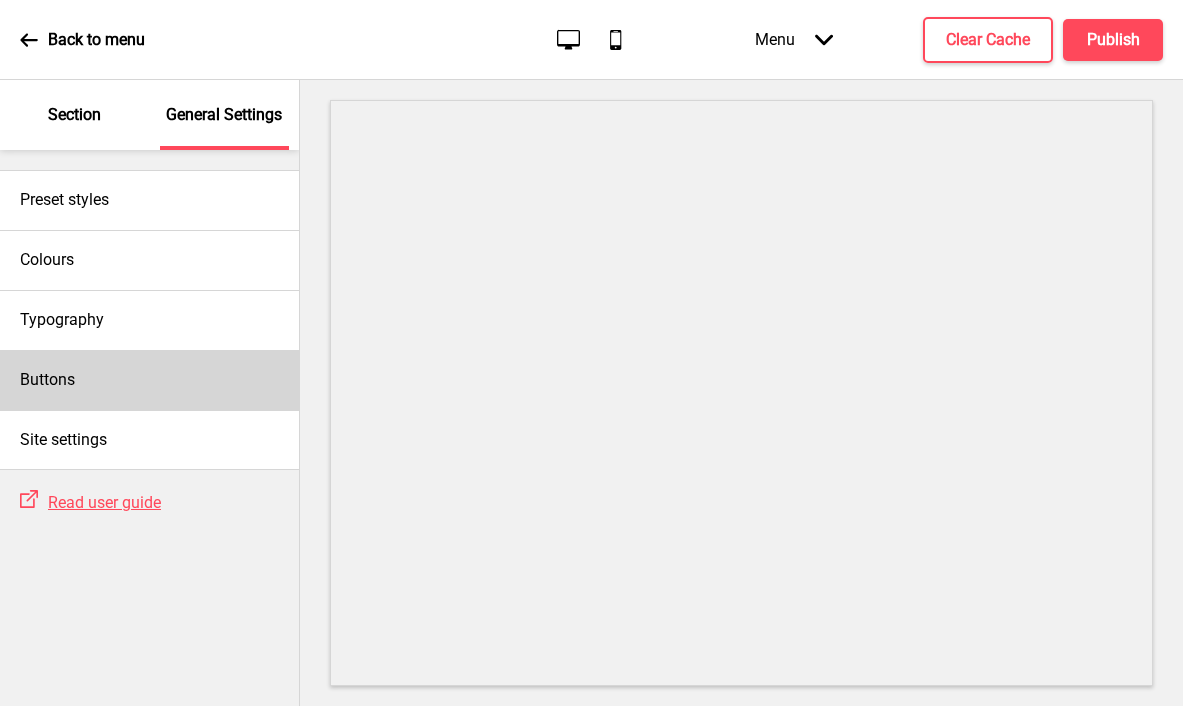 click on "Buttons" at bounding box center (149, 380) 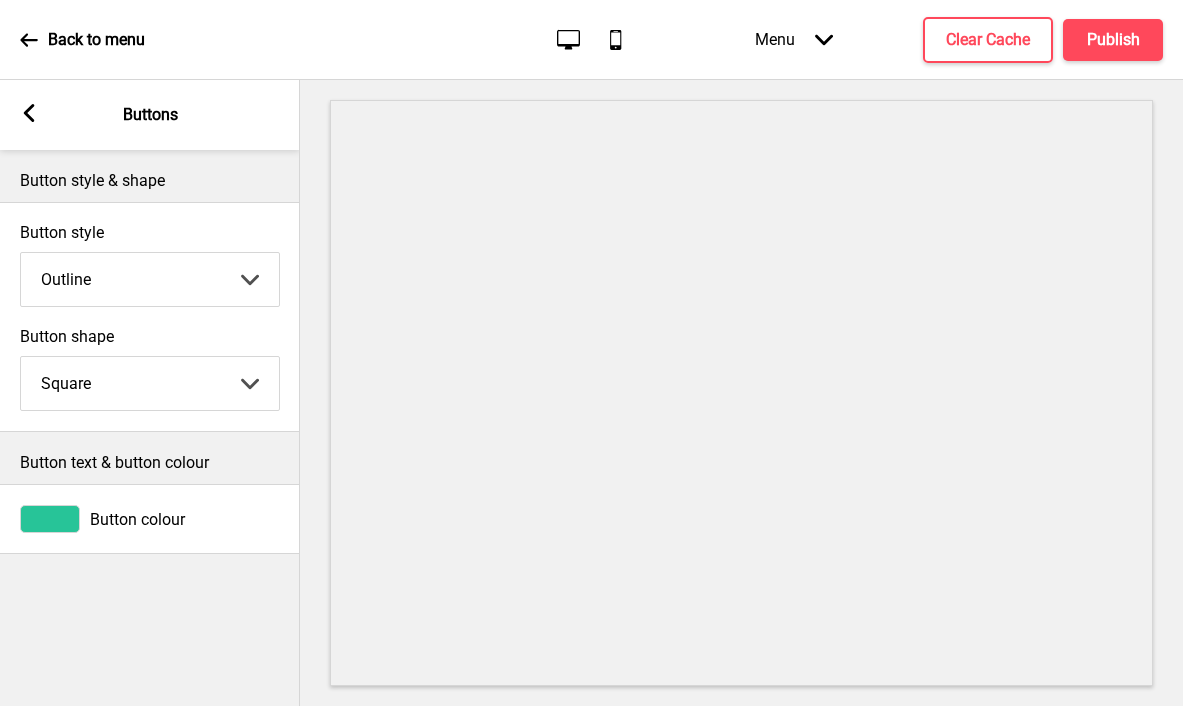 click on "Solid Outline Raised" at bounding box center [150, 279] 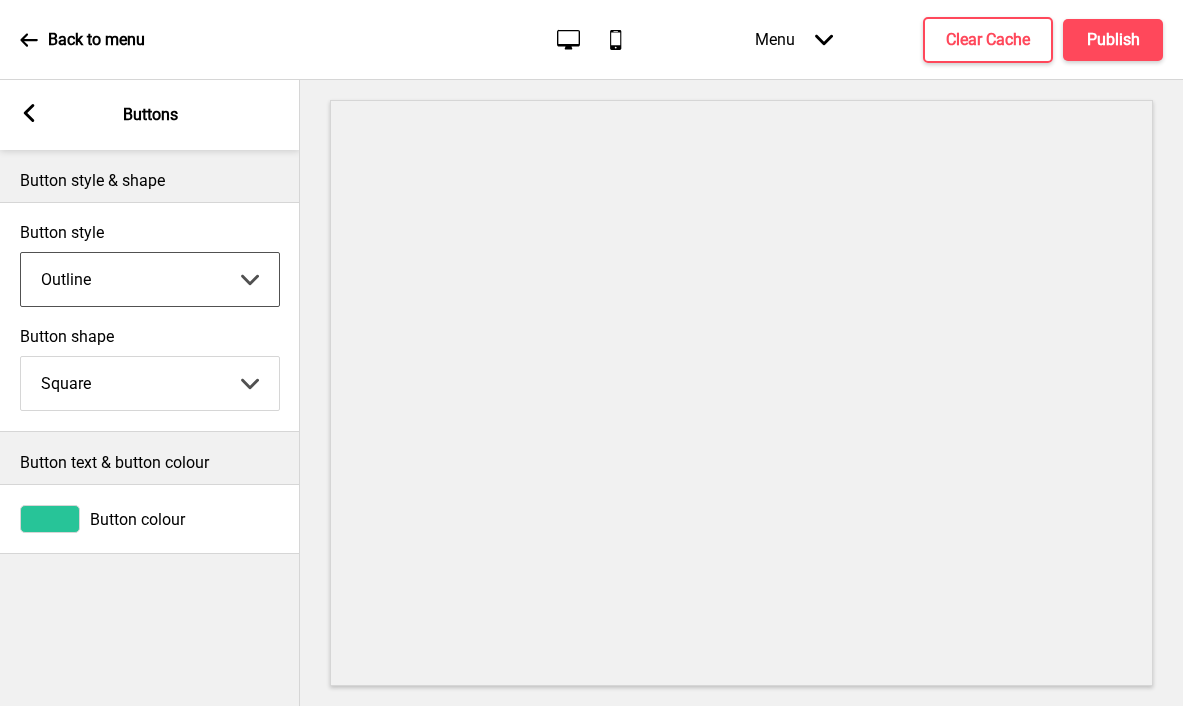 select on "raised" 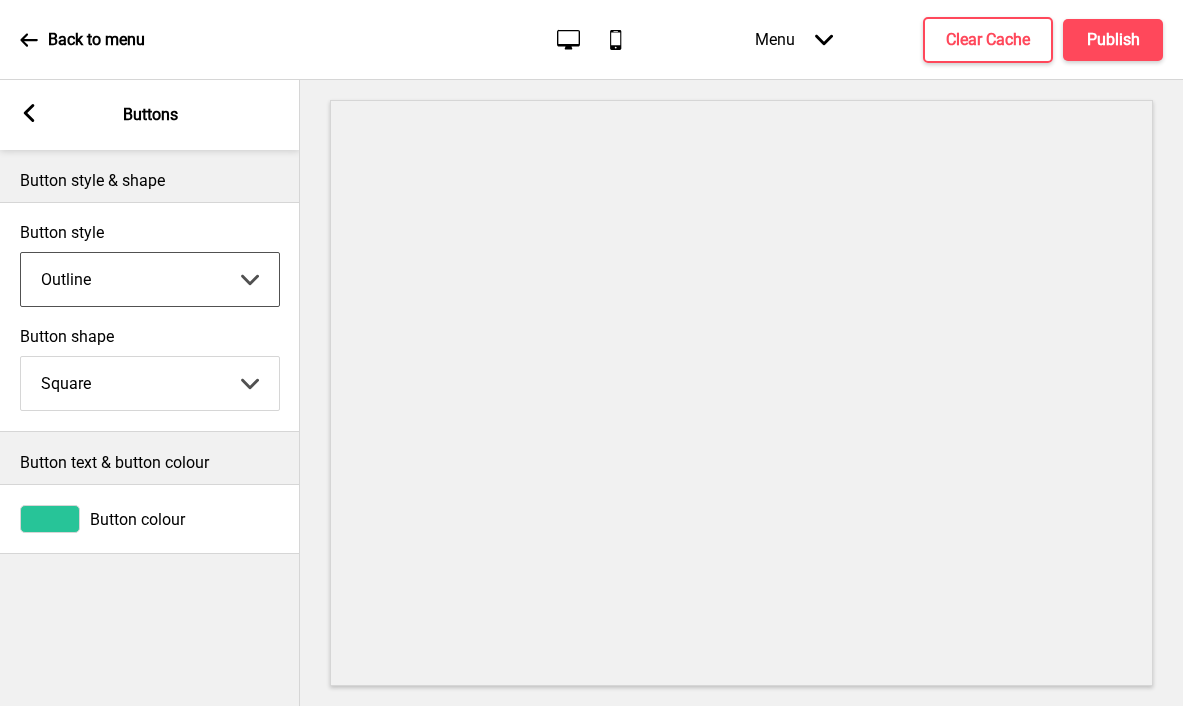 click on "Round Square Pill" at bounding box center [150, 383] 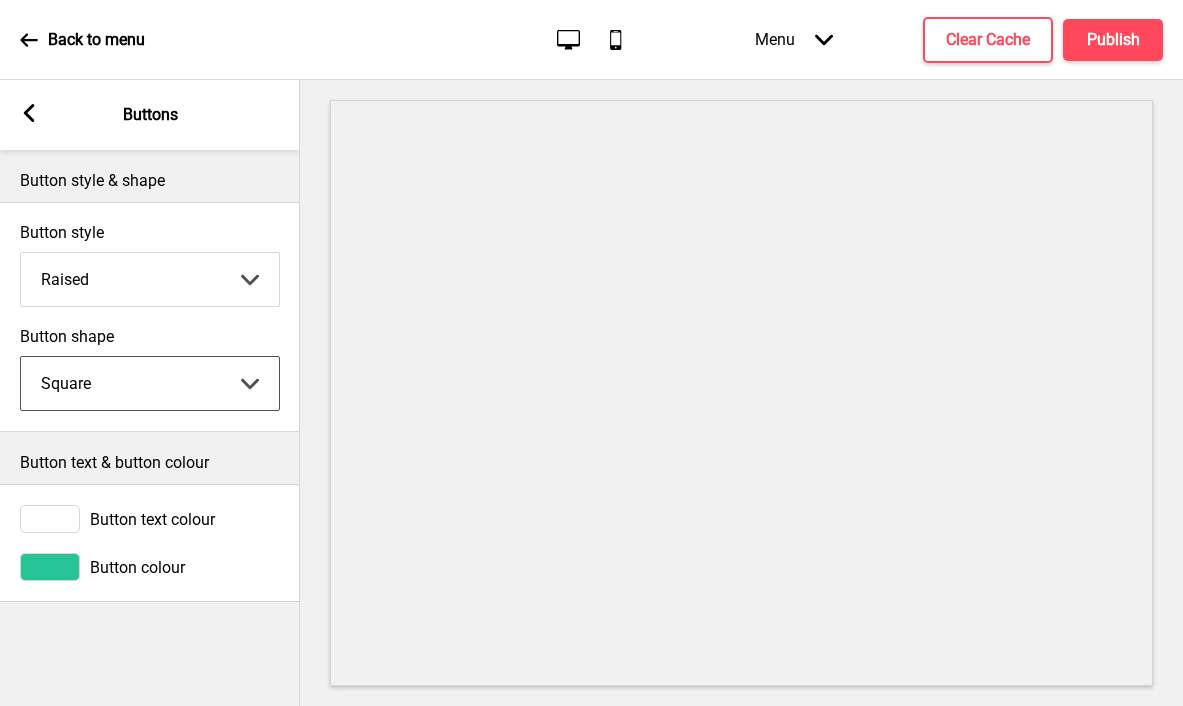 select on "pill" 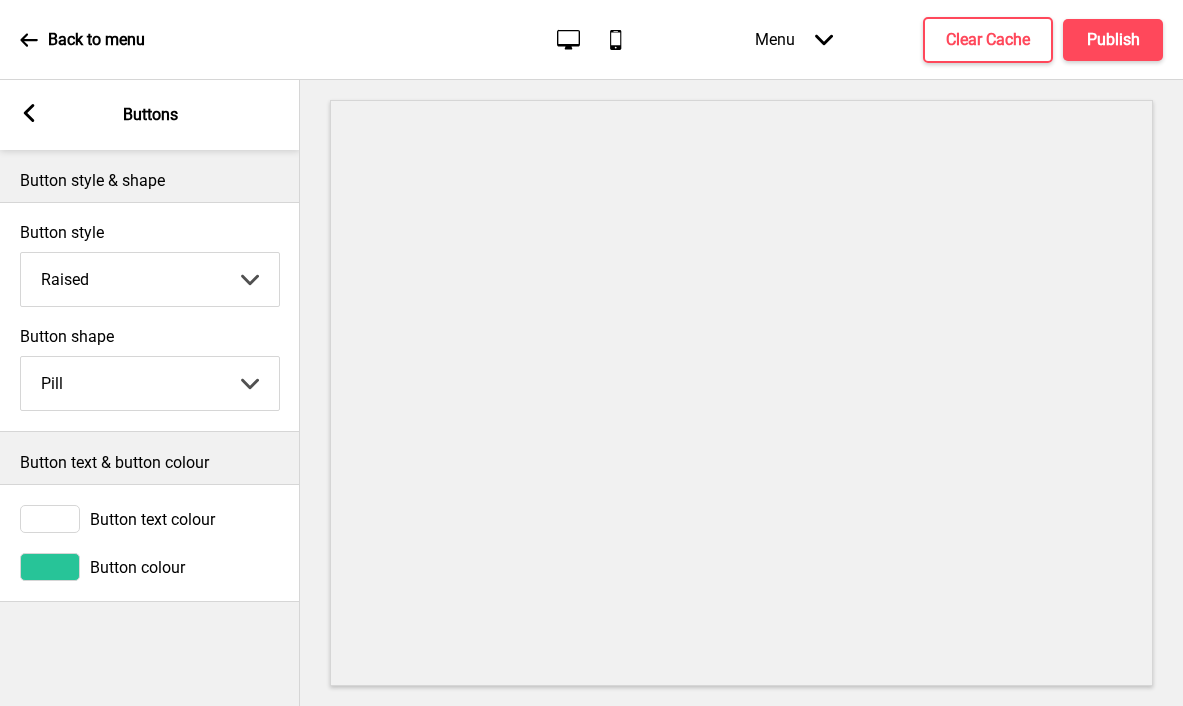 click at bounding box center [50, 519] 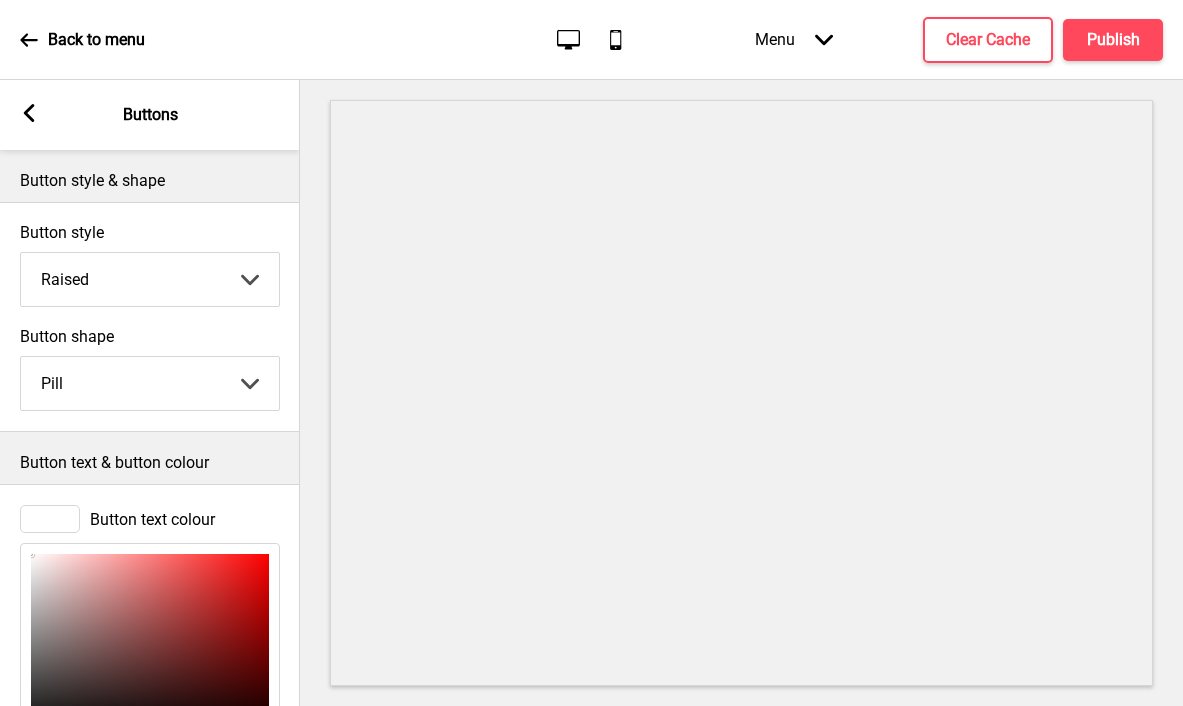 scroll, scrollTop: 257, scrollLeft: 0, axis: vertical 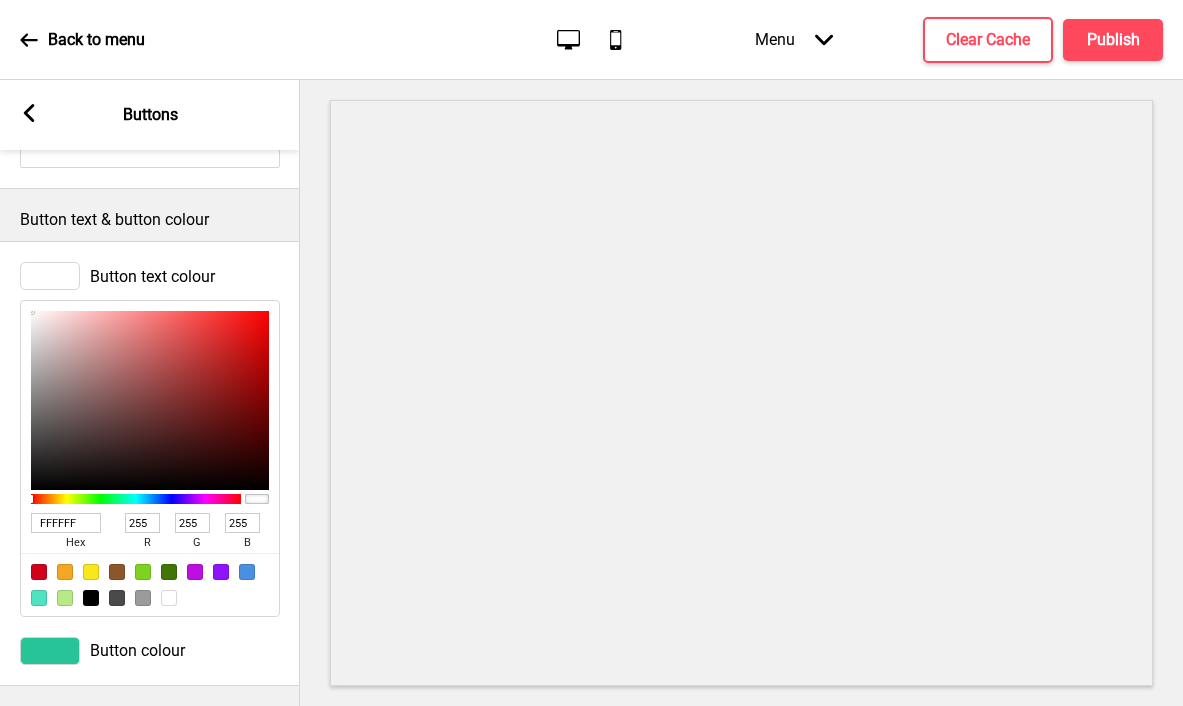 drag, startPoint x: 85, startPoint y: 506, endPoint x: 24, endPoint y: 494, distance: 62.169125 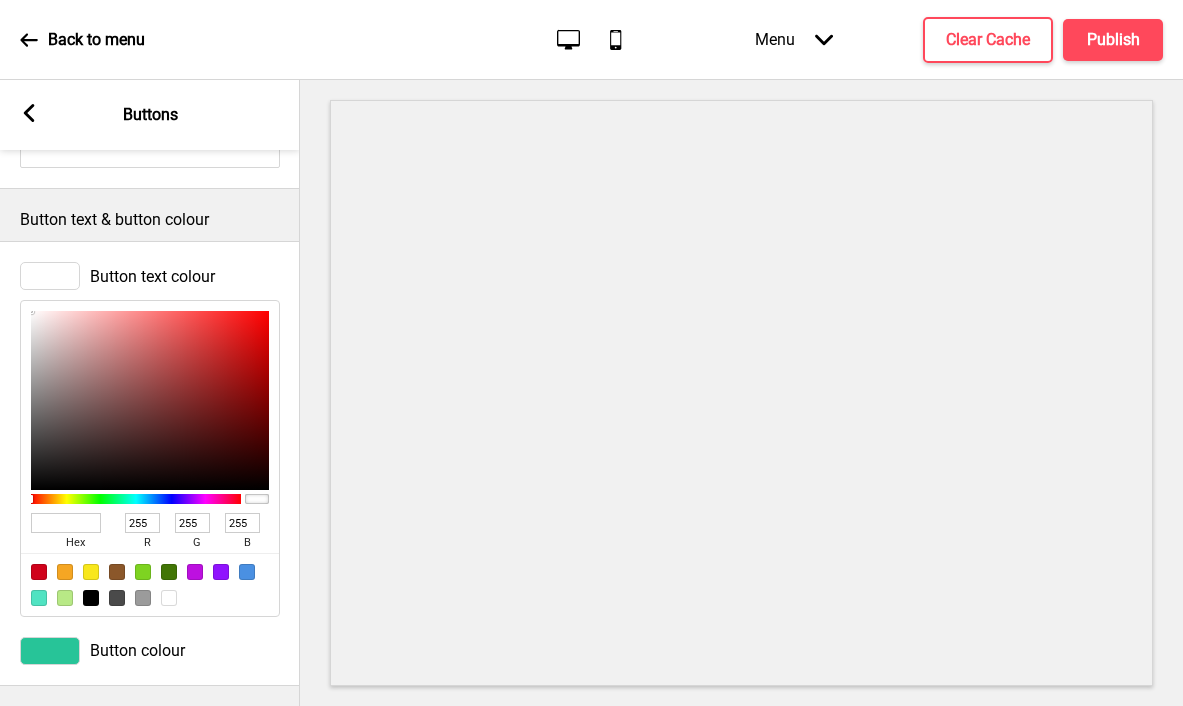 paste on "000000" 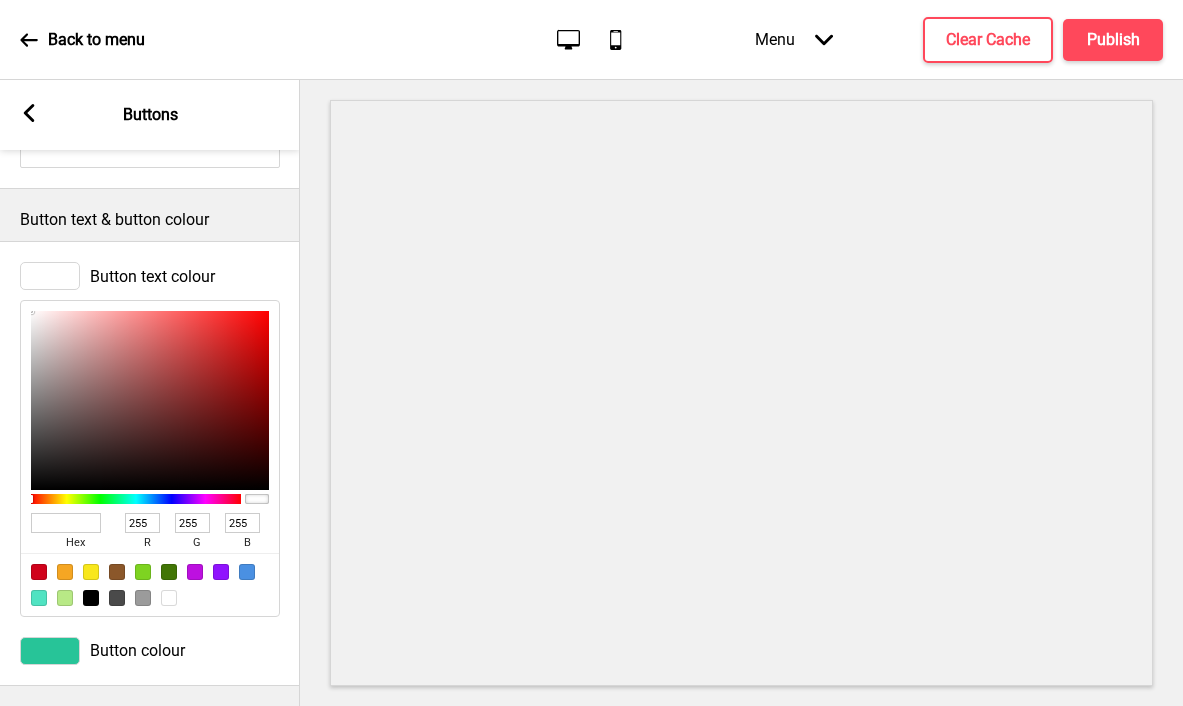 type on "000000" 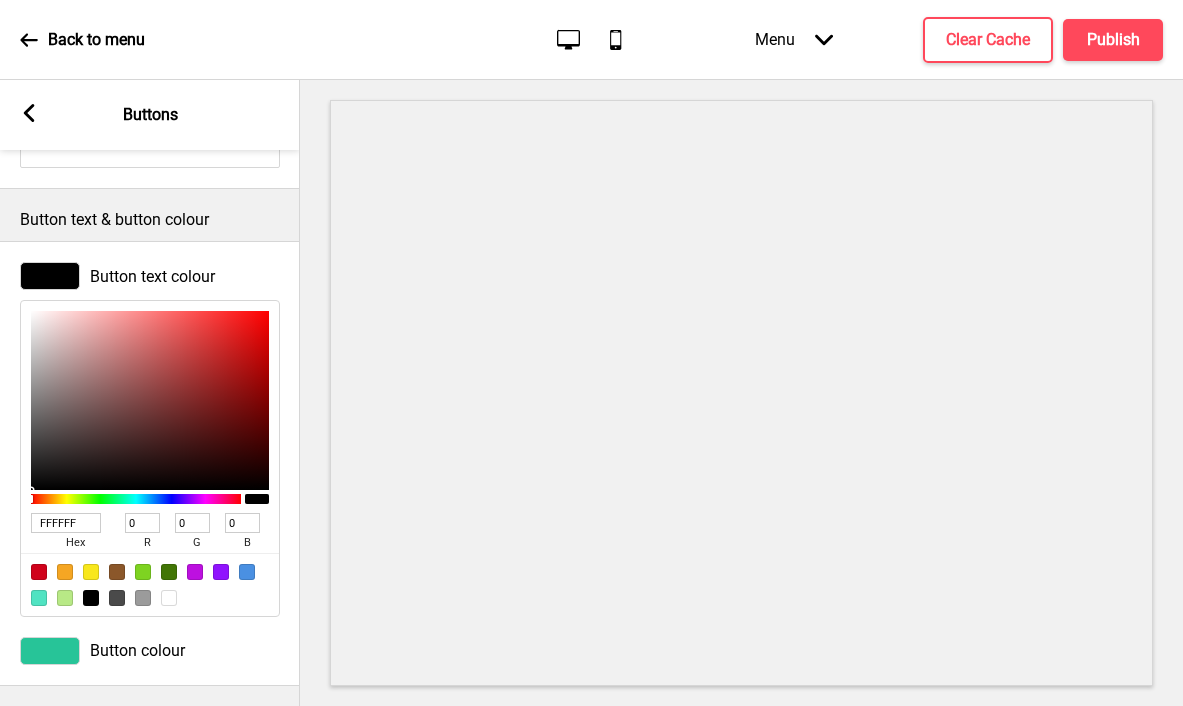 type on "000000" 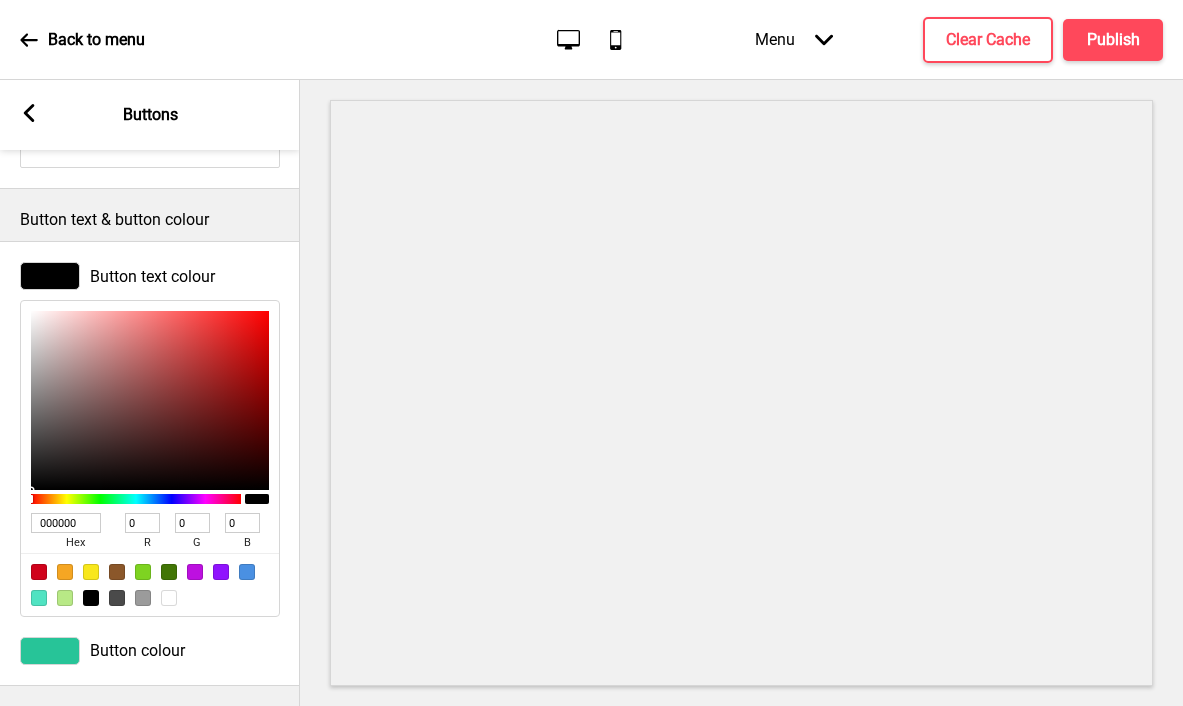 click at bounding box center [50, 651] 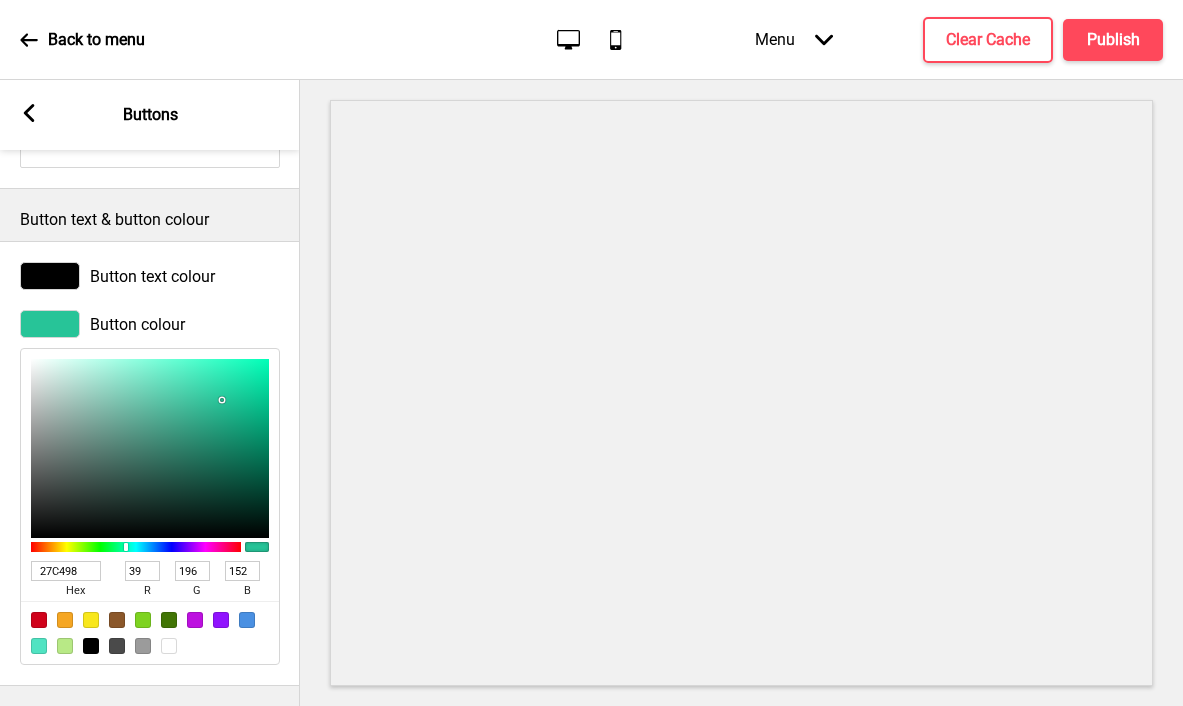 drag, startPoint x: 88, startPoint y: 555, endPoint x: 1, endPoint y: 534, distance: 89.498604 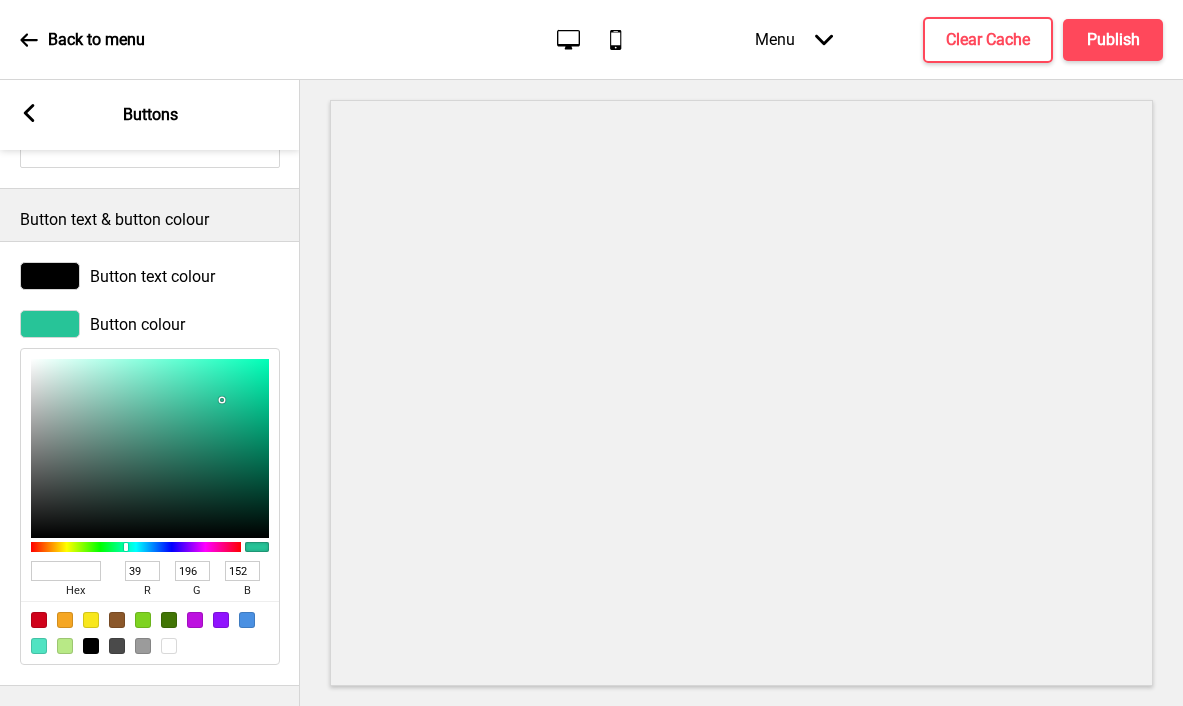 paste on "[HEX]" 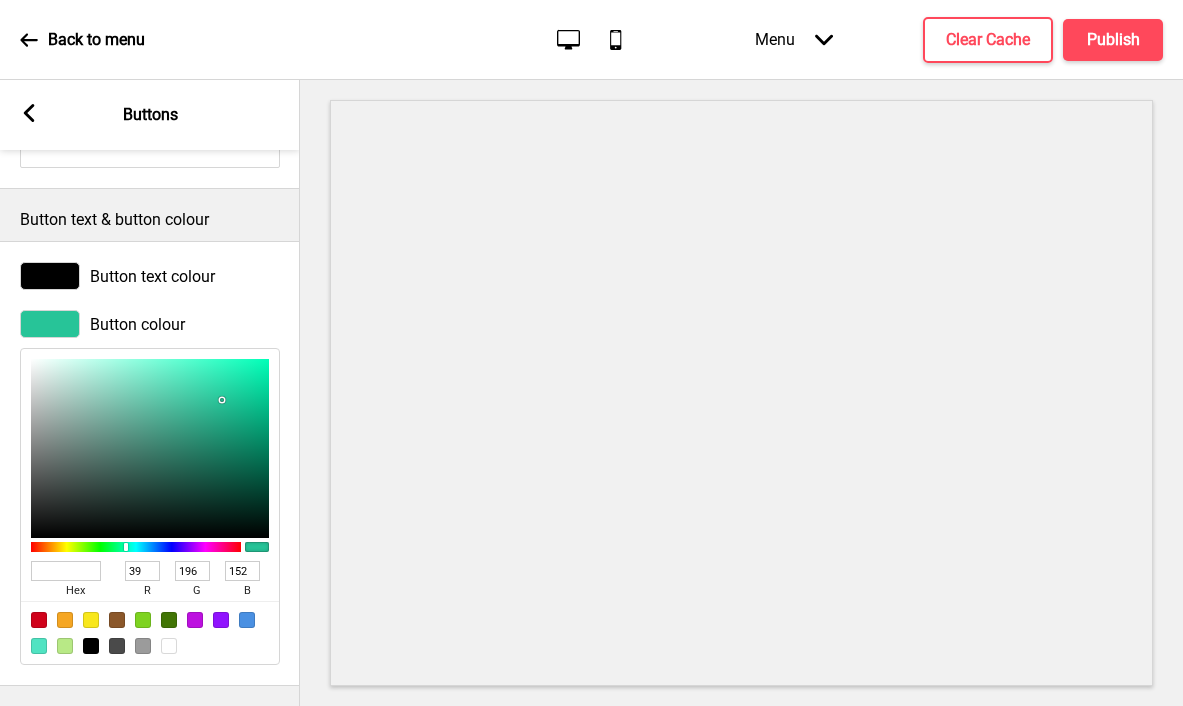 type on "[HEX]" 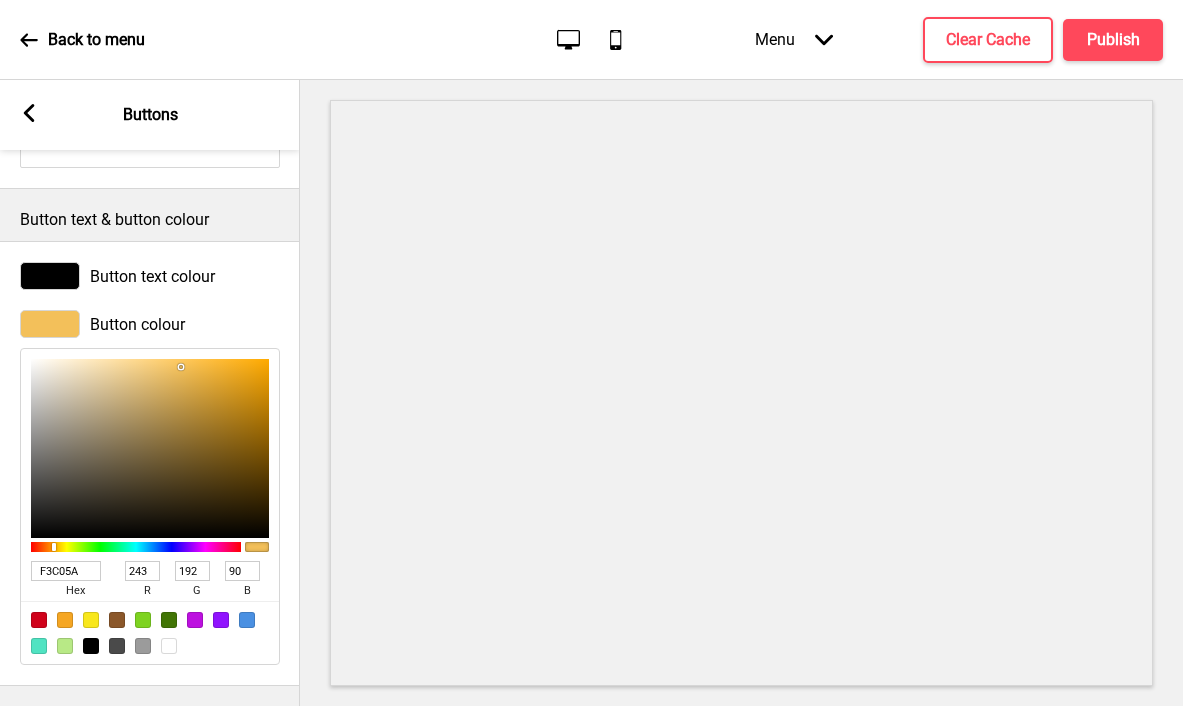 type on "[HEX]" 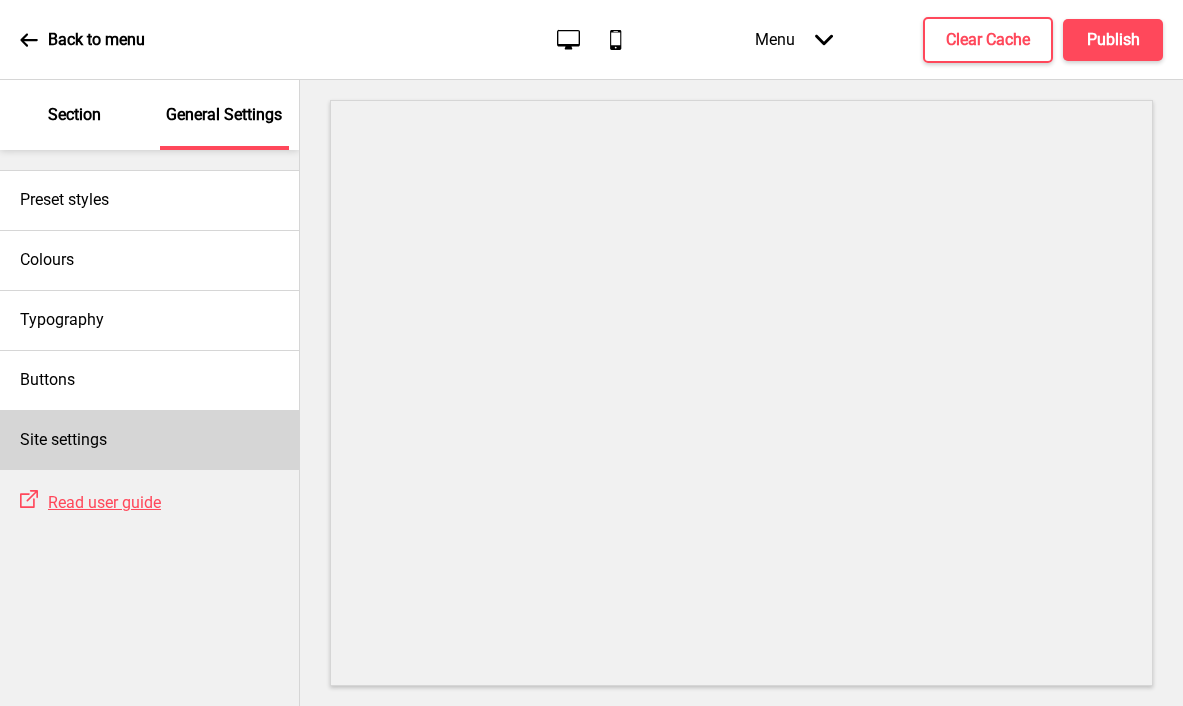 click on "Site settings" at bounding box center (149, 440) 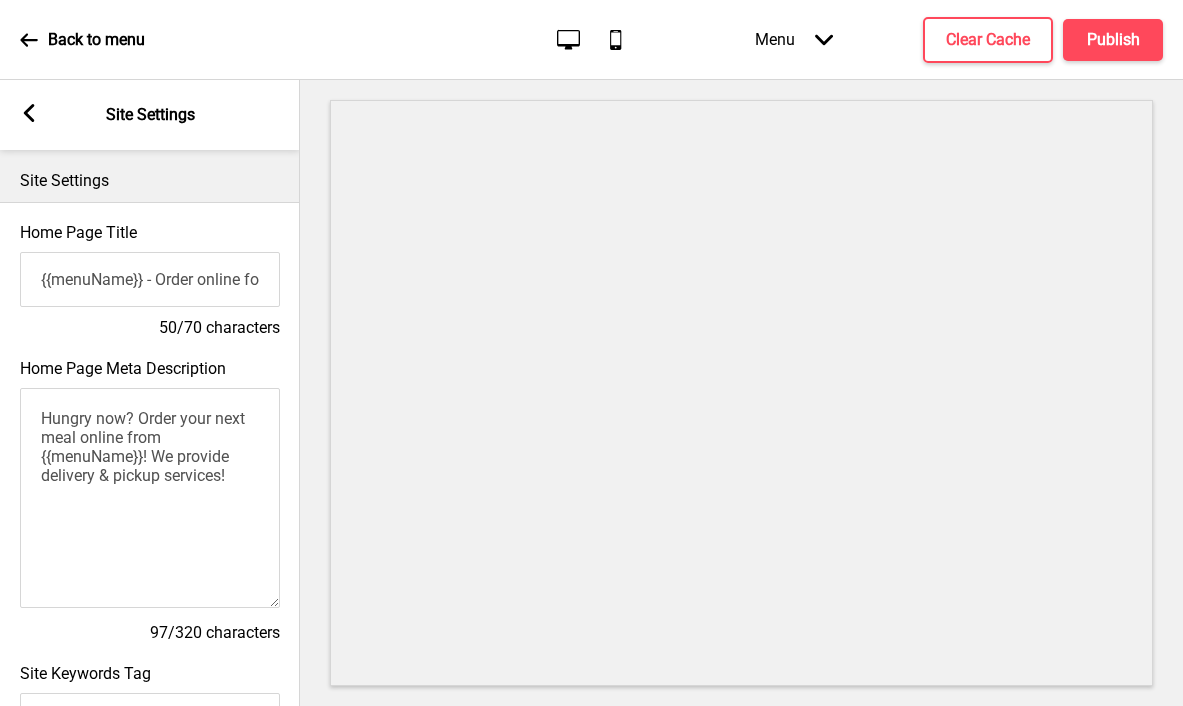 scroll, scrollTop: 0, scrollLeft: 151, axis: horizontal 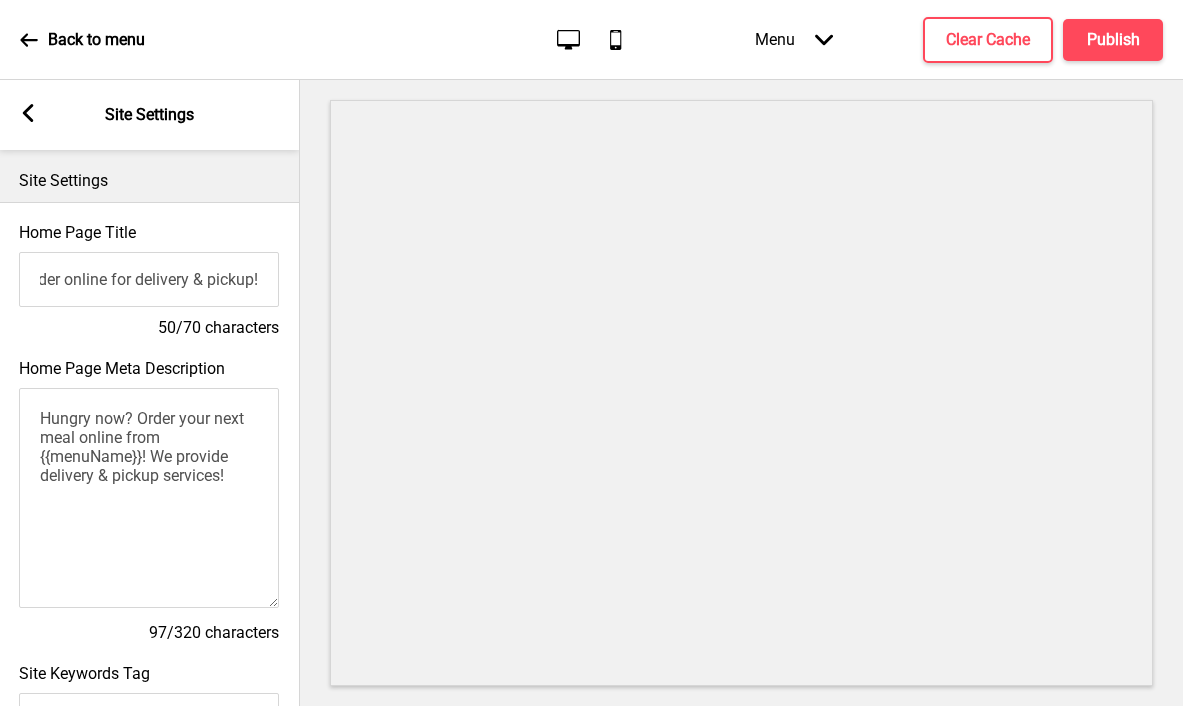 type on "{" 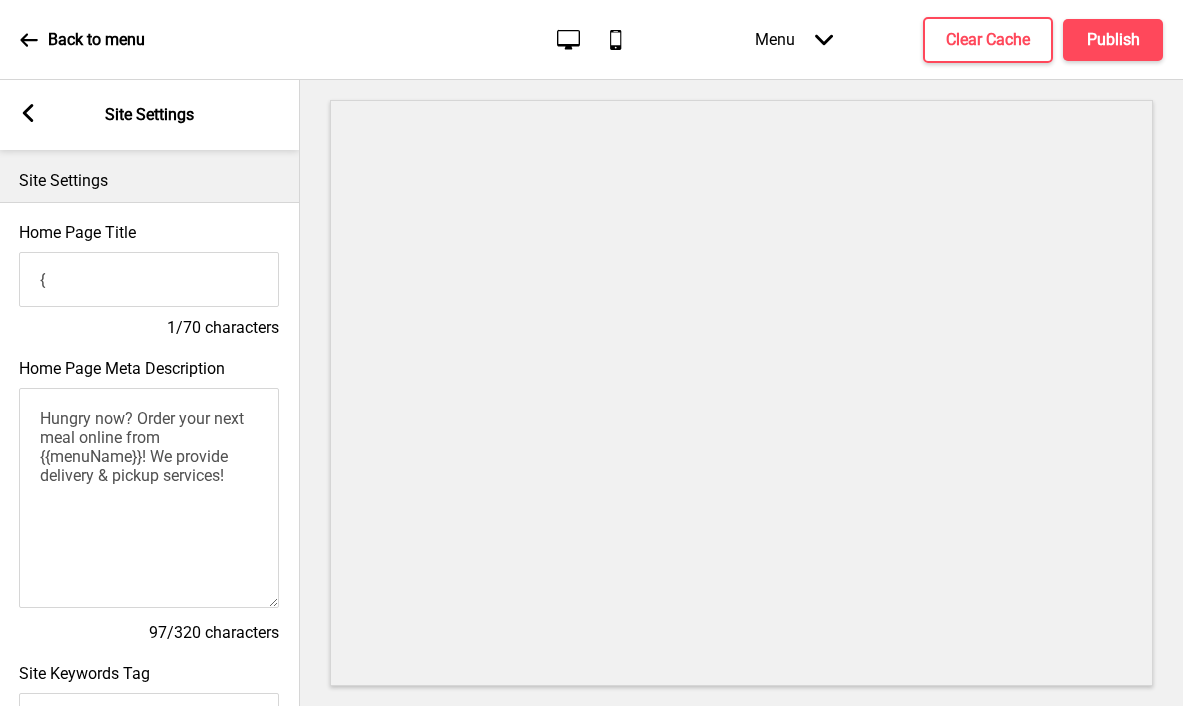 scroll, scrollTop: 0, scrollLeft: 0, axis: both 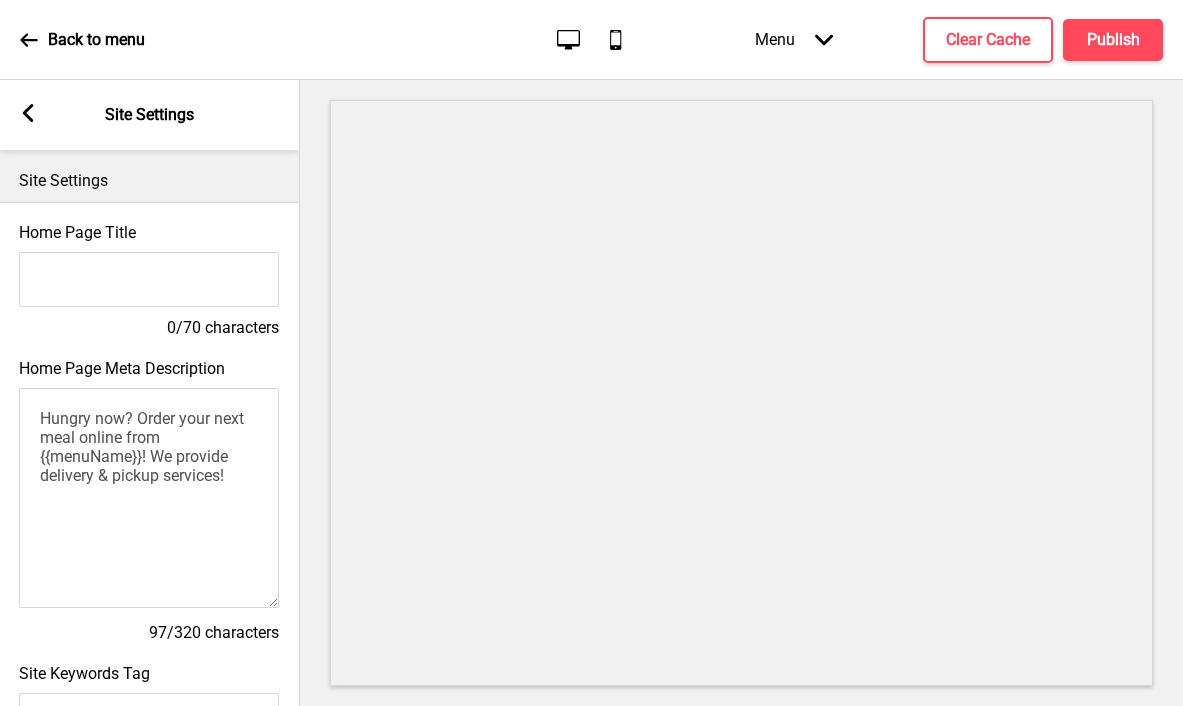 paste on "The Farm - Order online for delivery & pickup!" 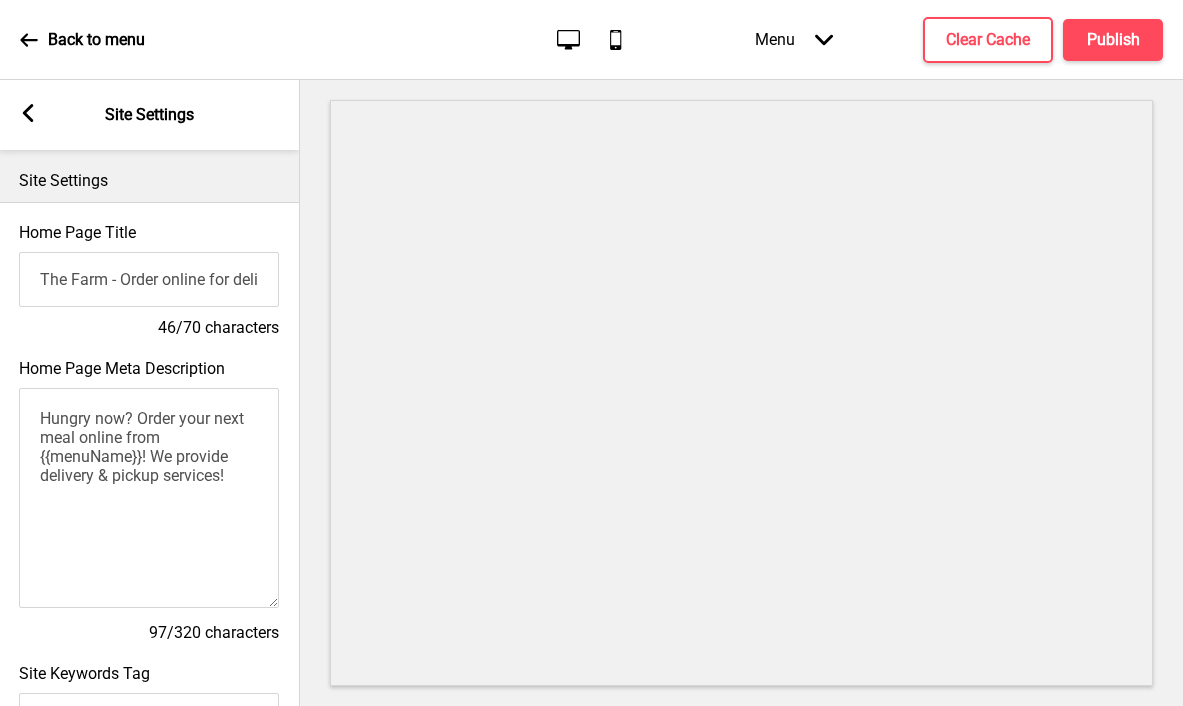 scroll, scrollTop: 0, scrollLeft: 113, axis: horizontal 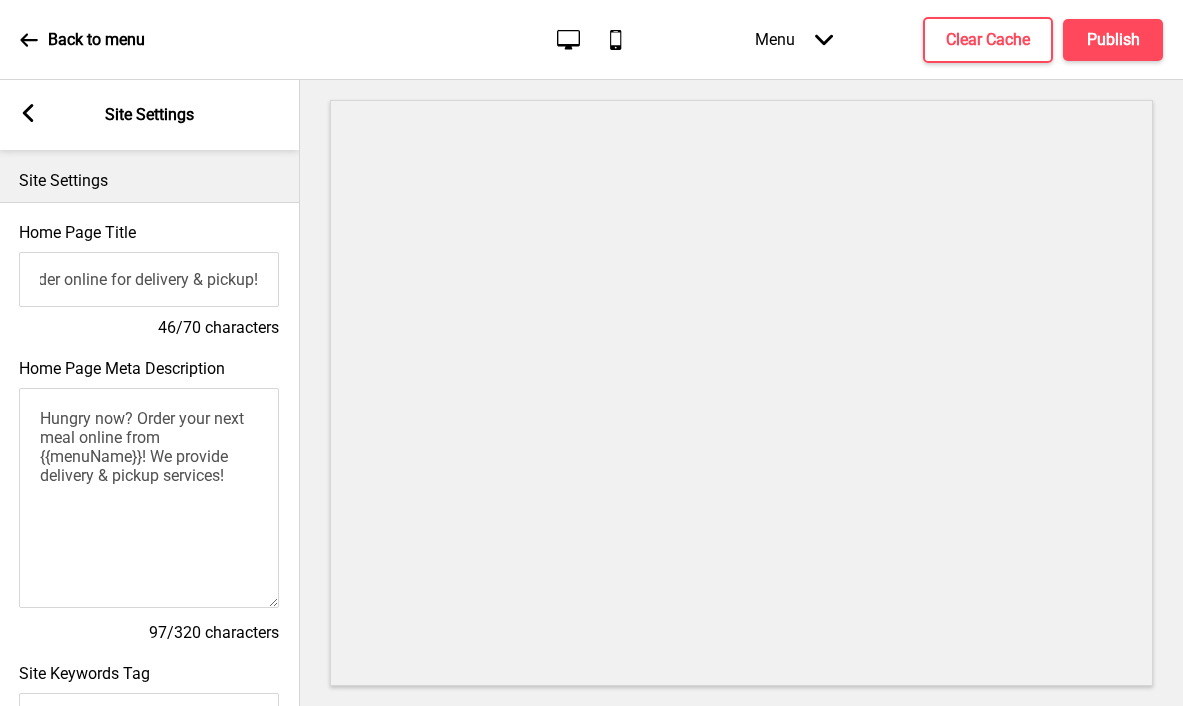type on "The Farm - Order online for delivery & pickup!" 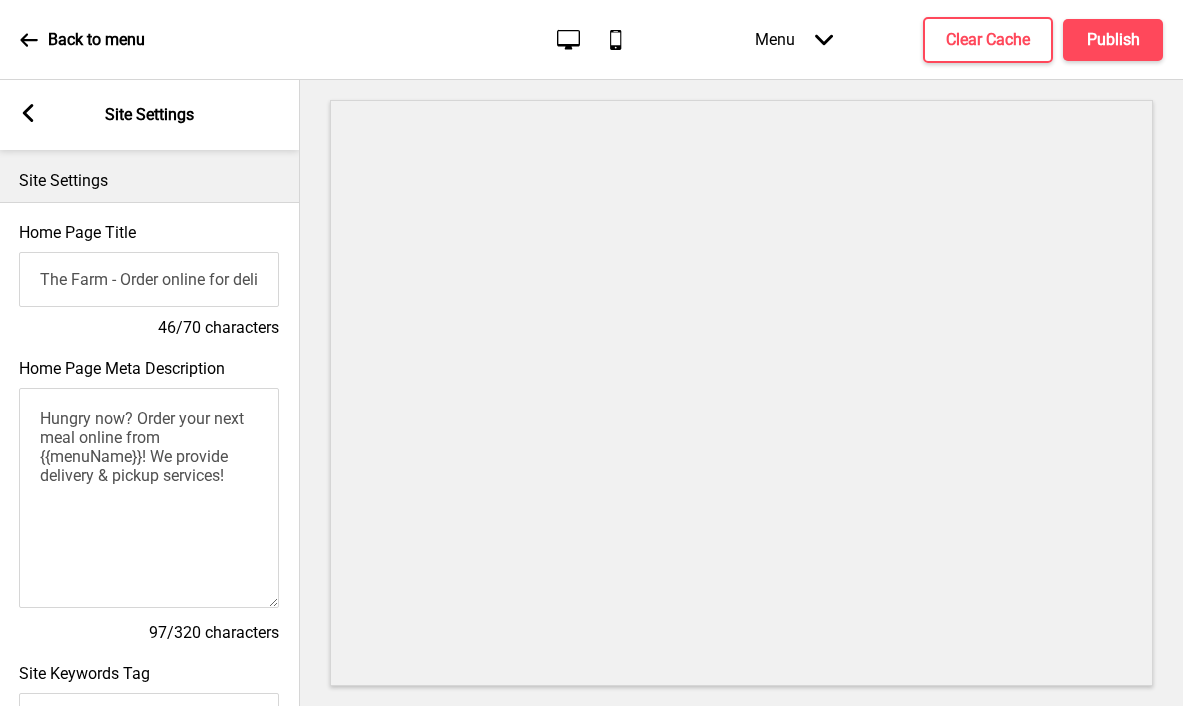 drag, startPoint x: 240, startPoint y: 478, endPoint x: 38, endPoint y: 403, distance: 215.47389 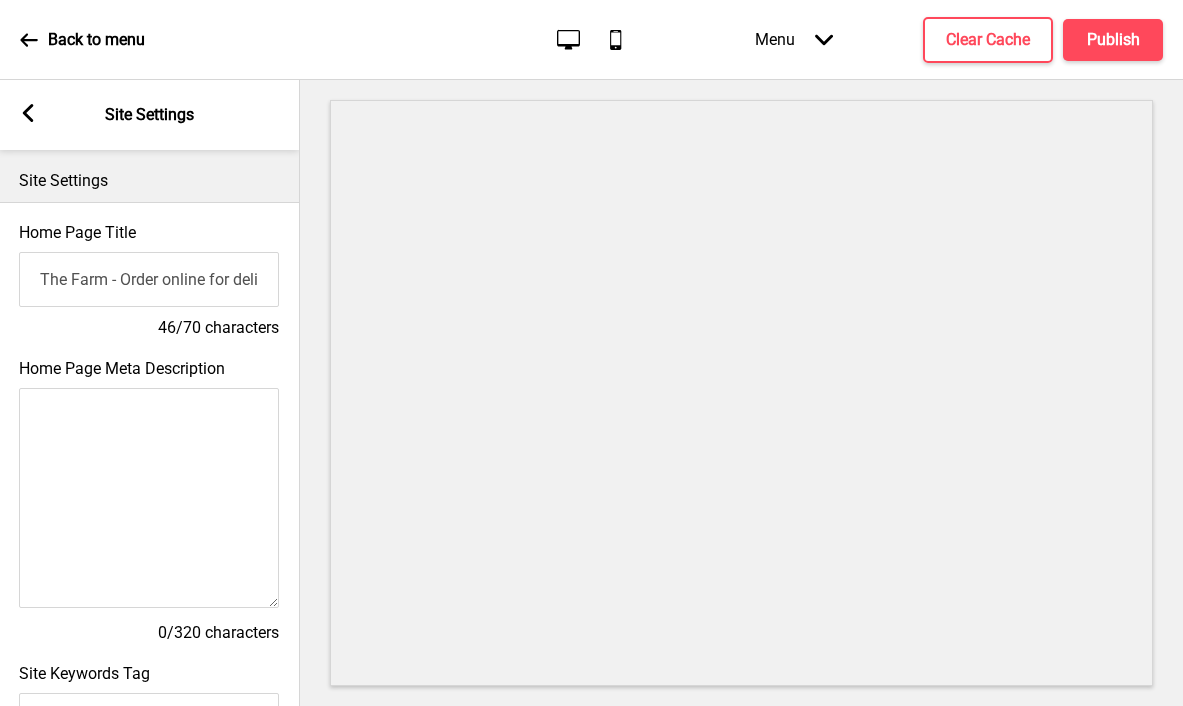 paste on "Hungry? Order your next meal online from The Farm! We provide delivery & pickup services!" 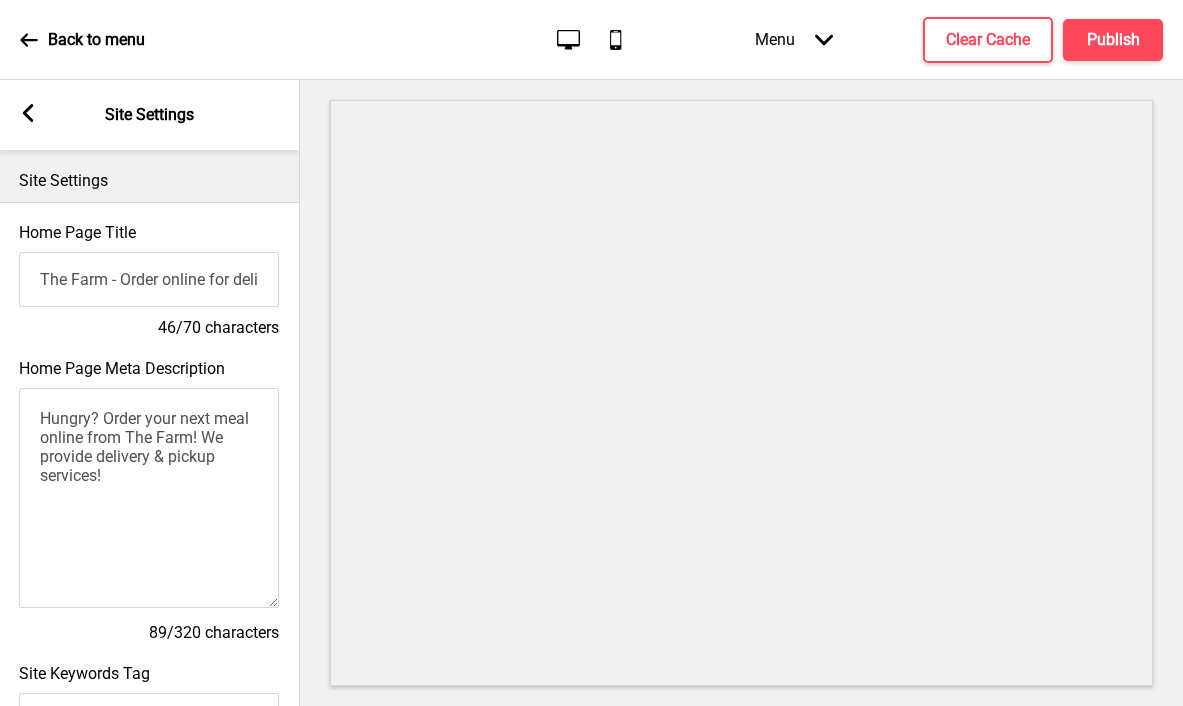 type on "Hungry? Order your next meal online from The Farm! We provide delivery & pickup services!" 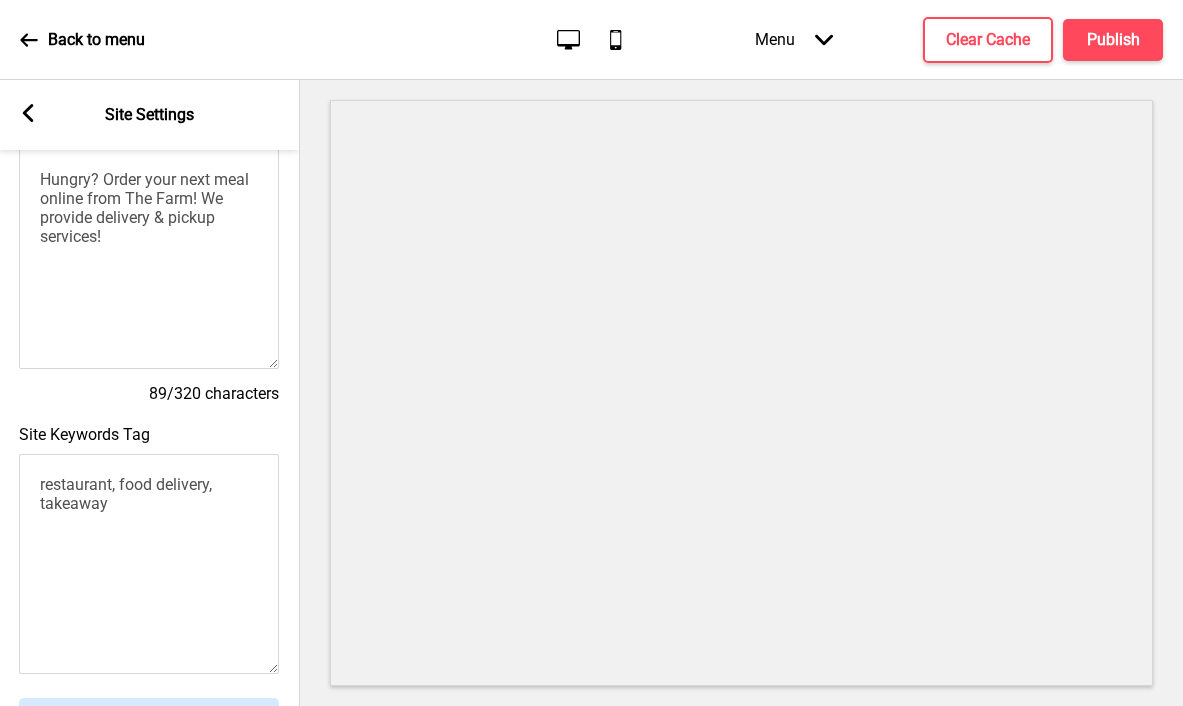 scroll, scrollTop: 268, scrollLeft: 0, axis: vertical 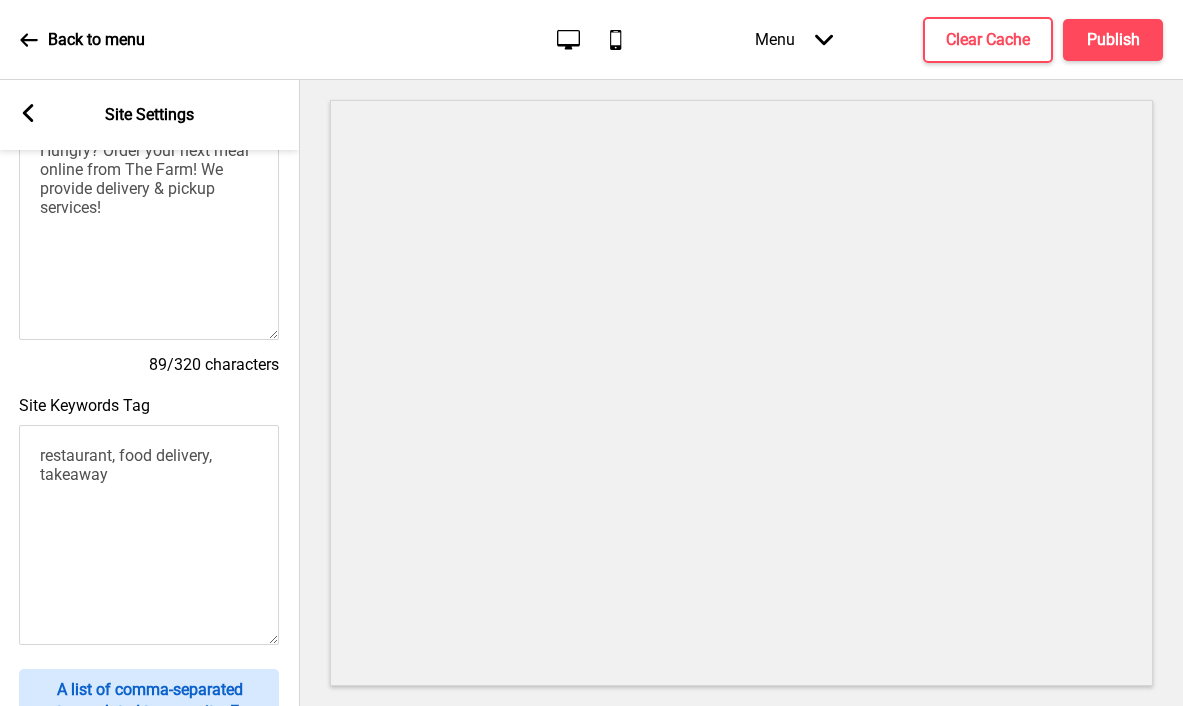 drag, startPoint x: 116, startPoint y: 481, endPoint x: 19, endPoint y: 456, distance: 100.16985 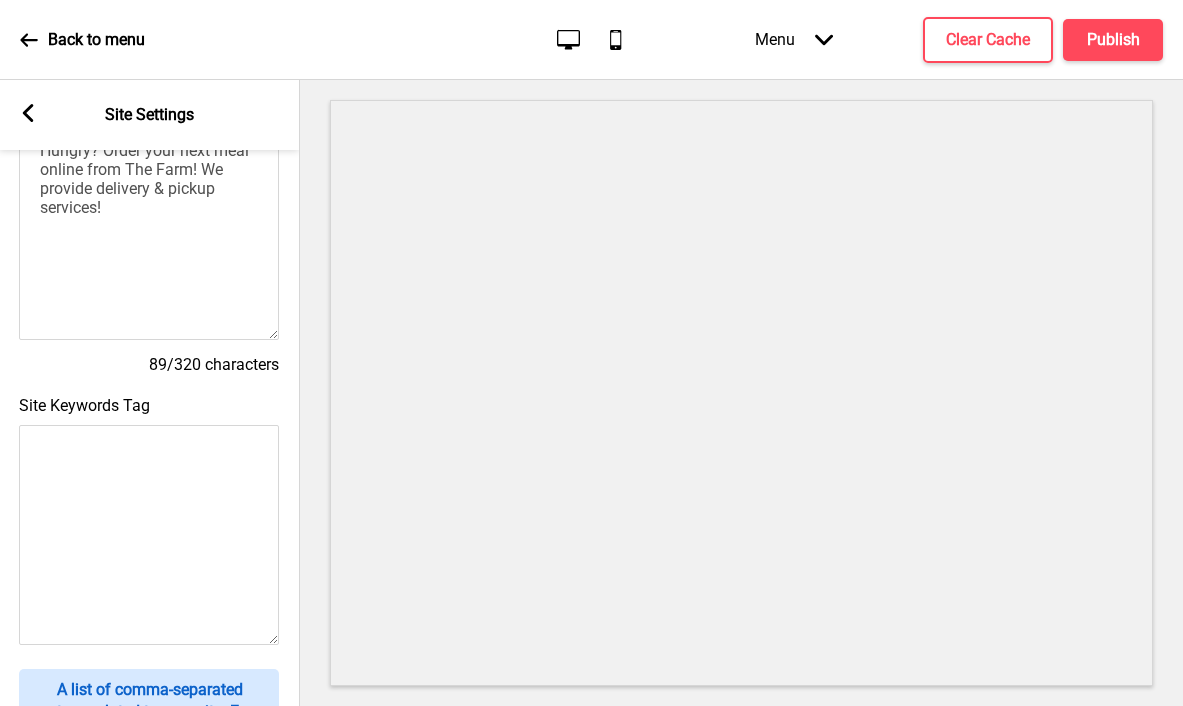 paste on "restaurant, food delivery, takeaway, fresh, pasta," 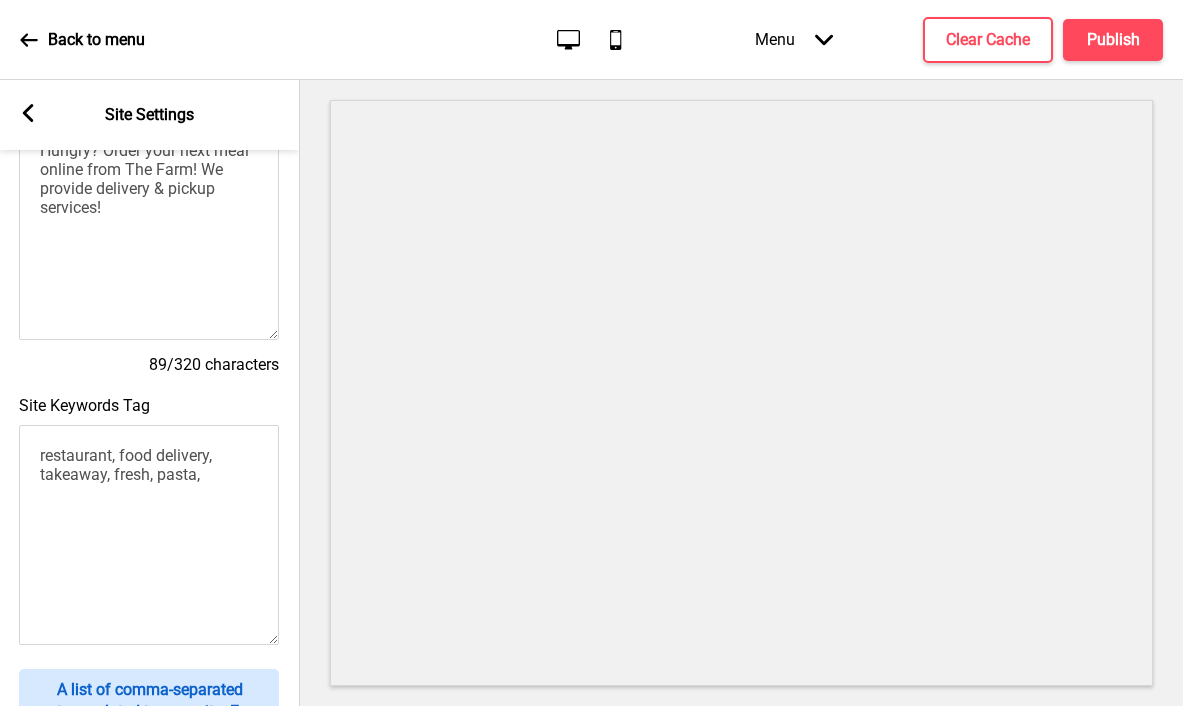 type on "restaurant, food delivery, takeaway, fresh, pasta," 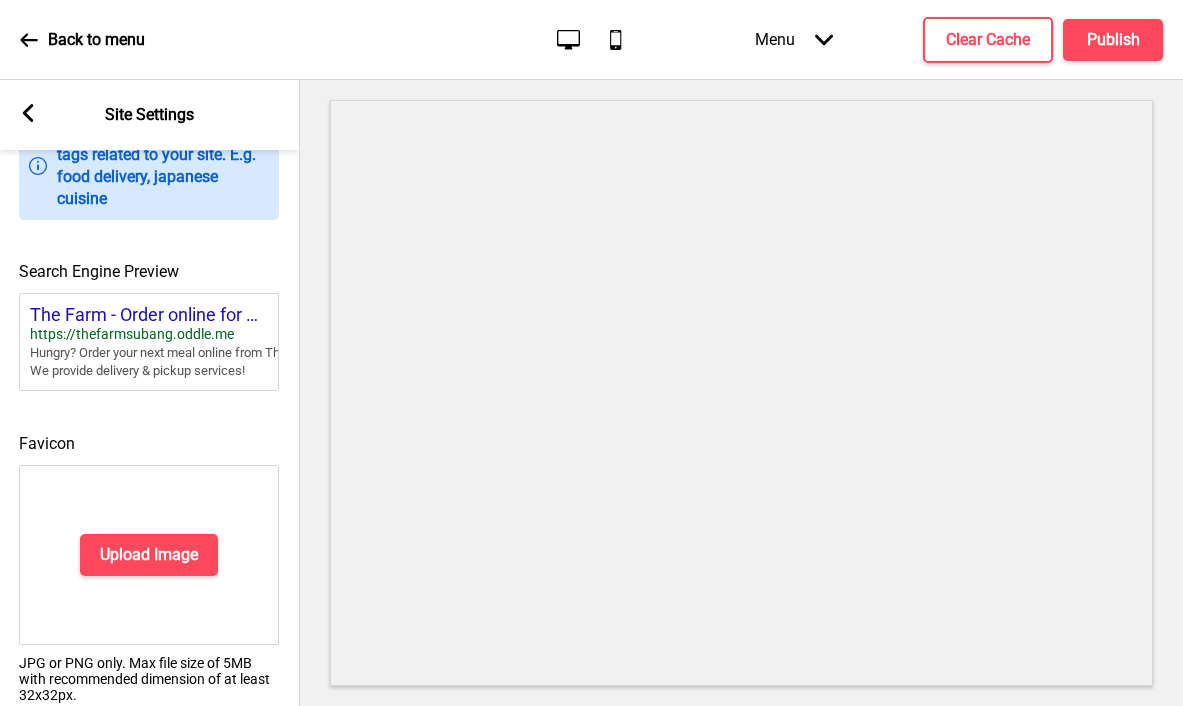 scroll, scrollTop: 864, scrollLeft: 0, axis: vertical 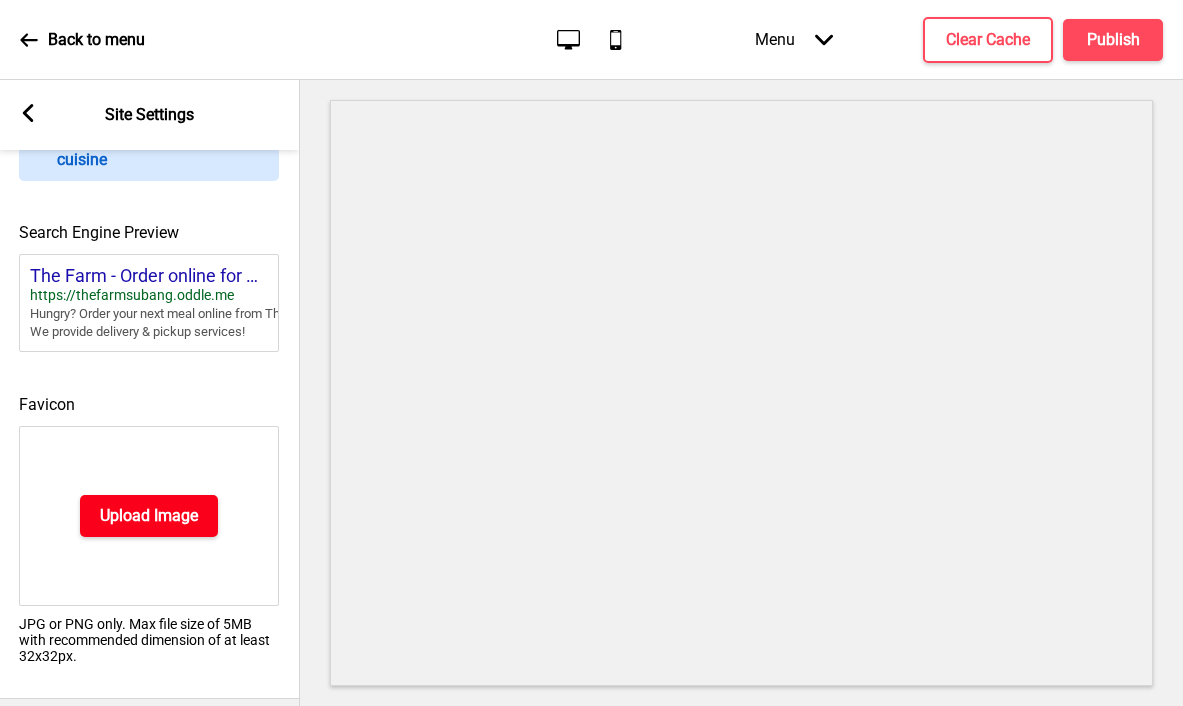 click on "Upload Image" at bounding box center (149, 516) 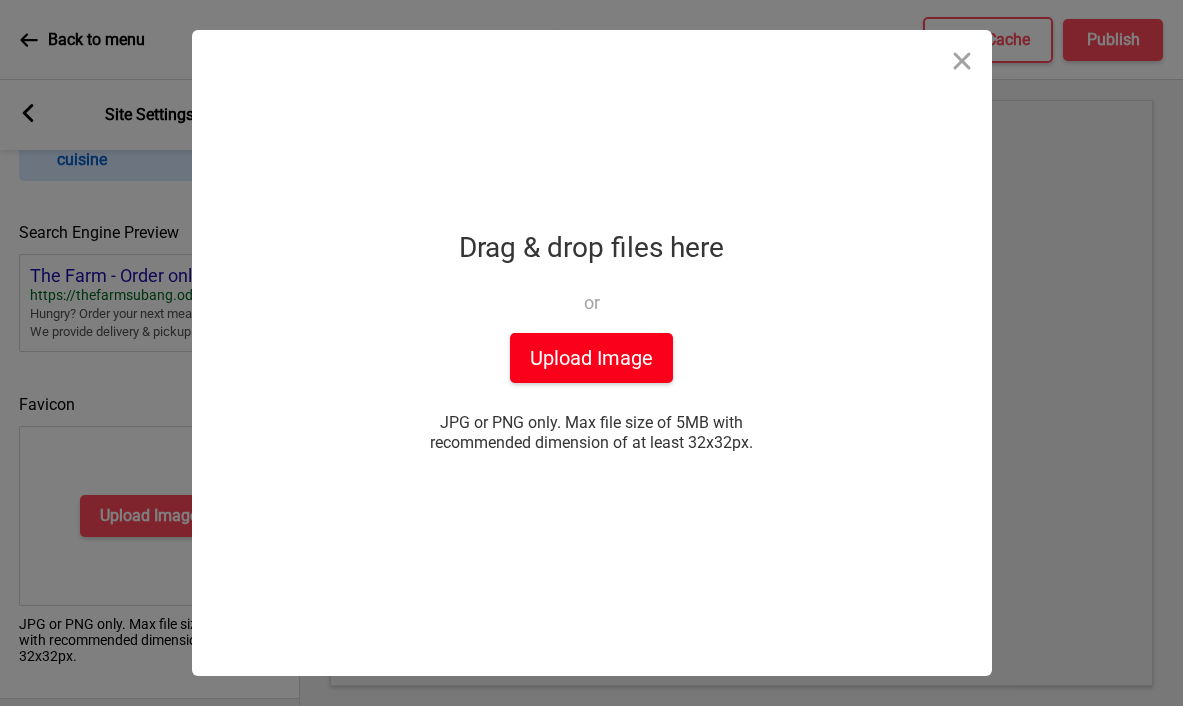click on "Upload Image" at bounding box center (591, 358) 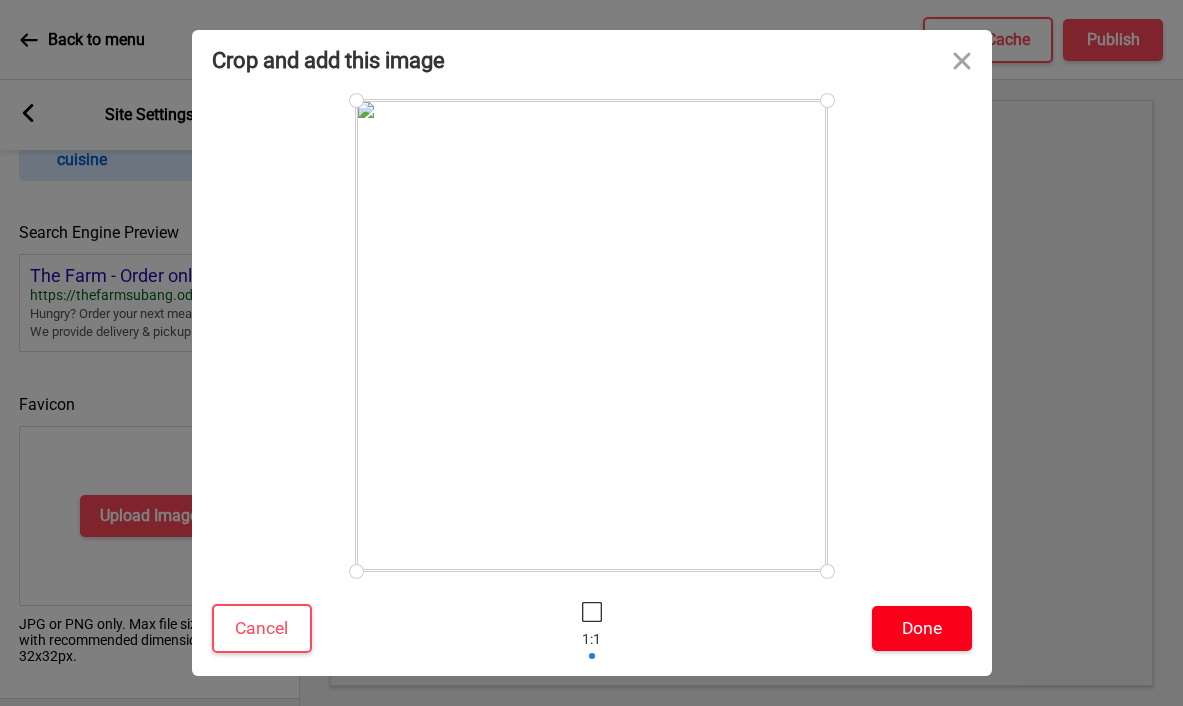 click on "Done" at bounding box center [922, 628] 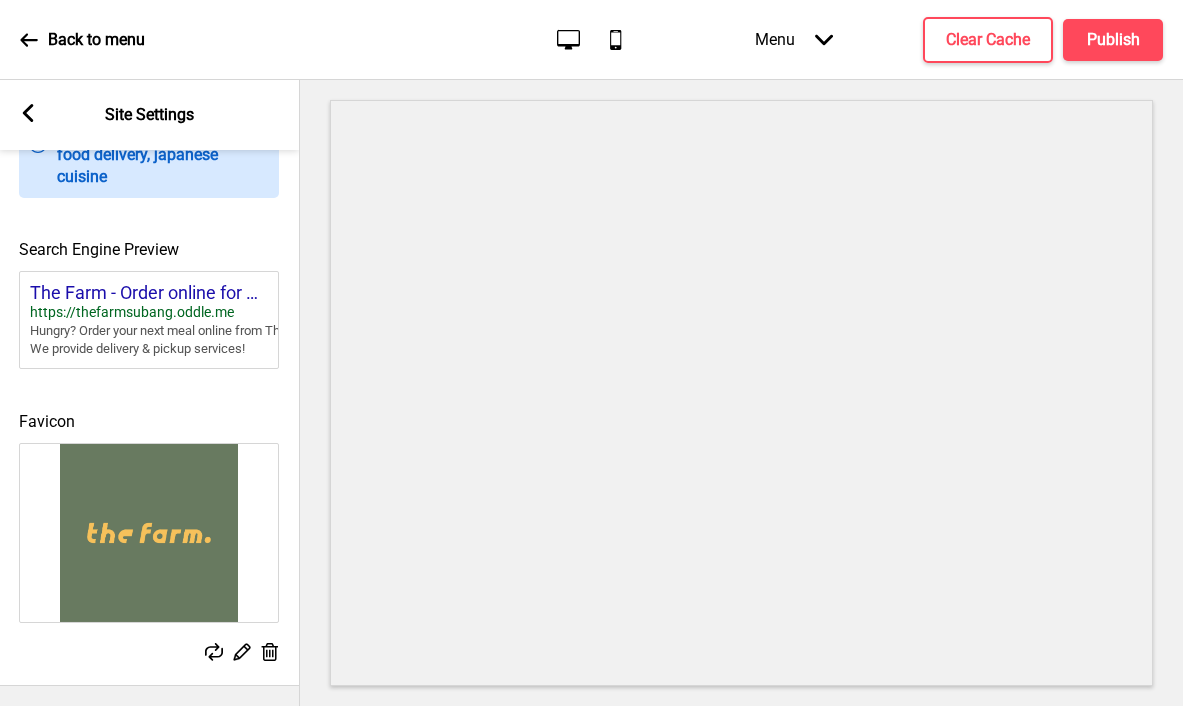click 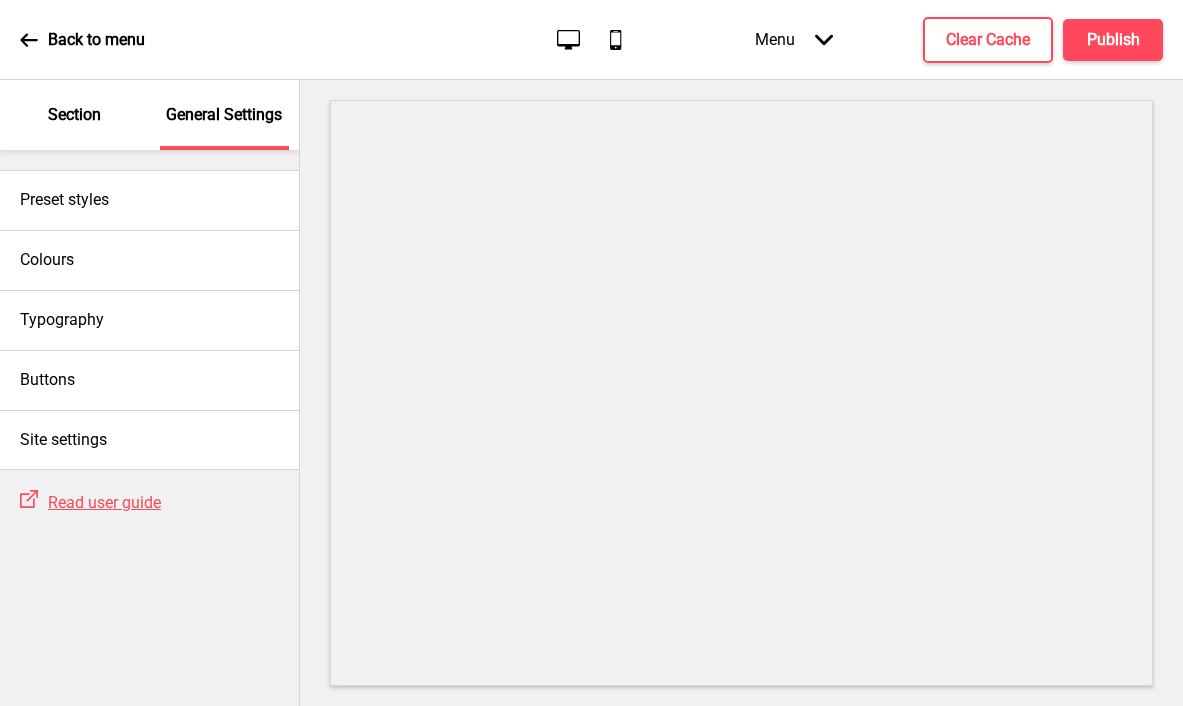 click 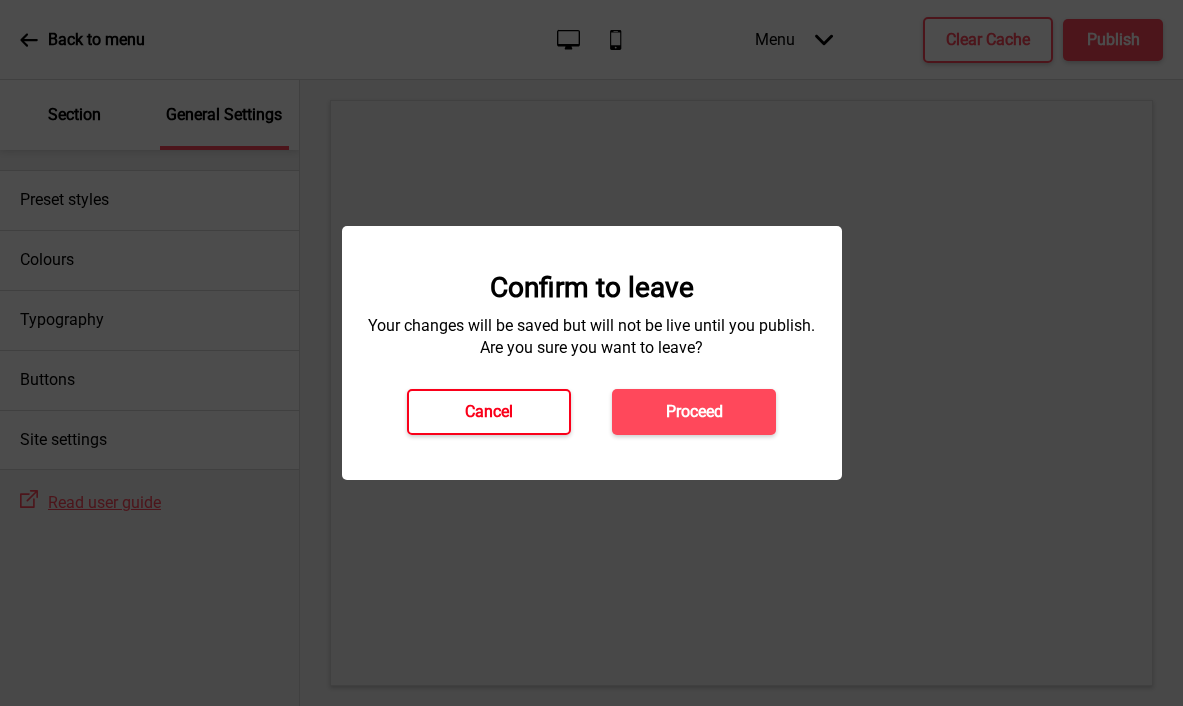 click on "Cancel" at bounding box center (489, 412) 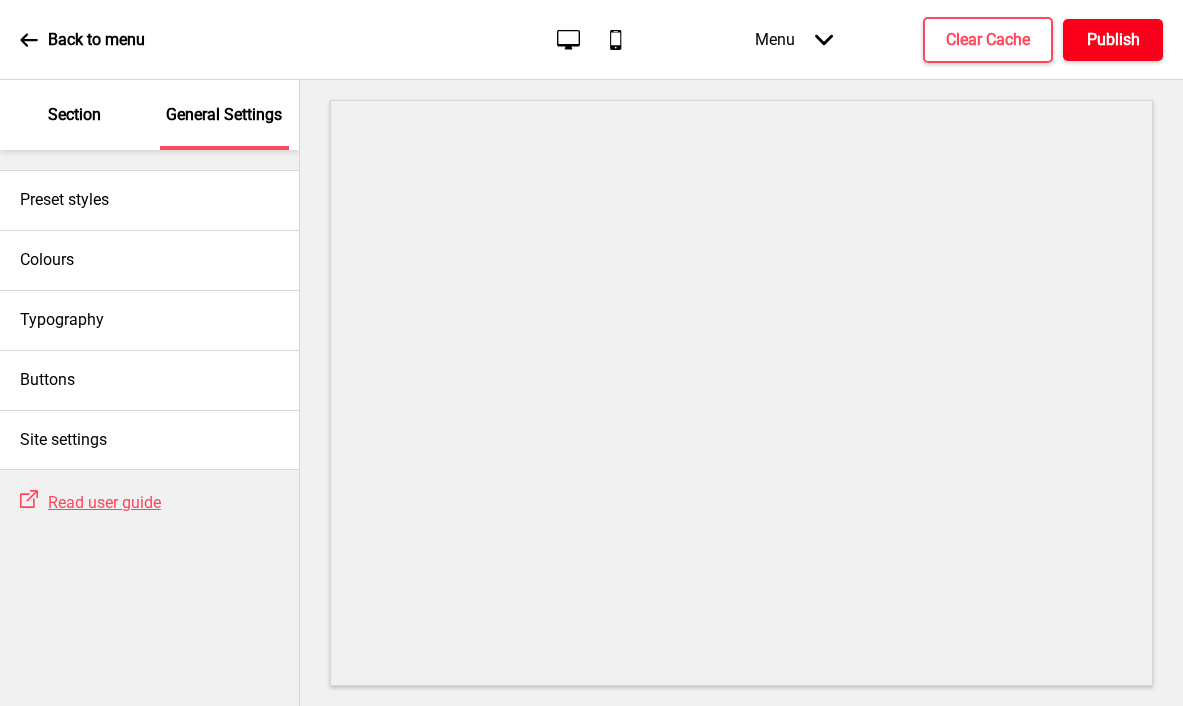 click on "Publish" at bounding box center (1113, 40) 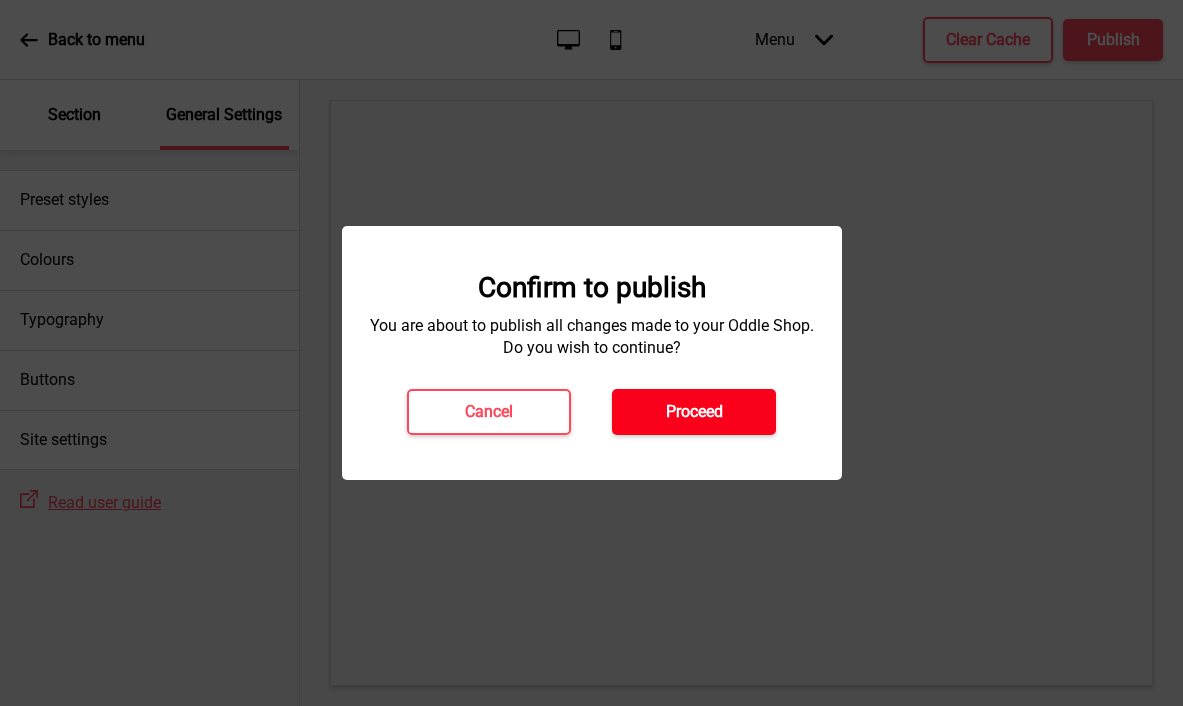 click on "Proceed" at bounding box center (694, 412) 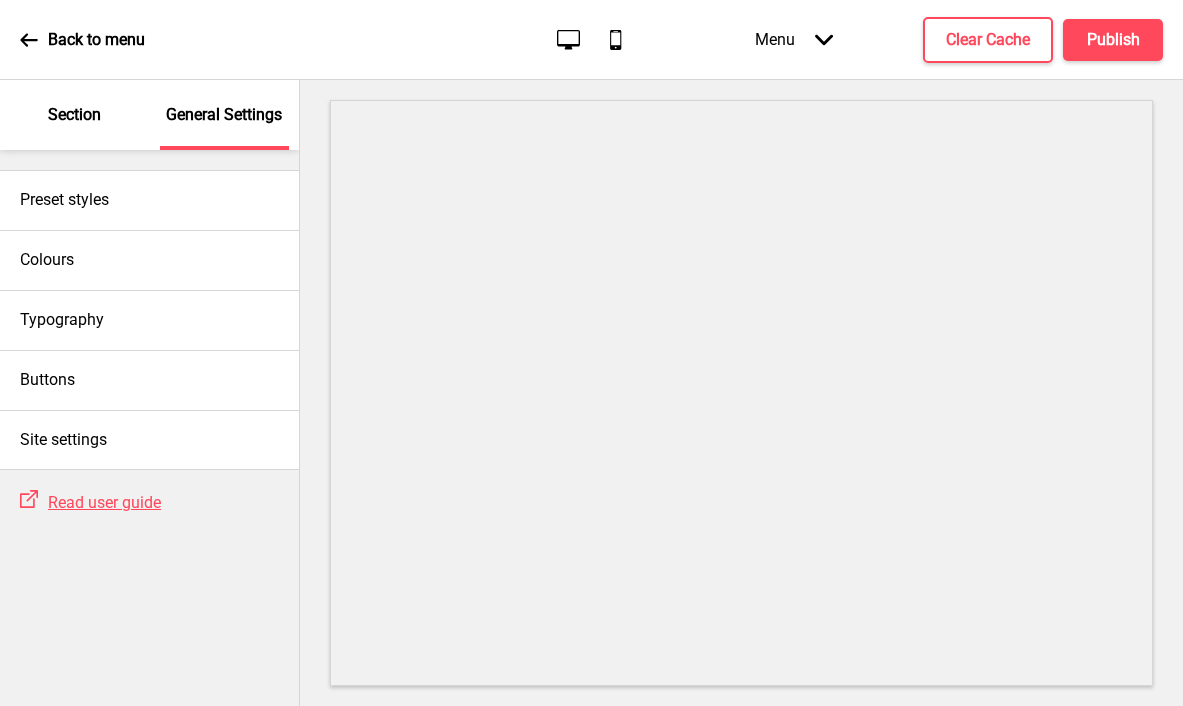 click 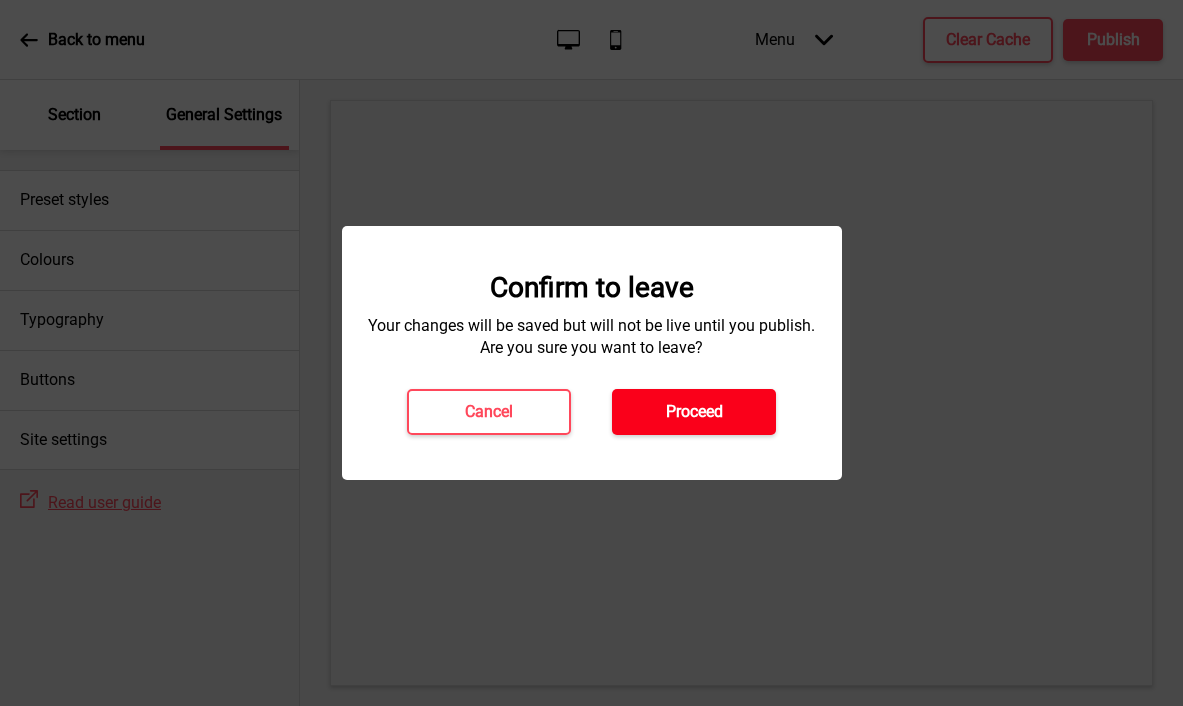 click on "Proceed" at bounding box center [694, 412] 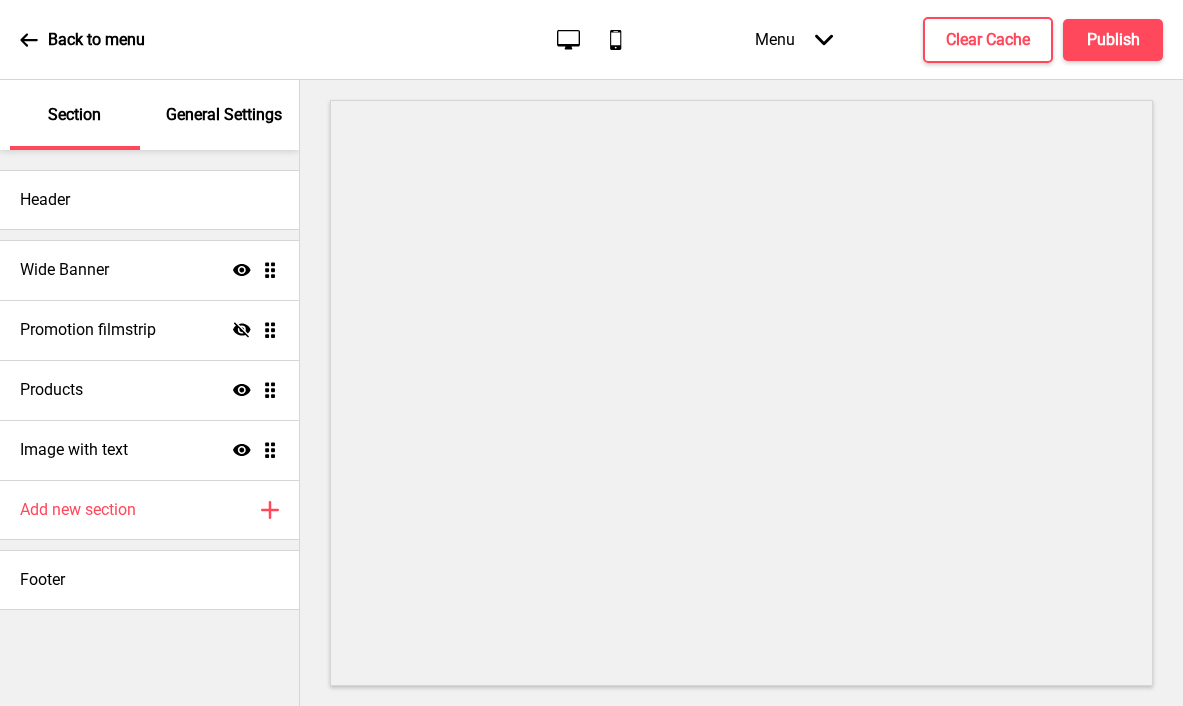 scroll, scrollTop: 0, scrollLeft: 0, axis: both 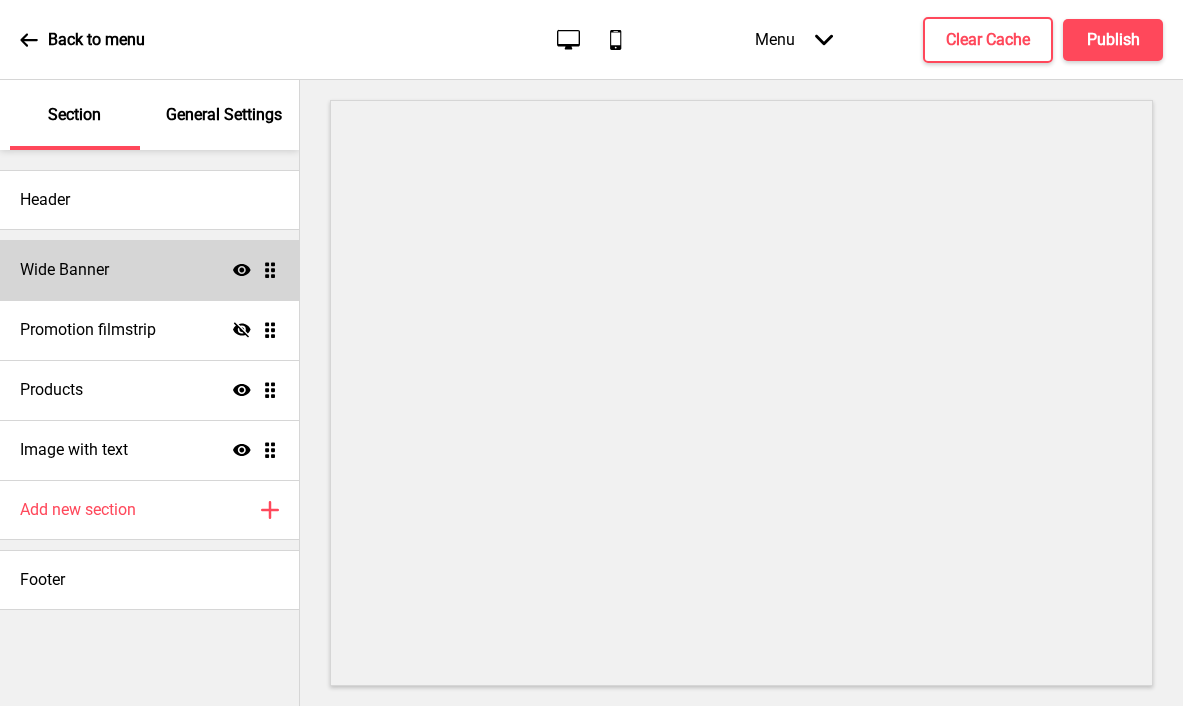click on "Wide Banner Show Drag" at bounding box center [149, 270] 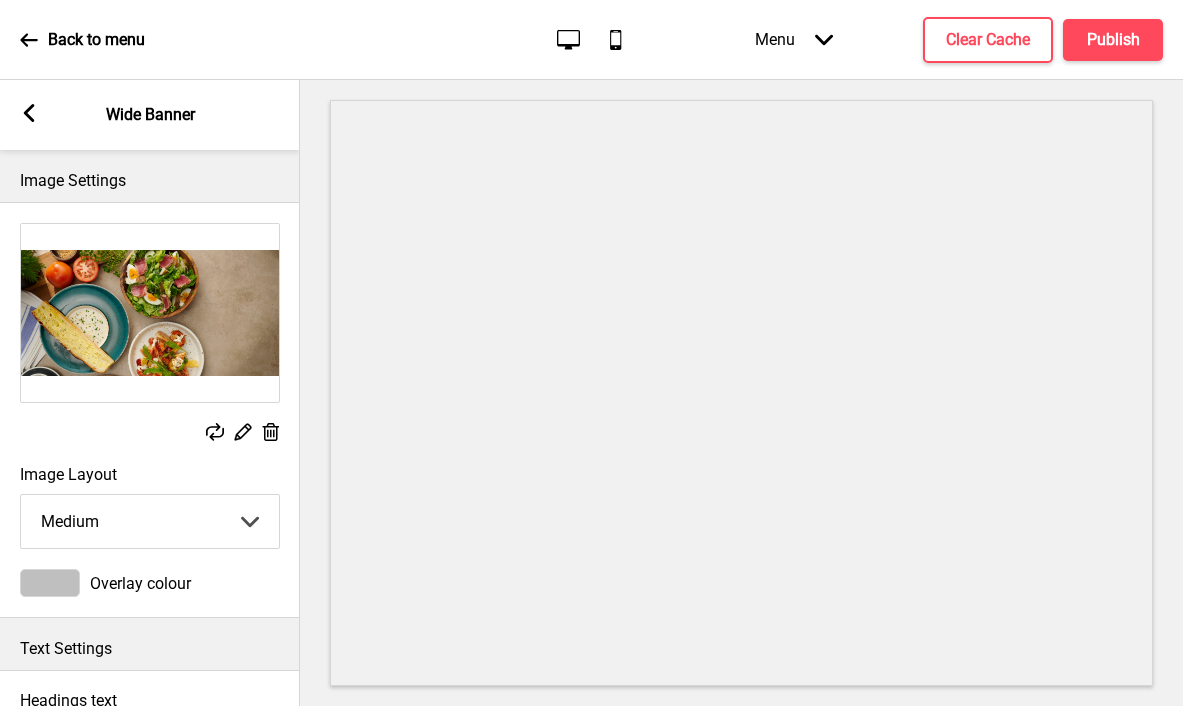 click 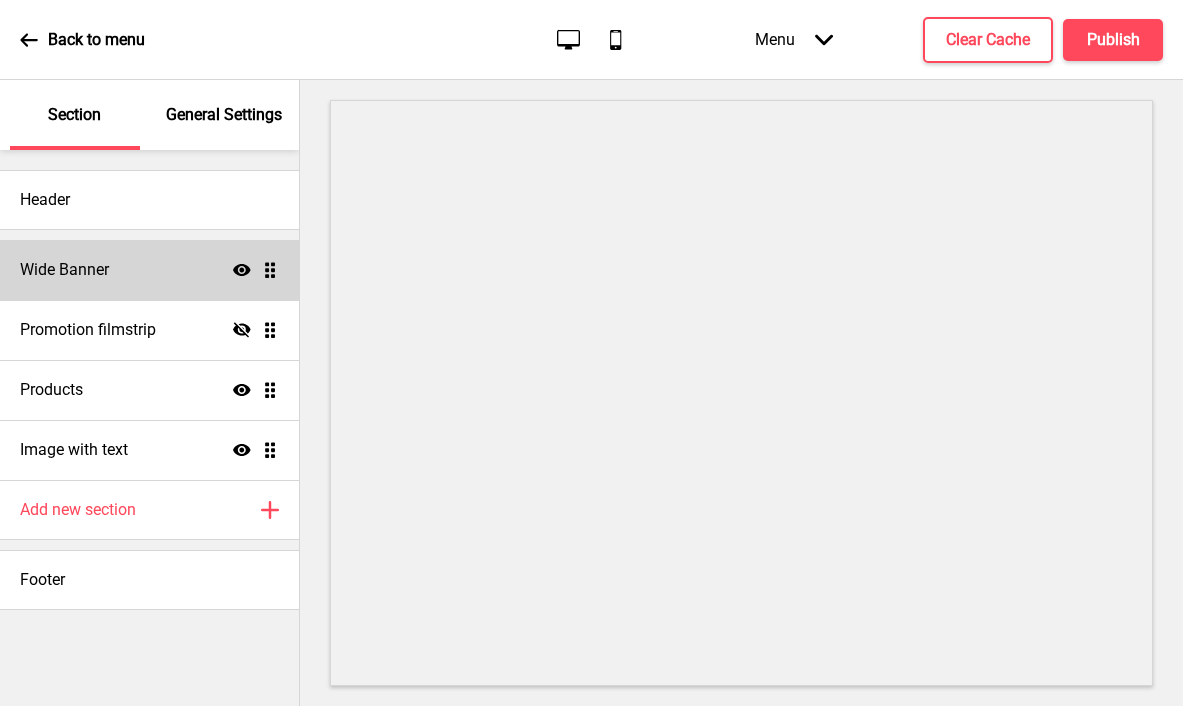 click on "Wide Banner Show Drag" at bounding box center [149, 270] 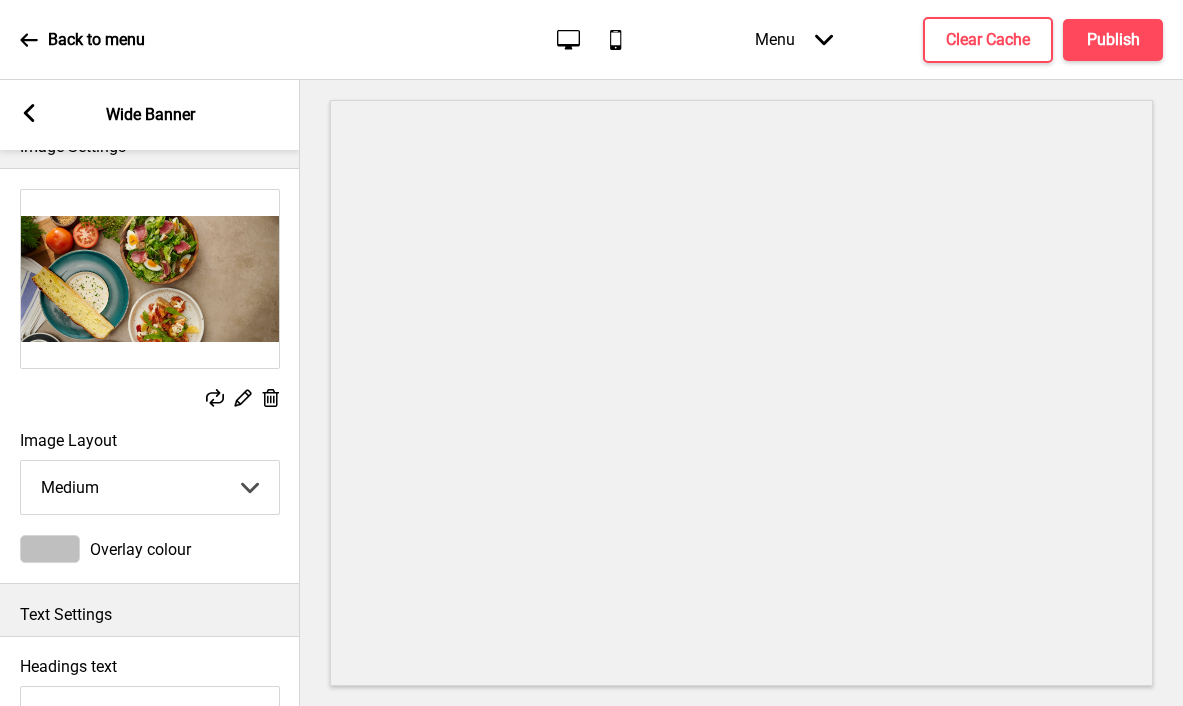scroll, scrollTop: 66, scrollLeft: 0, axis: vertical 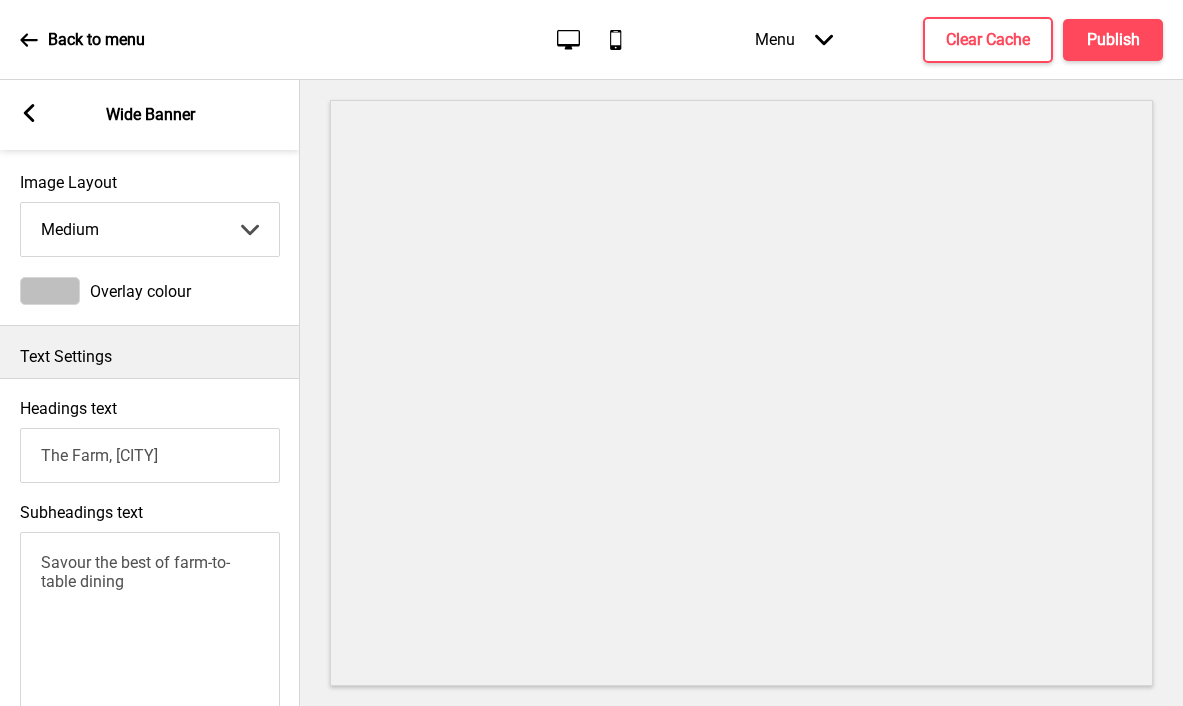 drag, startPoint x: 234, startPoint y: 454, endPoint x: 40, endPoint y: 450, distance: 194.04123 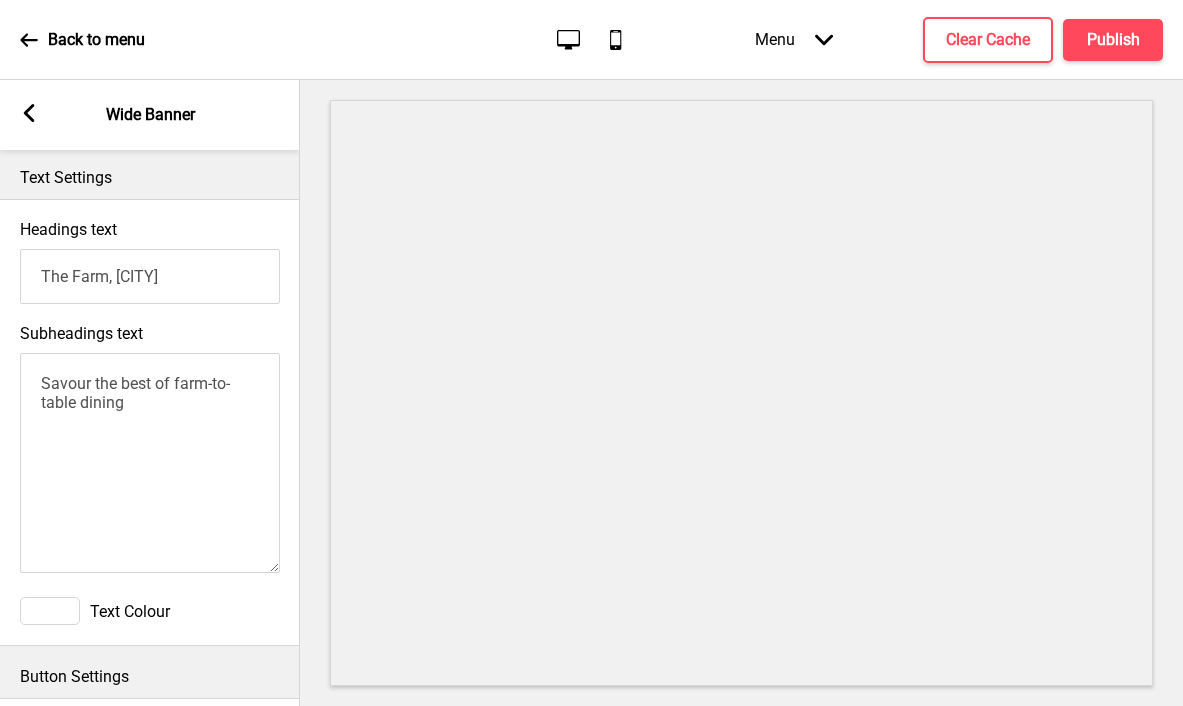 scroll, scrollTop: 518, scrollLeft: 0, axis: vertical 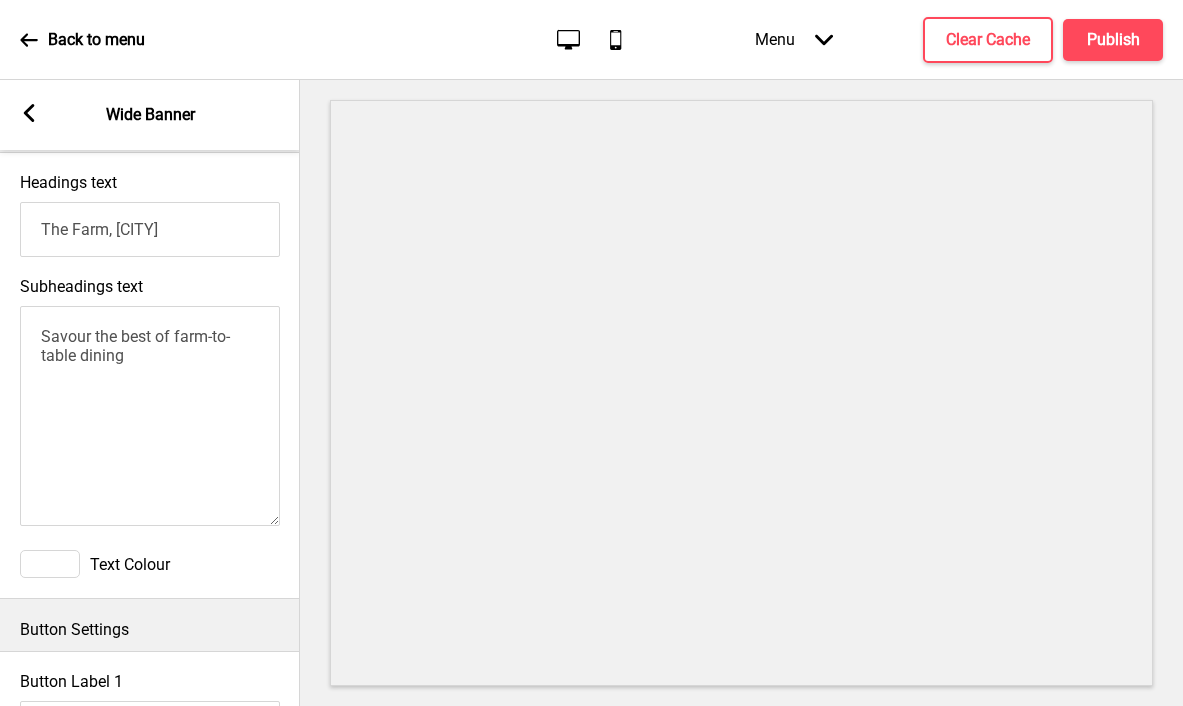 drag, startPoint x: 139, startPoint y: 369, endPoint x: 7, endPoint y: 340, distance: 135.14807 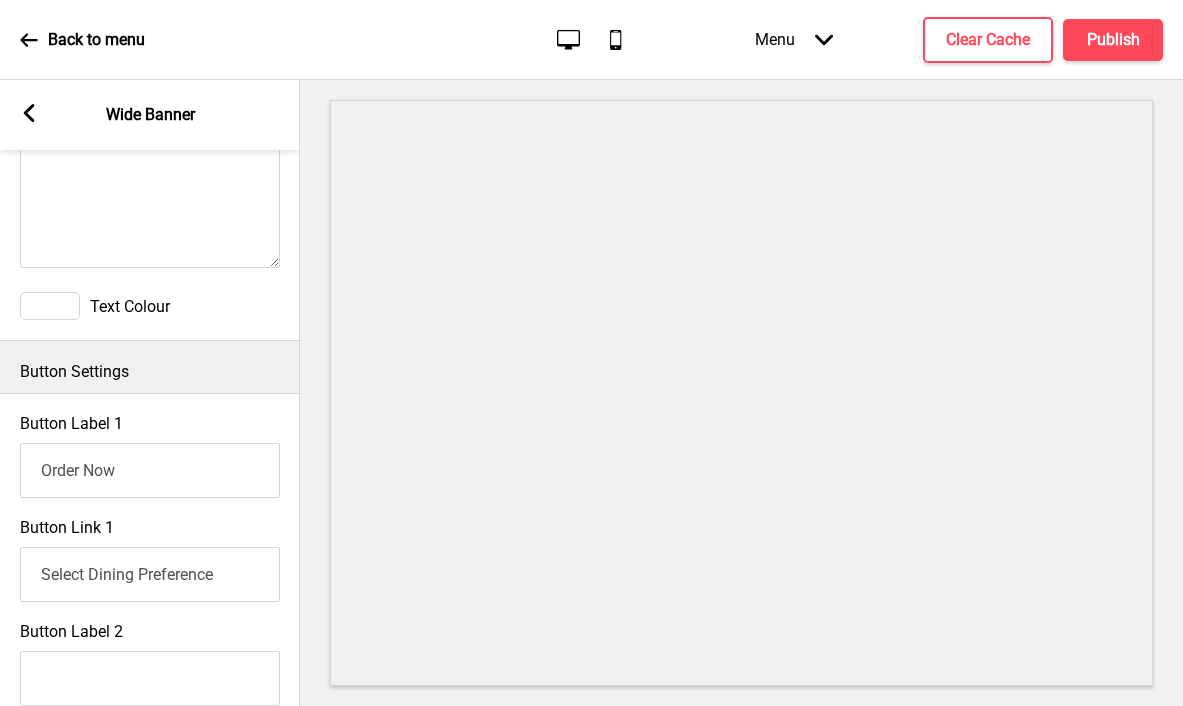 scroll, scrollTop: 777, scrollLeft: 0, axis: vertical 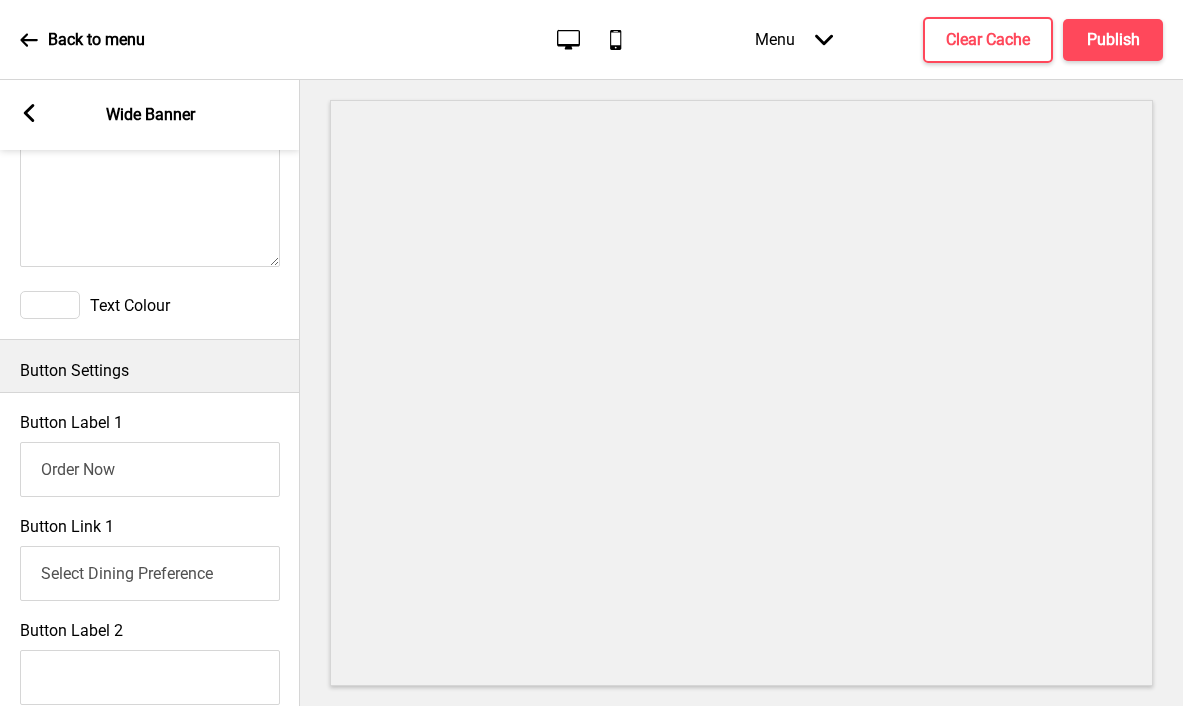 drag, startPoint x: 127, startPoint y: 468, endPoint x: 18, endPoint y: 447, distance: 111.0045 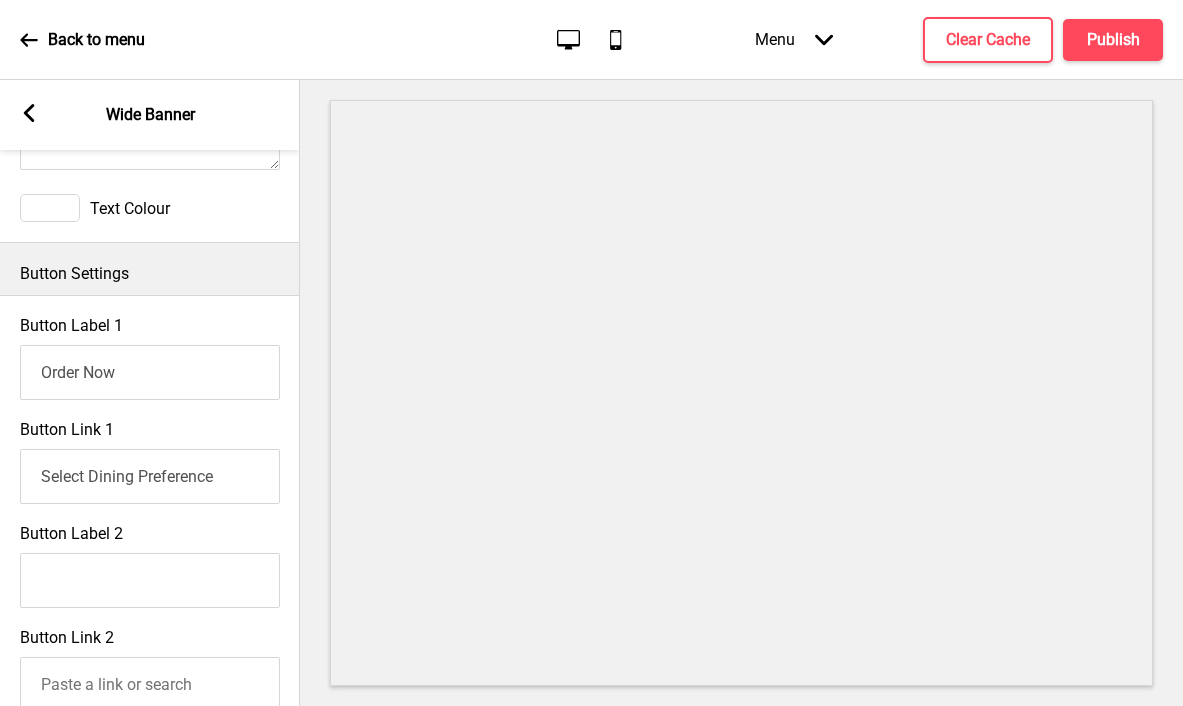scroll, scrollTop: 919, scrollLeft: 0, axis: vertical 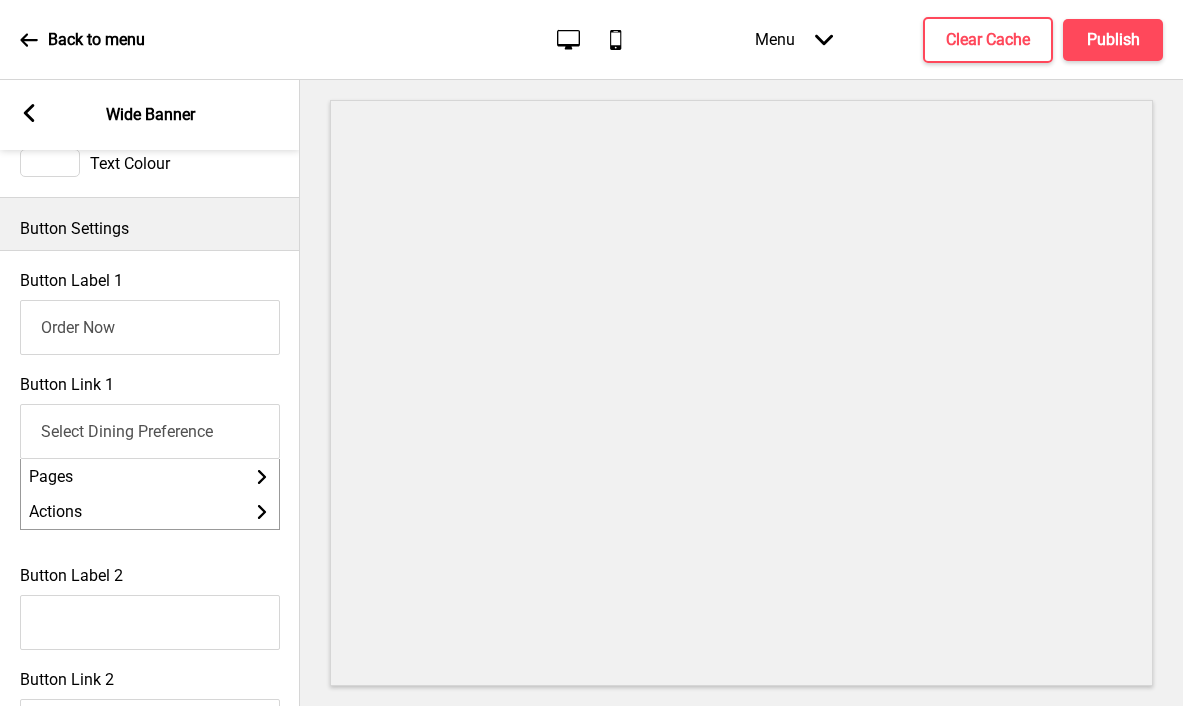 click on "Select Dining Preference" at bounding box center [150, 431] 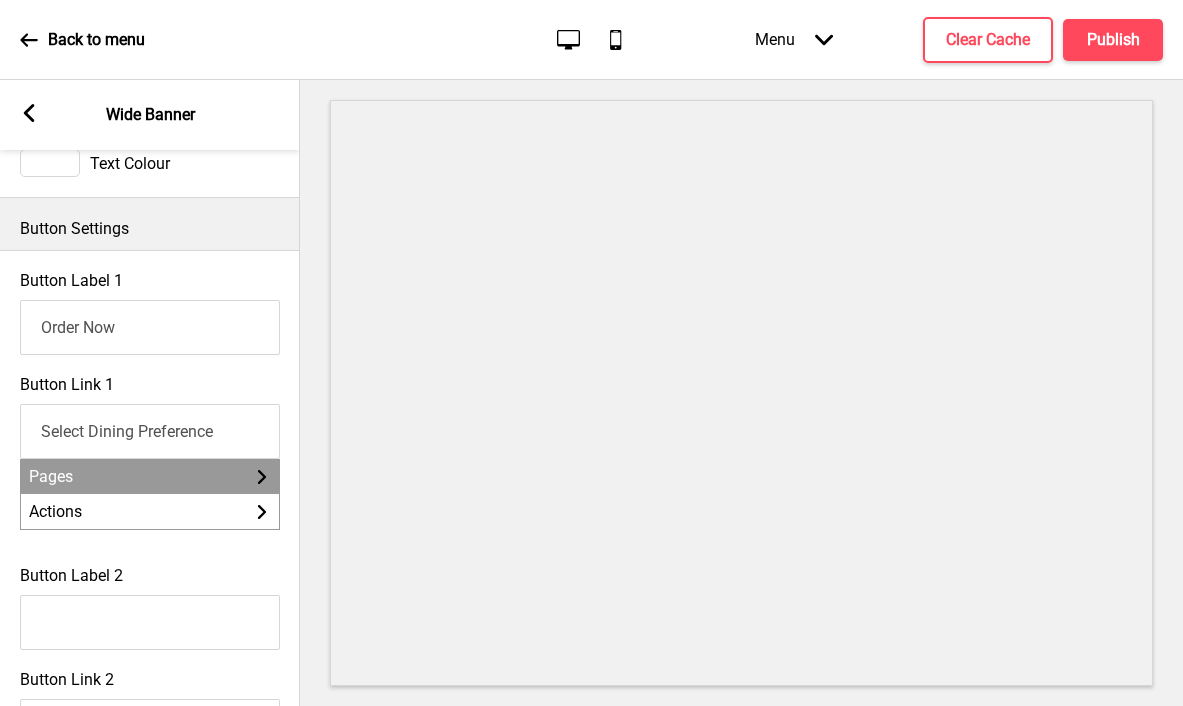 click on "Pages Arrow right" at bounding box center (150, 476) 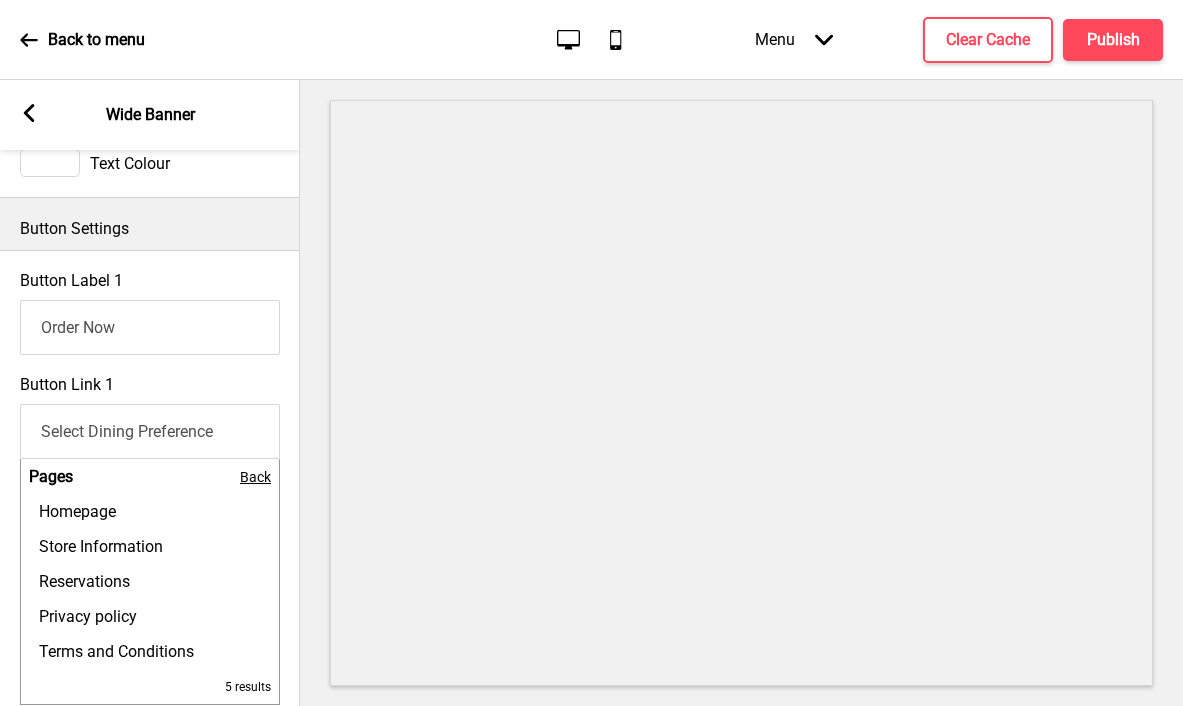 click on "Button Link 1 Select Dining Preference Pages Back Homepage Store Information Reservations Privacy policy Terms and Conditions 5 results" at bounding box center [150, 548] 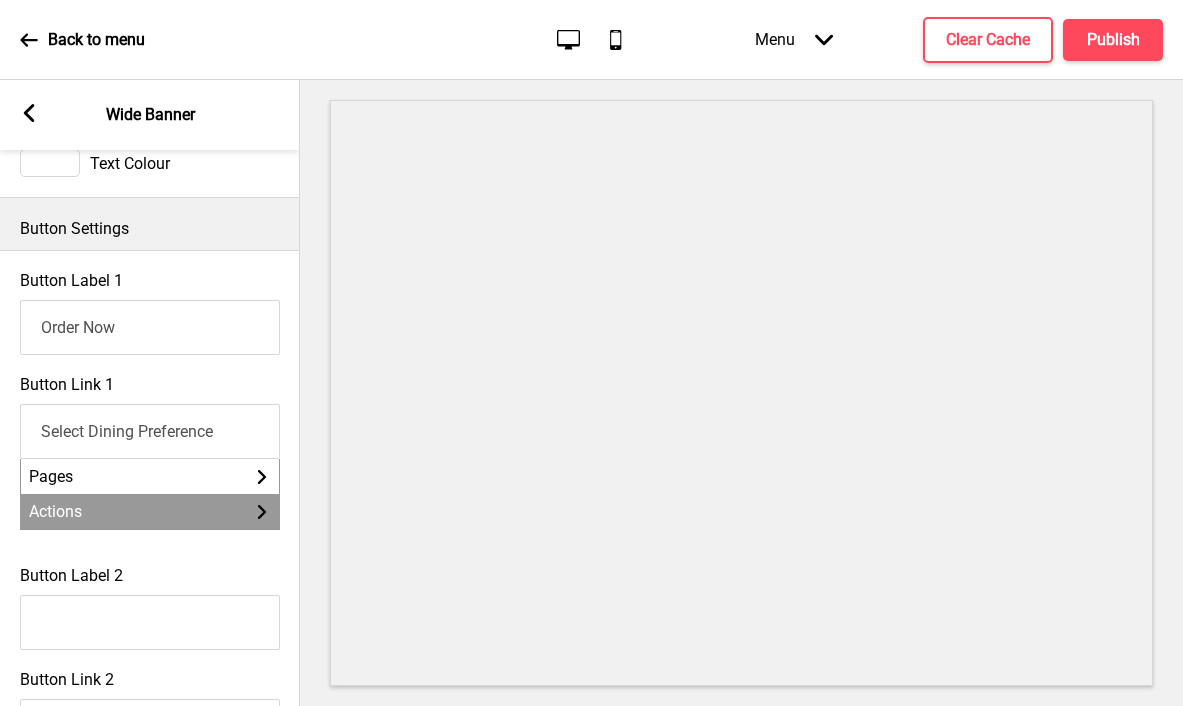 click on "Actions Arrow right" at bounding box center (150, 511) 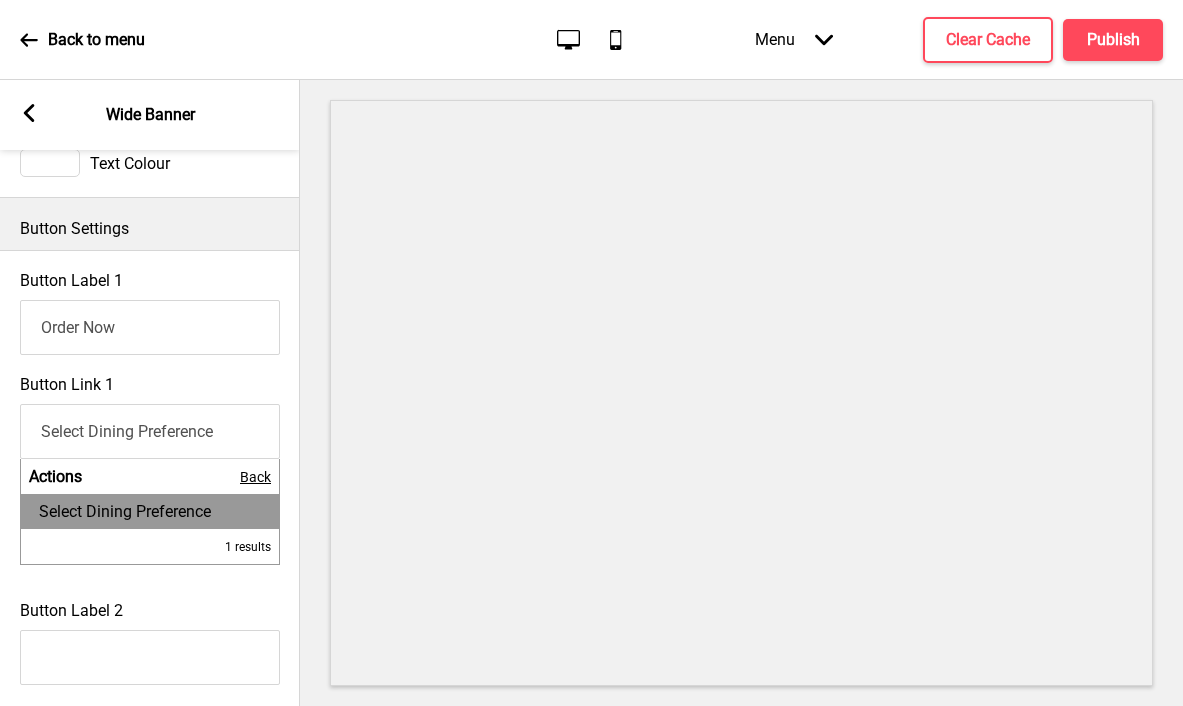 click on "Back" at bounding box center [255, 477] 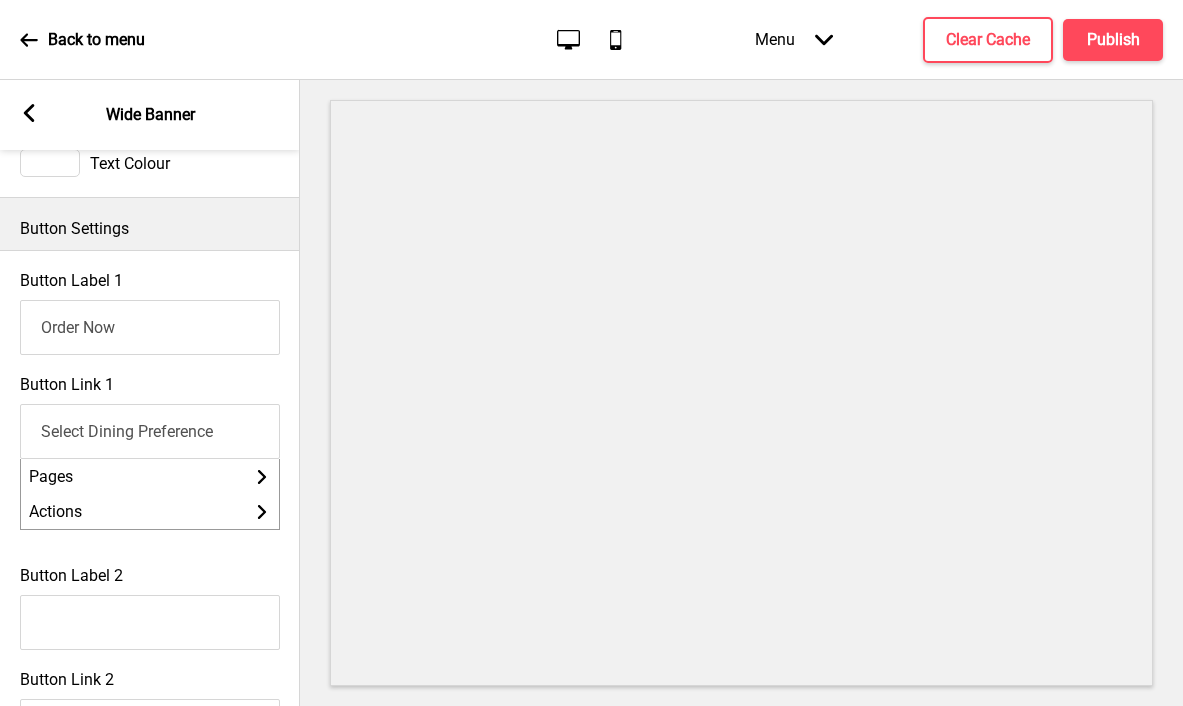 click on "Button Link 1 Select Dining Preference Pages Arrow right Actions Arrow right" at bounding box center (150, 460) 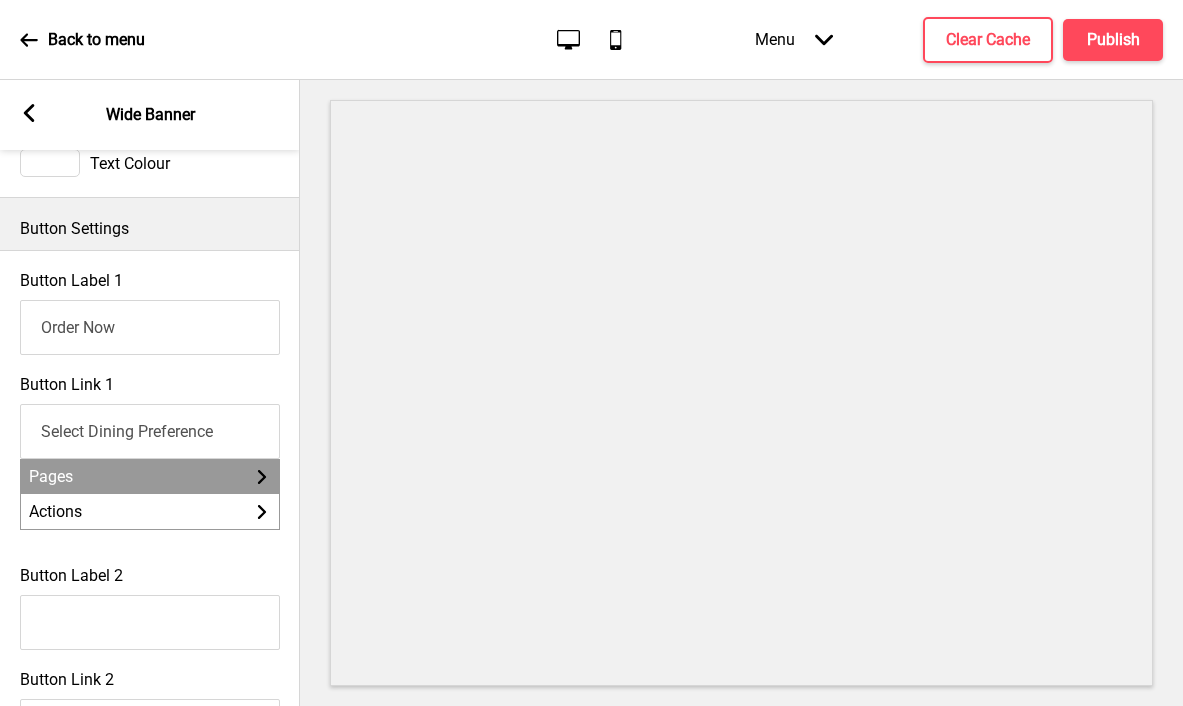 click on "Pages Arrow right" at bounding box center (150, 476) 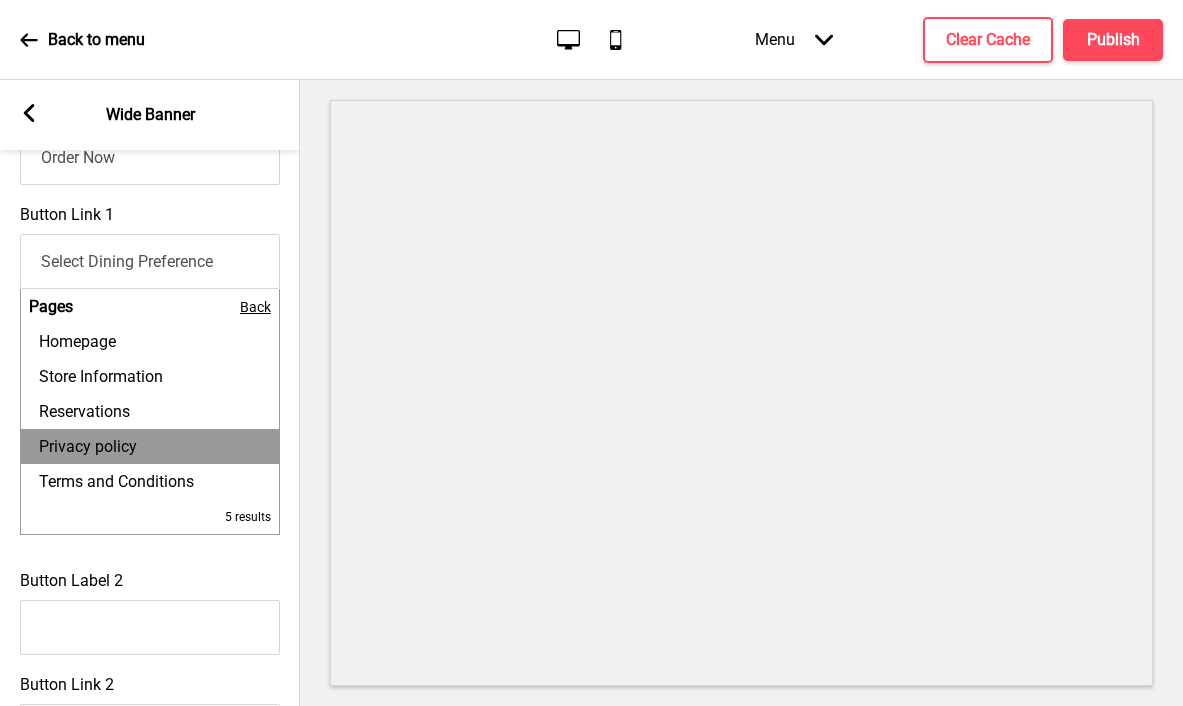 scroll, scrollTop: 1093, scrollLeft: 0, axis: vertical 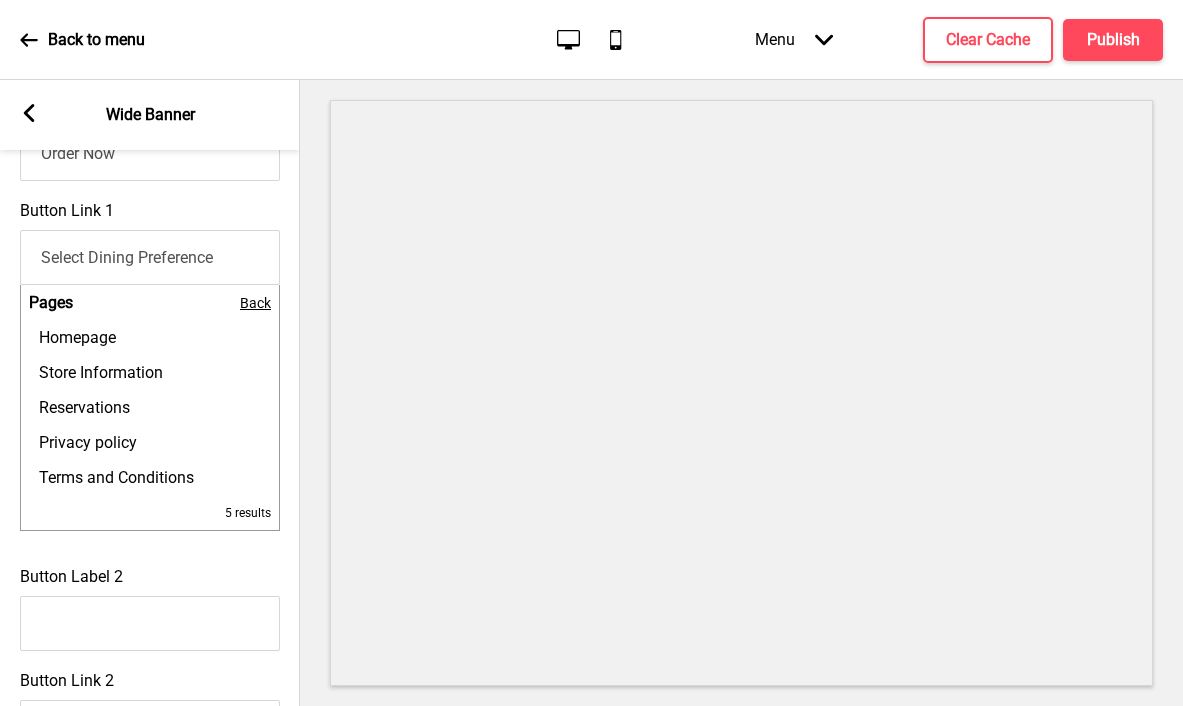 drag, startPoint x: 188, startPoint y: 562, endPoint x: 187, endPoint y: 531, distance: 31.016125 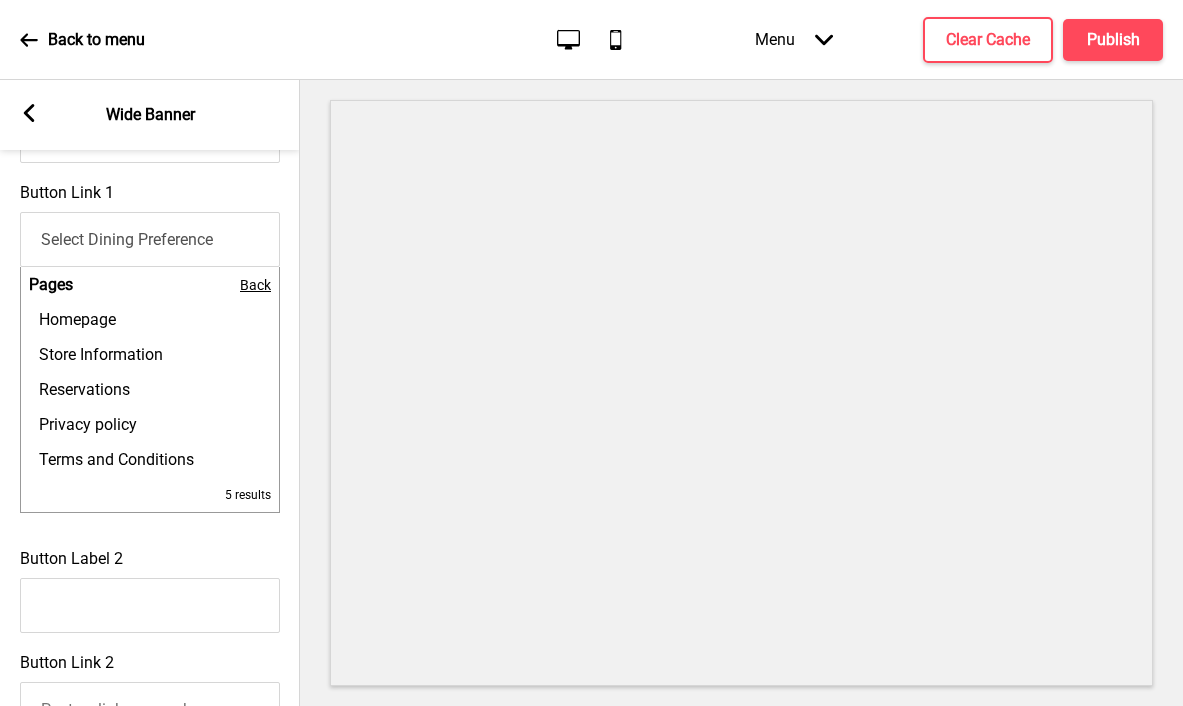 scroll, scrollTop: 1382, scrollLeft: 0, axis: vertical 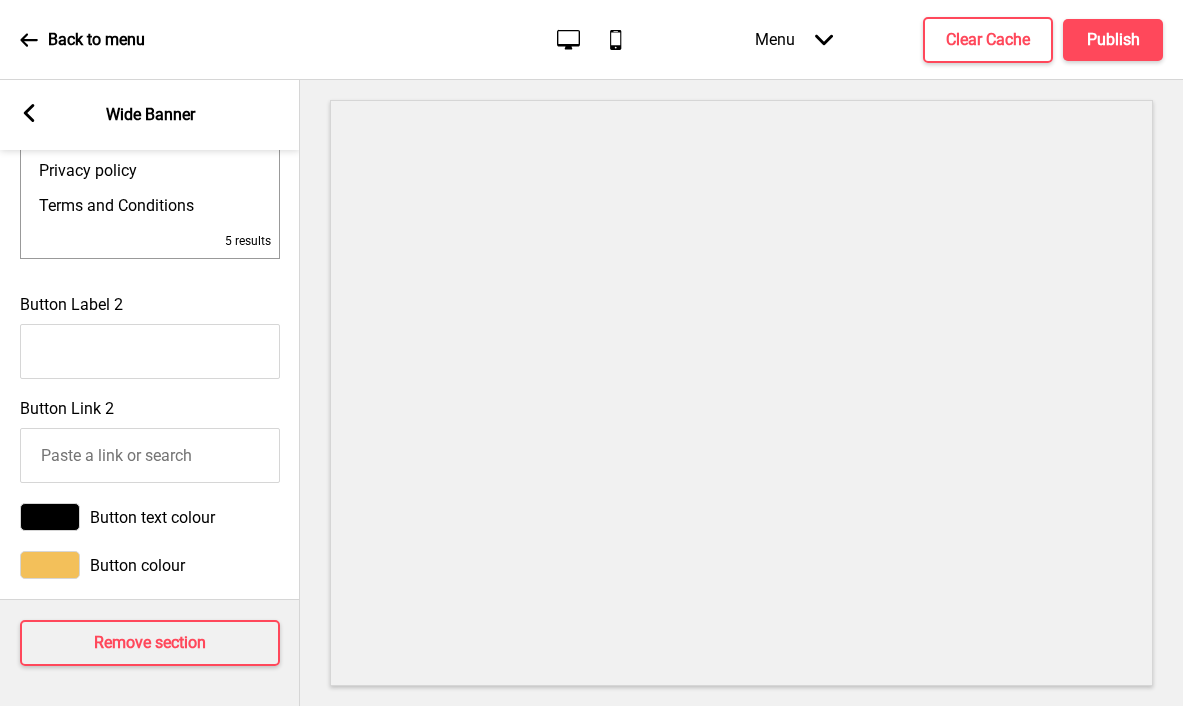 click at bounding box center [50, 517] 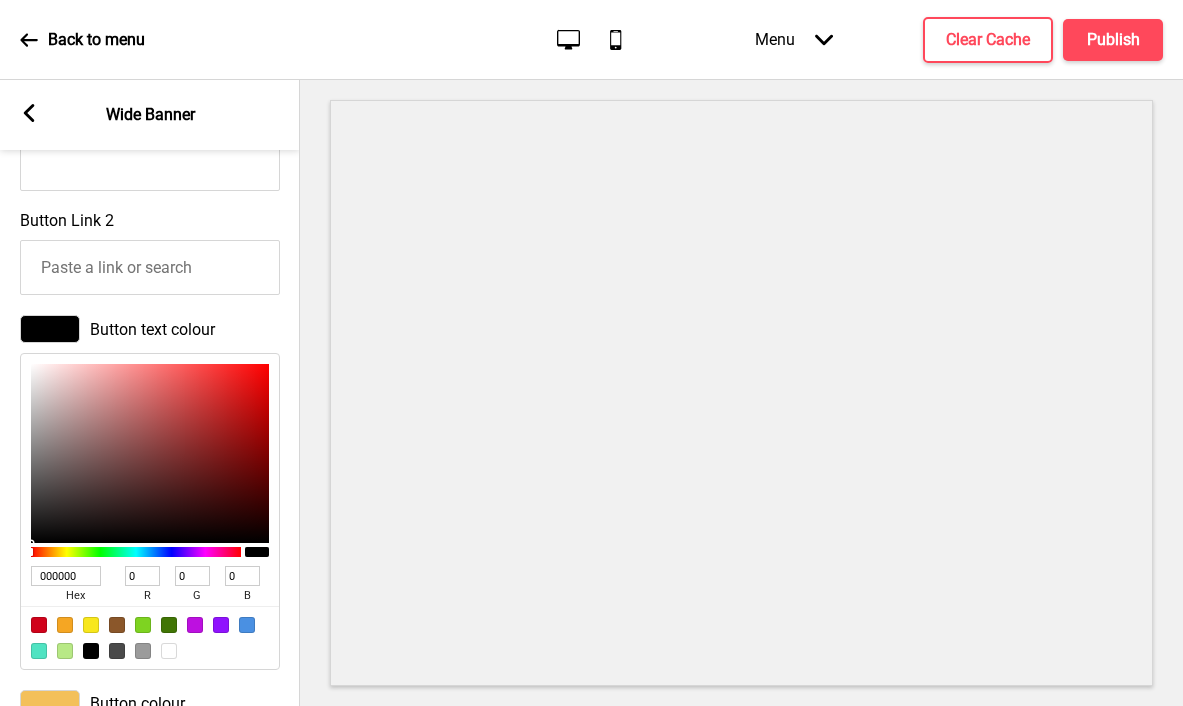 scroll, scrollTop: 1553, scrollLeft: 0, axis: vertical 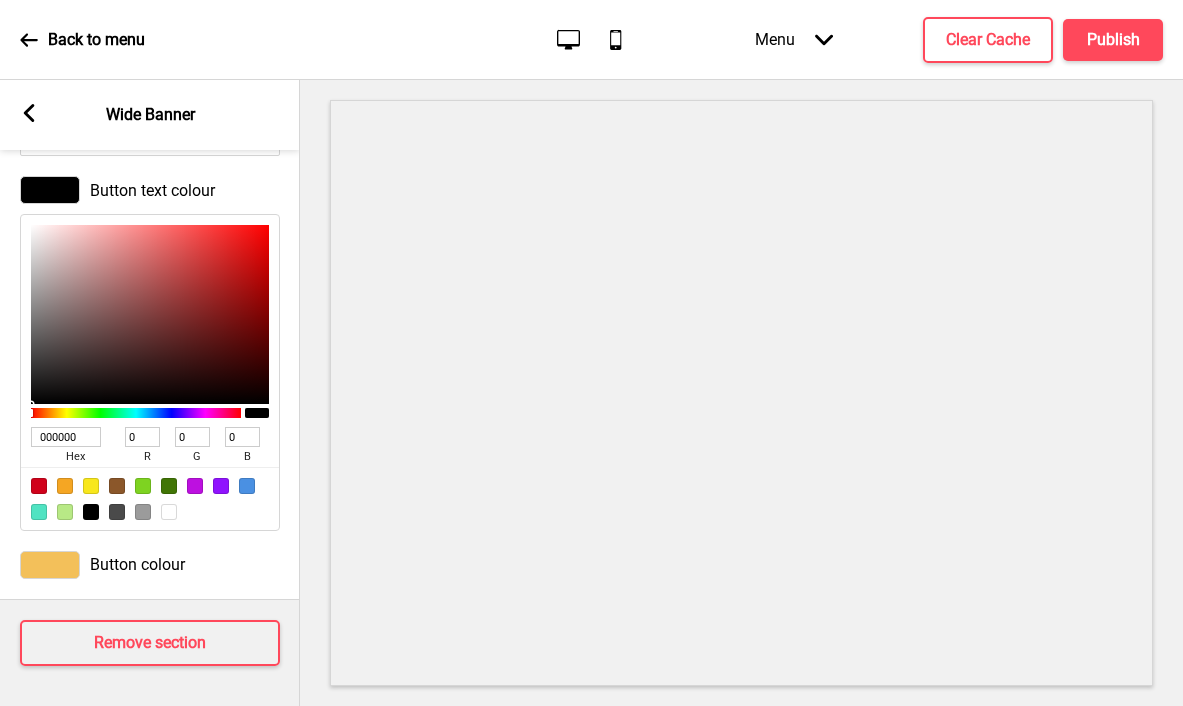 click at bounding box center (50, 565) 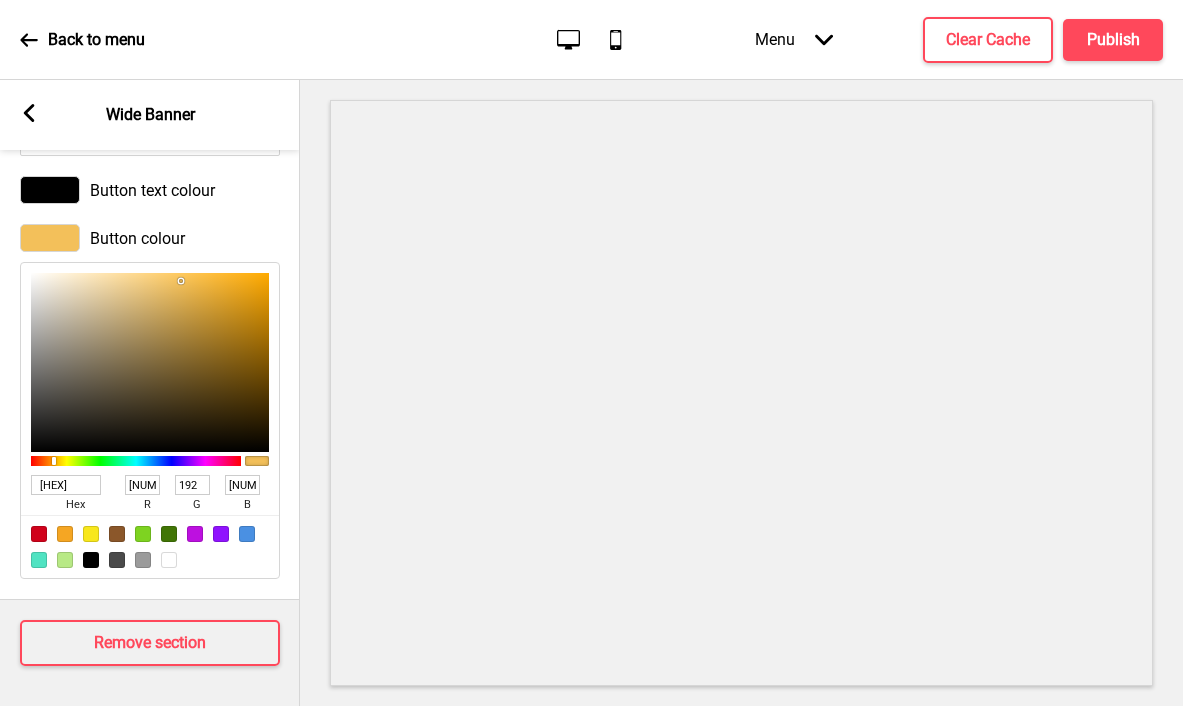 drag, startPoint x: 84, startPoint y: 468, endPoint x: 29, endPoint y: 463, distance: 55.226807 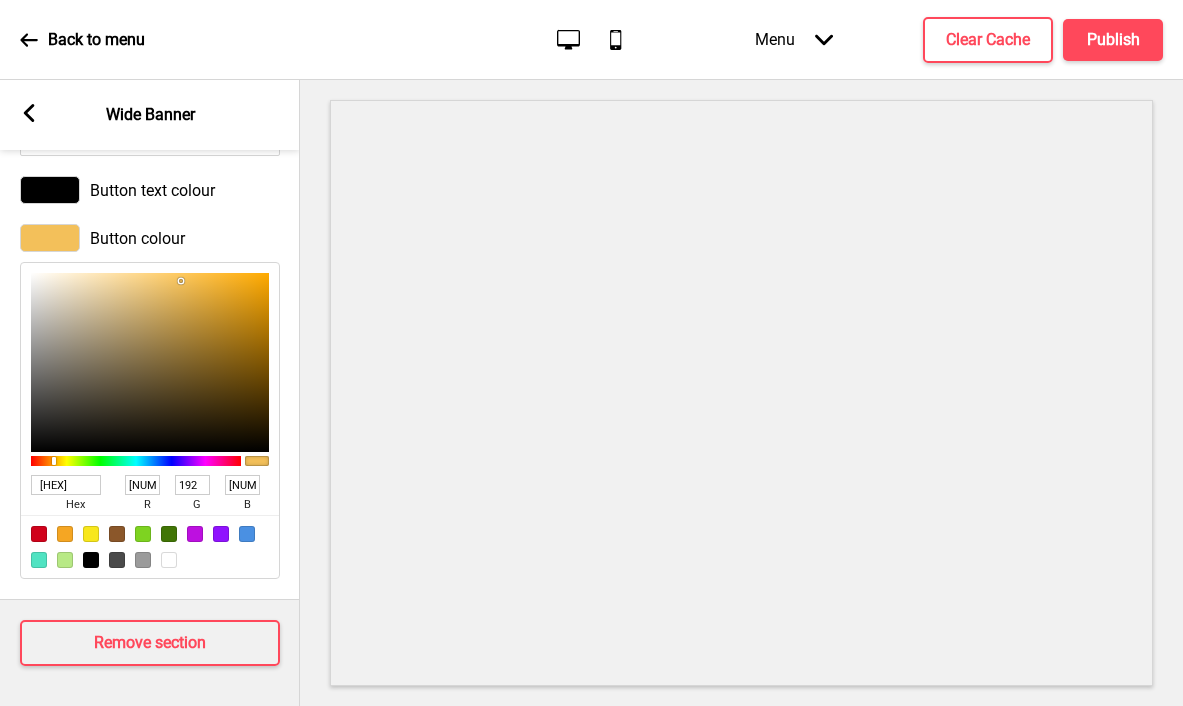 click 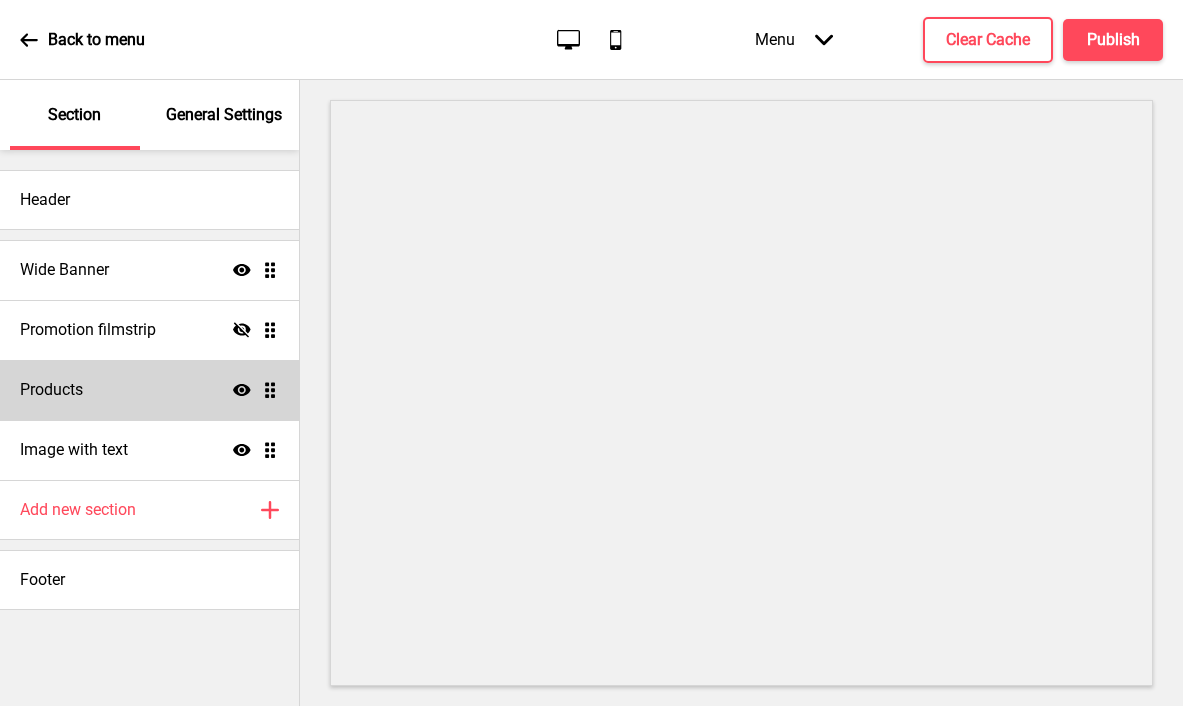 click on "Products Show Drag" at bounding box center [149, 390] 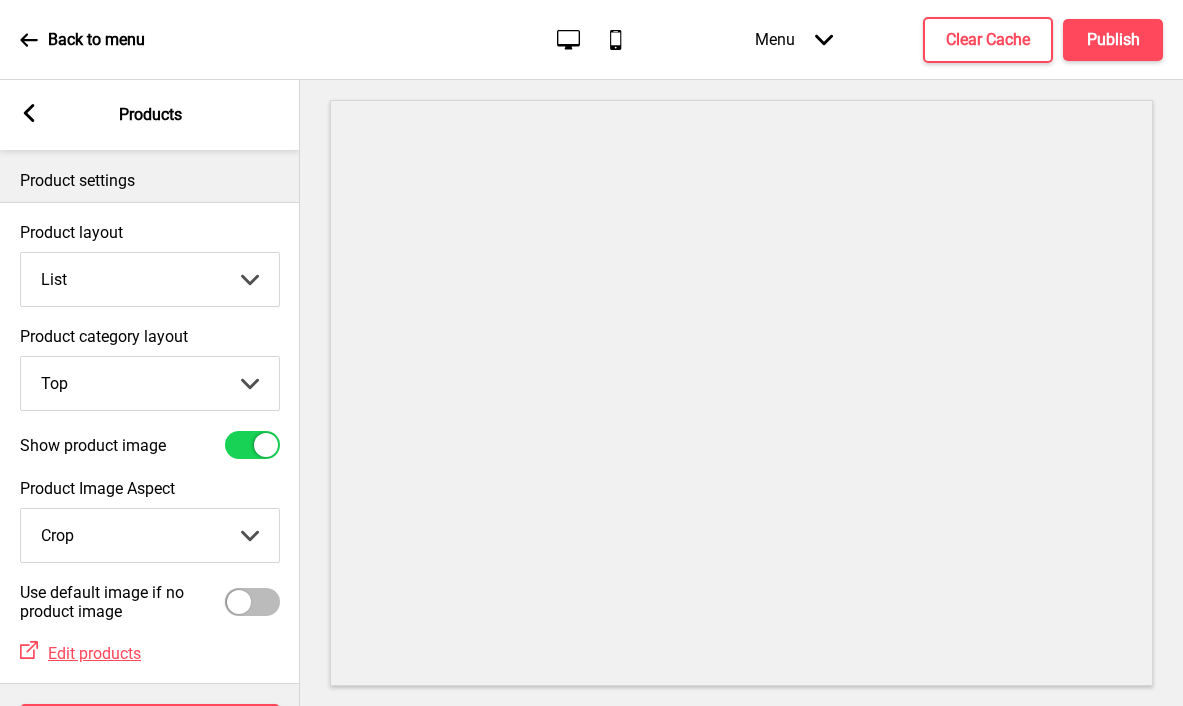 scroll, scrollTop: 4, scrollLeft: 0, axis: vertical 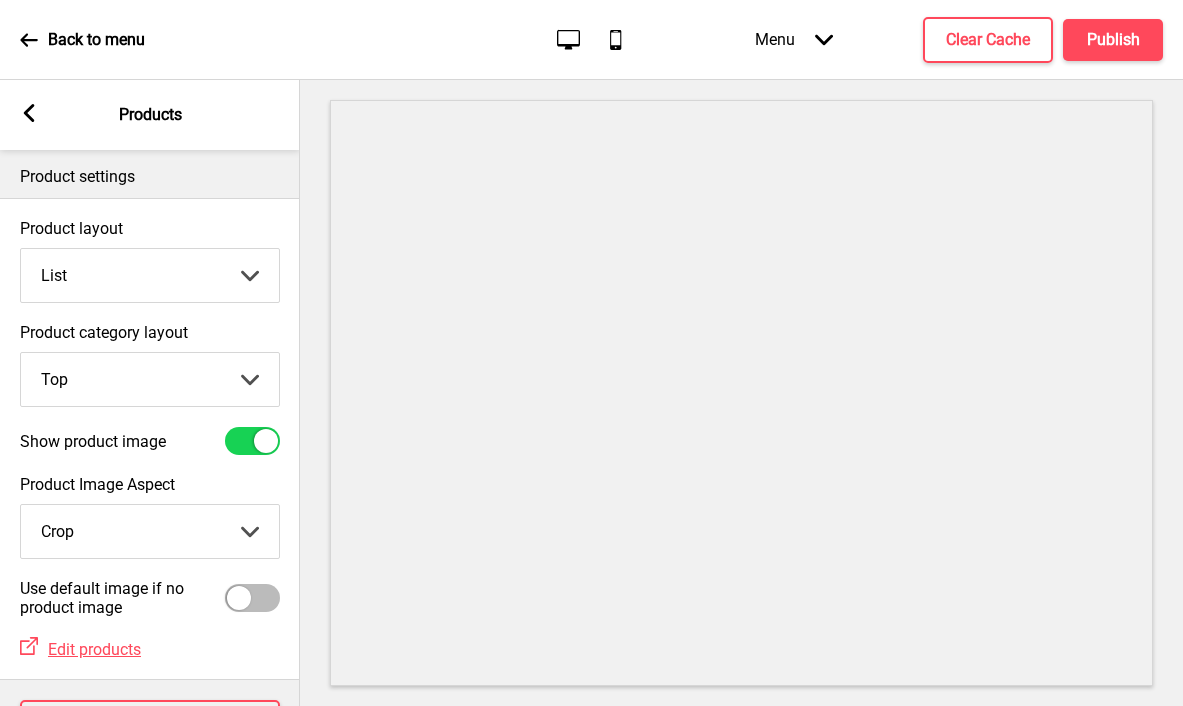 click 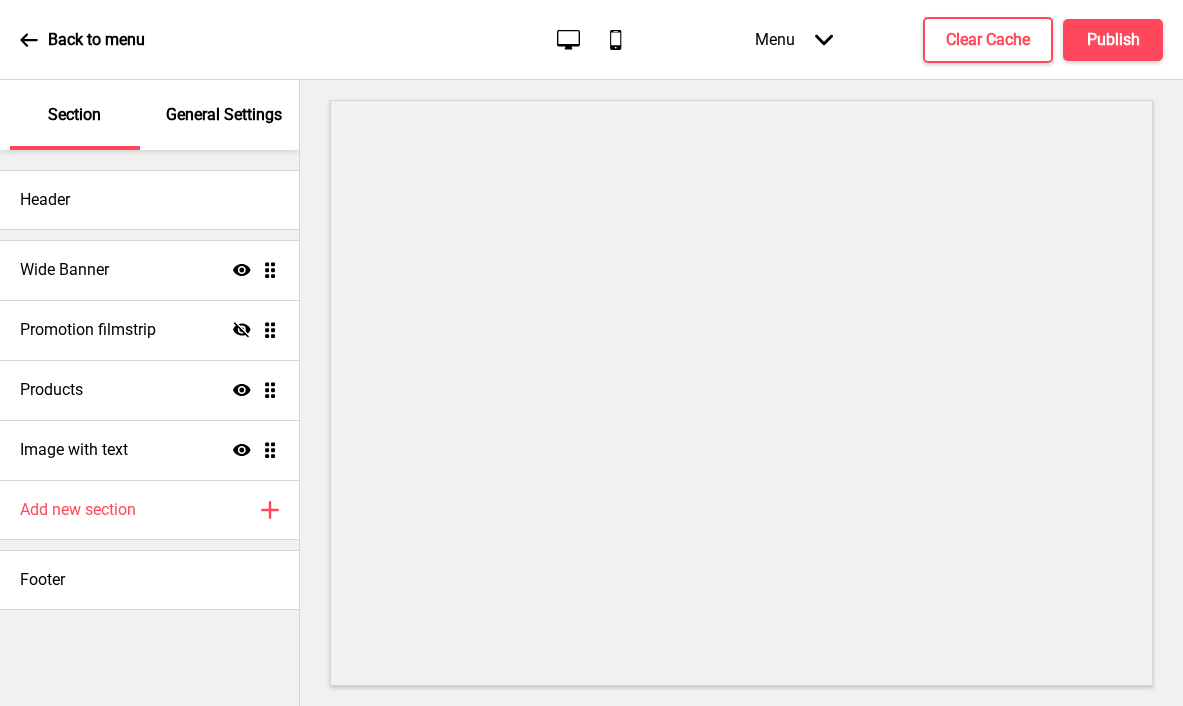 click on "Section" at bounding box center (75, 115) 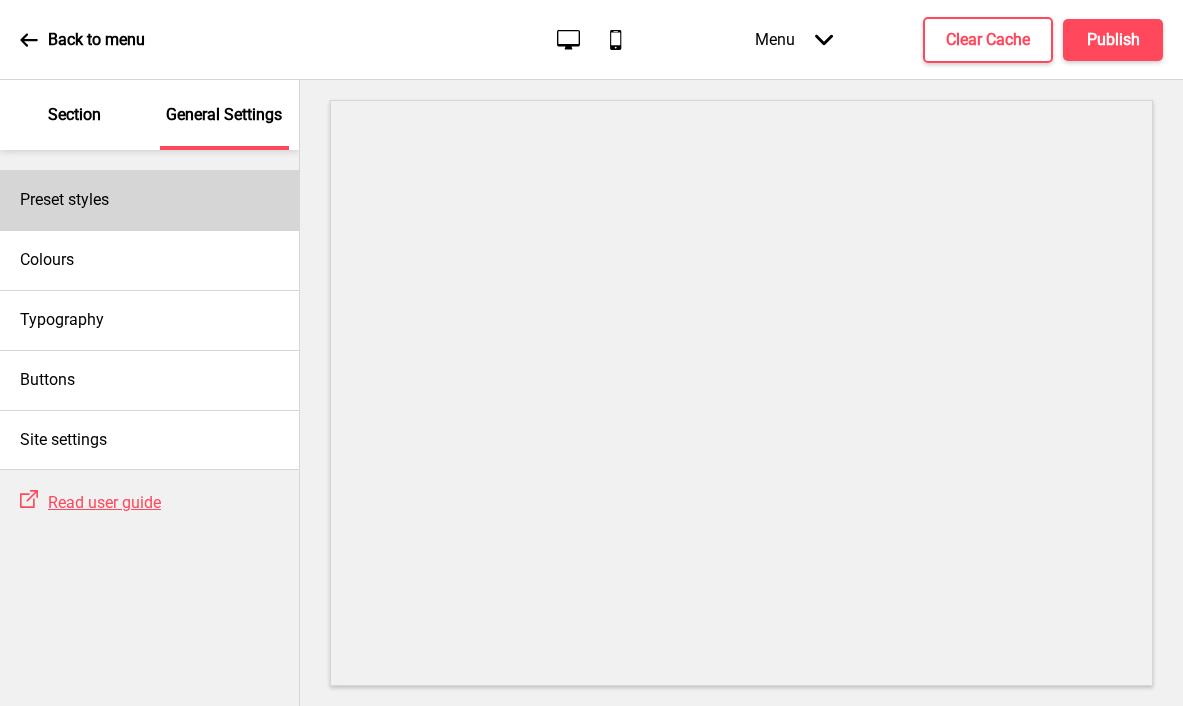 click on "Preset styles" at bounding box center [149, 200] 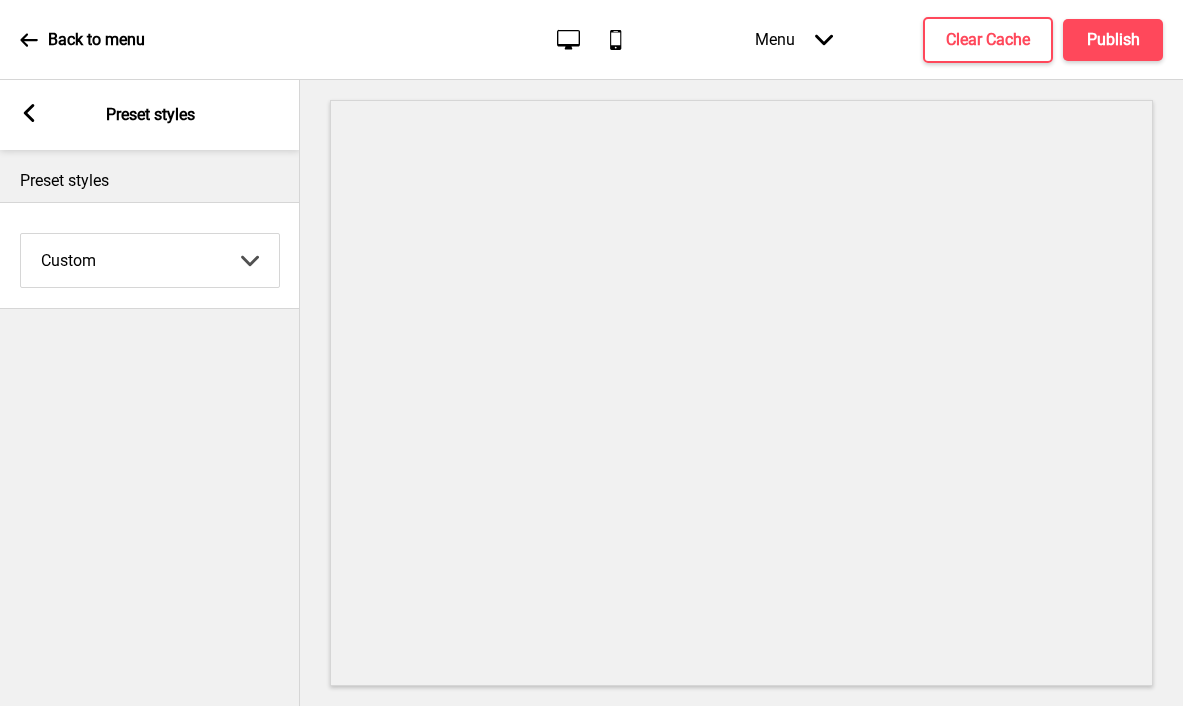 click on "Coffee Contrast Dark Earth Marine Minimalist Modern Oddle Pastel Yellow Fruits Custom" at bounding box center [150, 260] 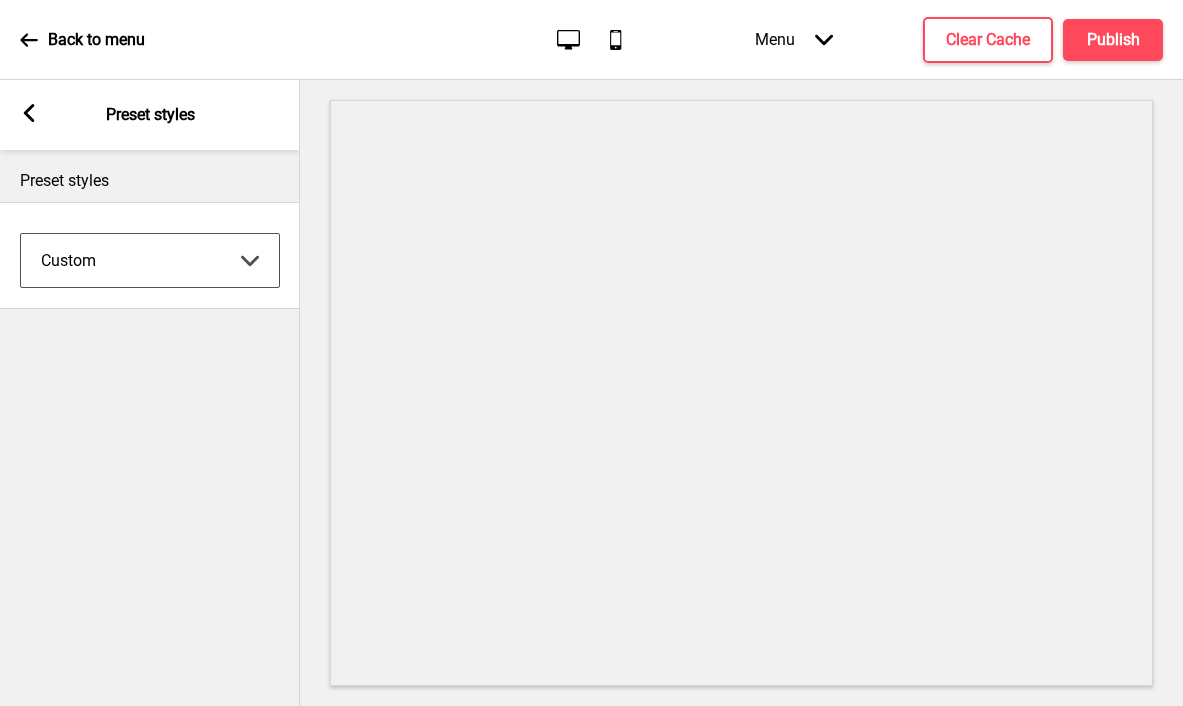 click on "Coffee Contrast Dark Earth Marine Minimalist Modern Oddle Pastel Yellow Fruits Custom" at bounding box center (150, 260) 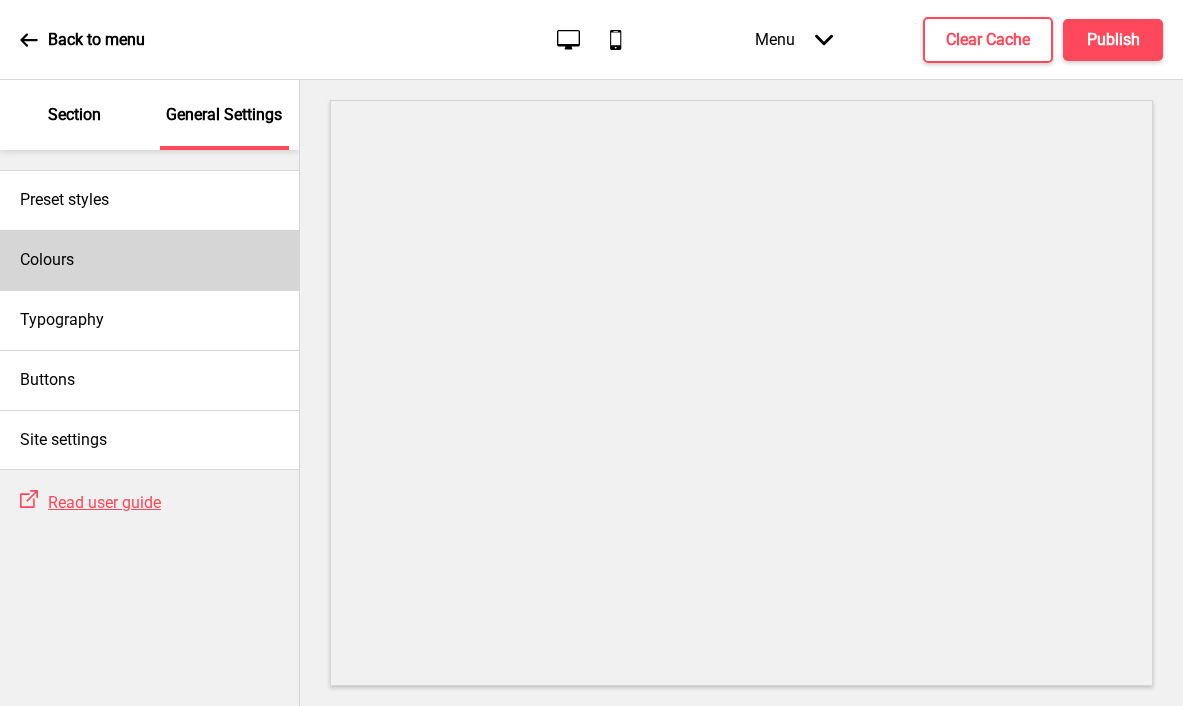 click on "Colours" at bounding box center (149, 260) 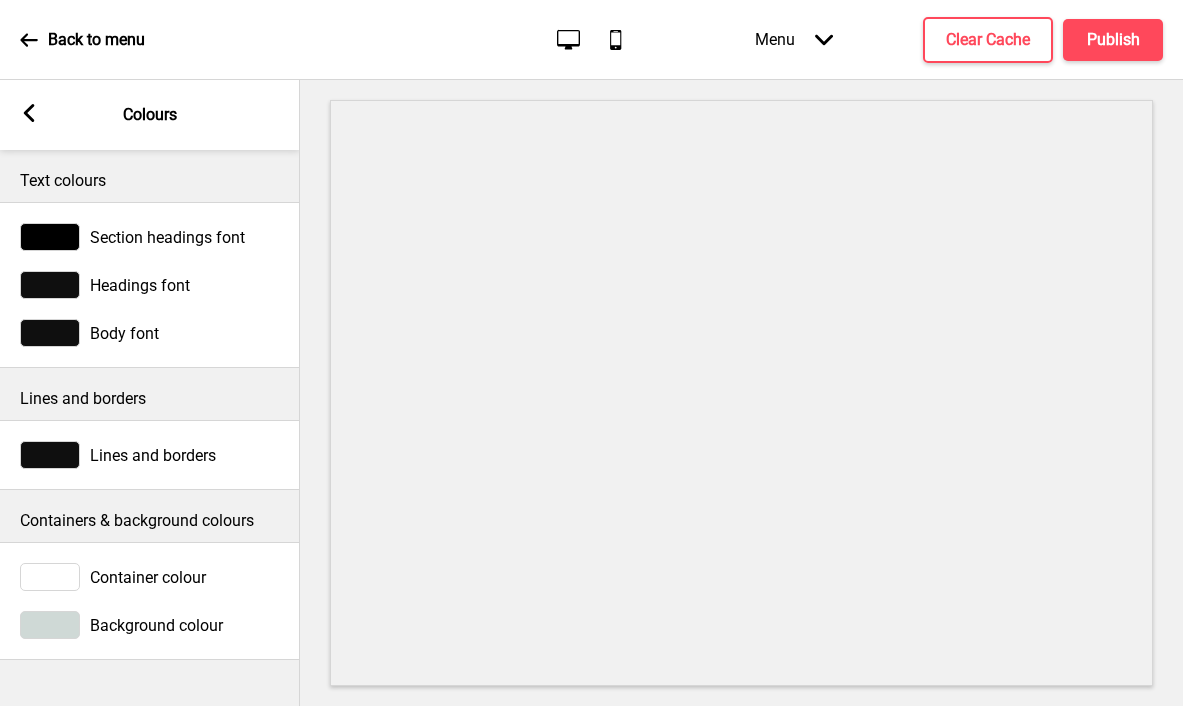 click at bounding box center [50, 237] 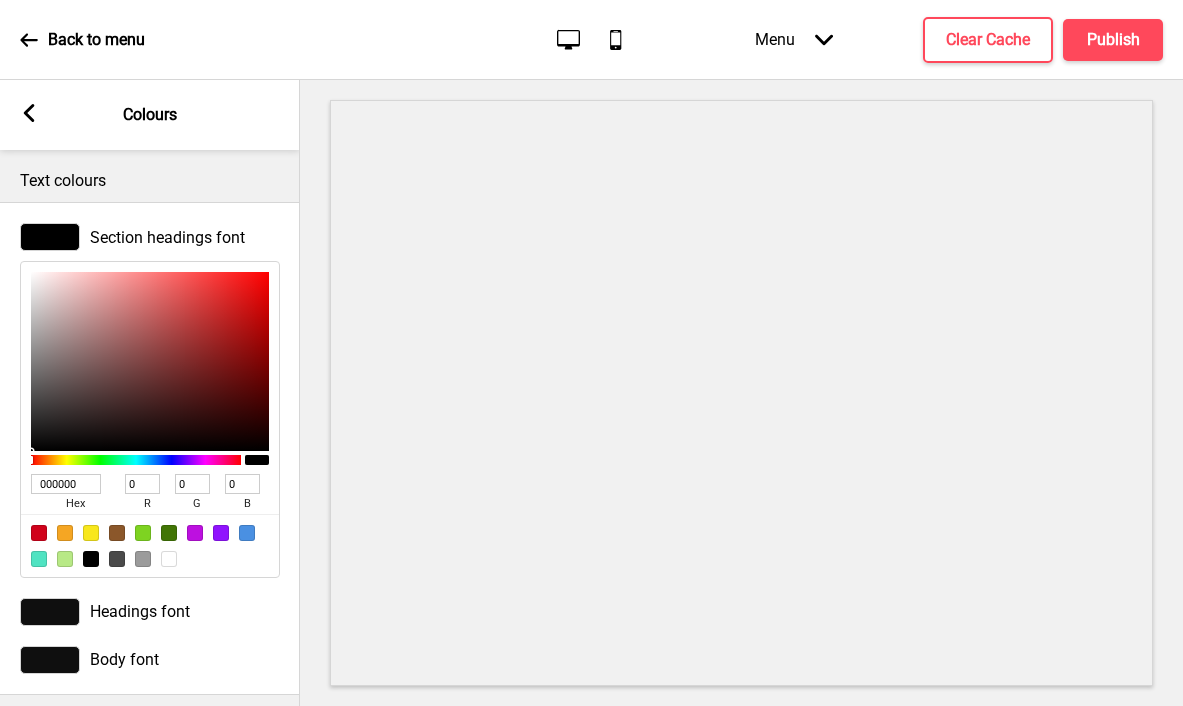 click at bounding box center [50, 612] 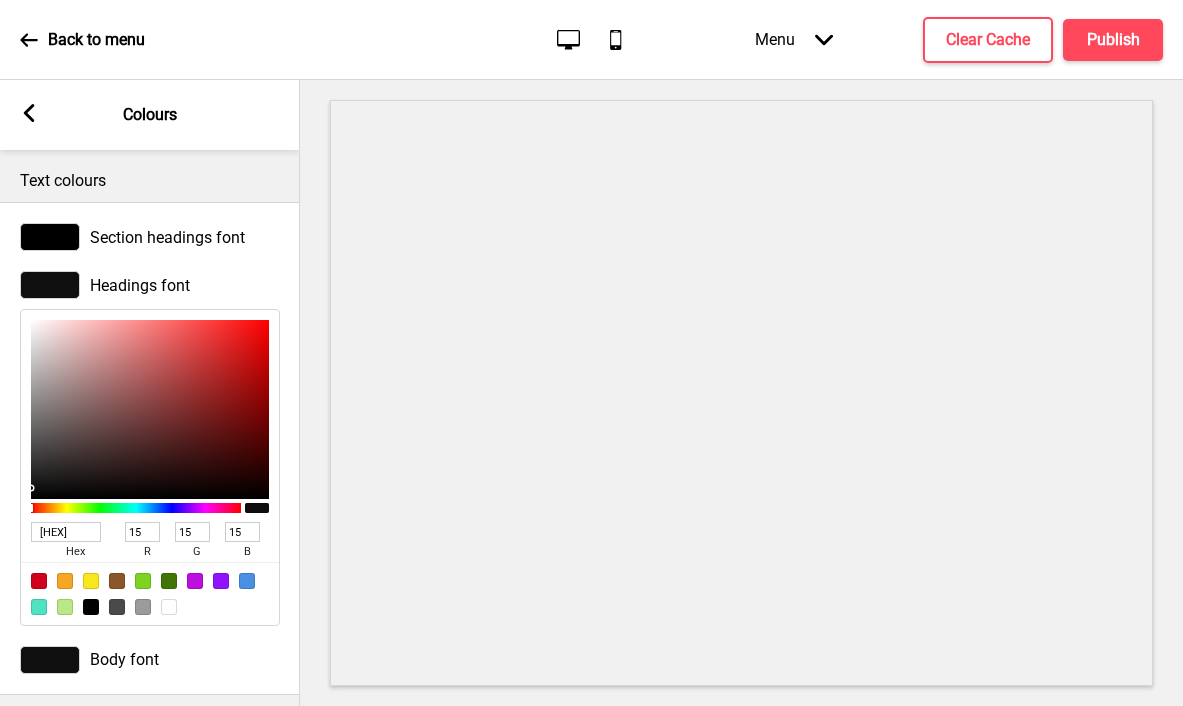 click at bounding box center [50, 237] 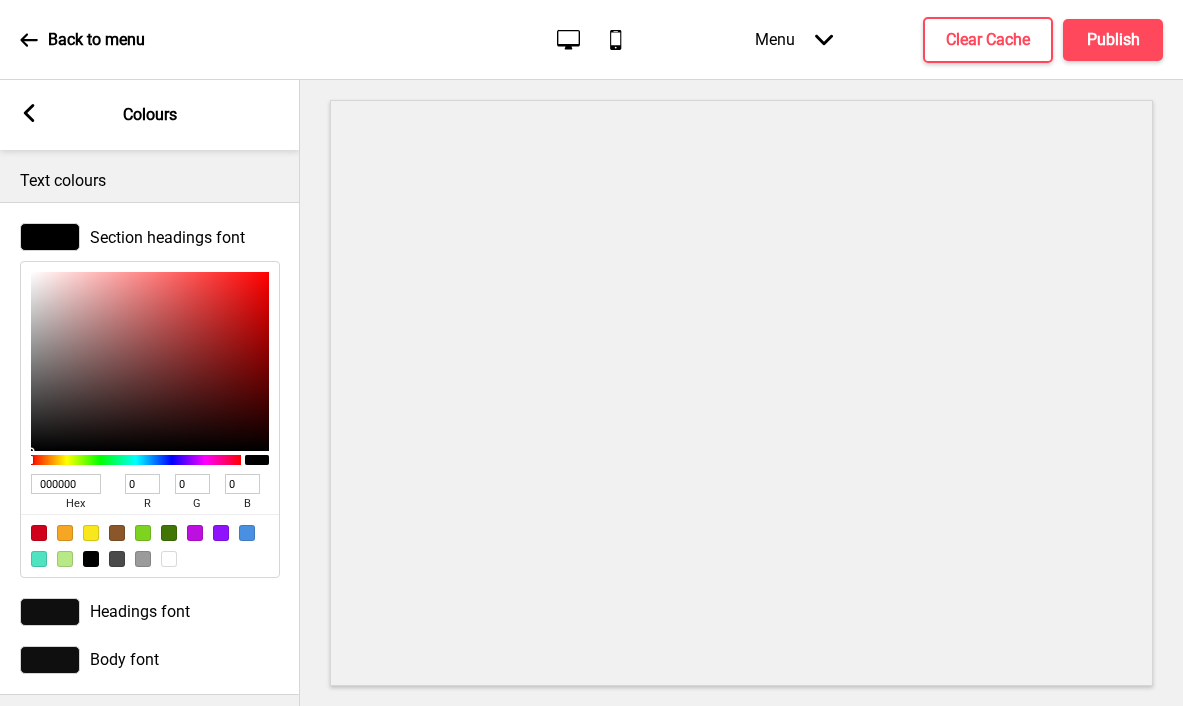 drag, startPoint x: 90, startPoint y: 484, endPoint x: 26, endPoint y: 472, distance: 65.11528 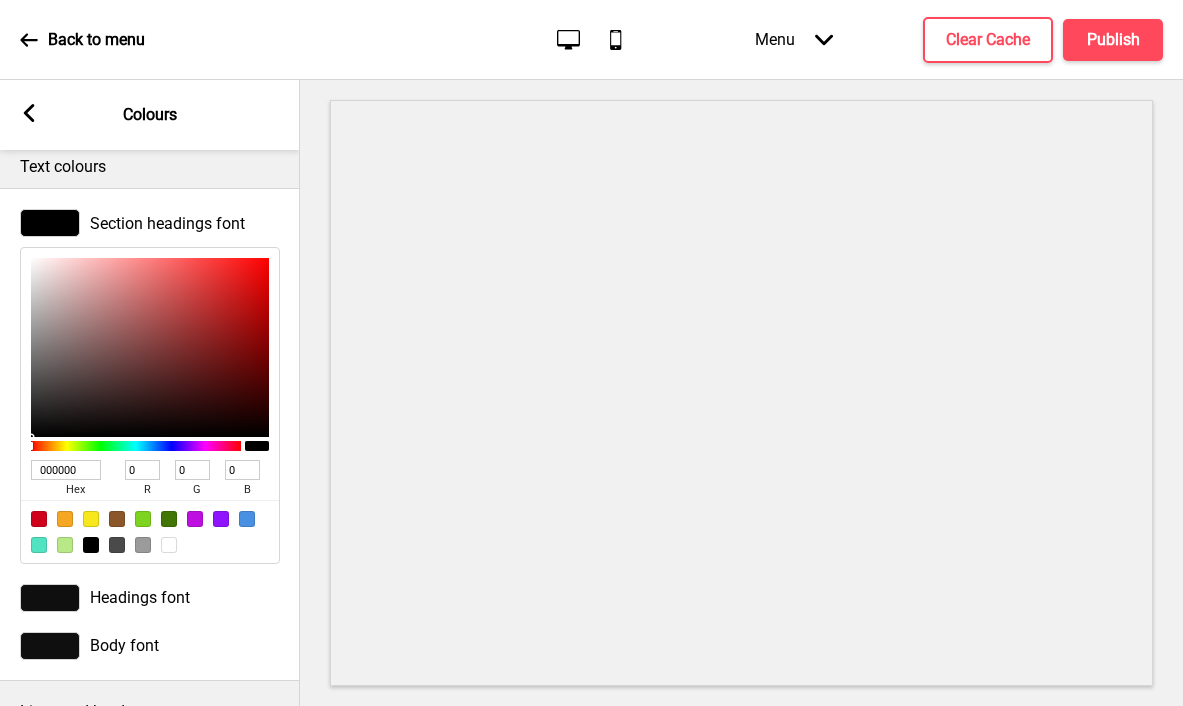 scroll, scrollTop: 33, scrollLeft: 0, axis: vertical 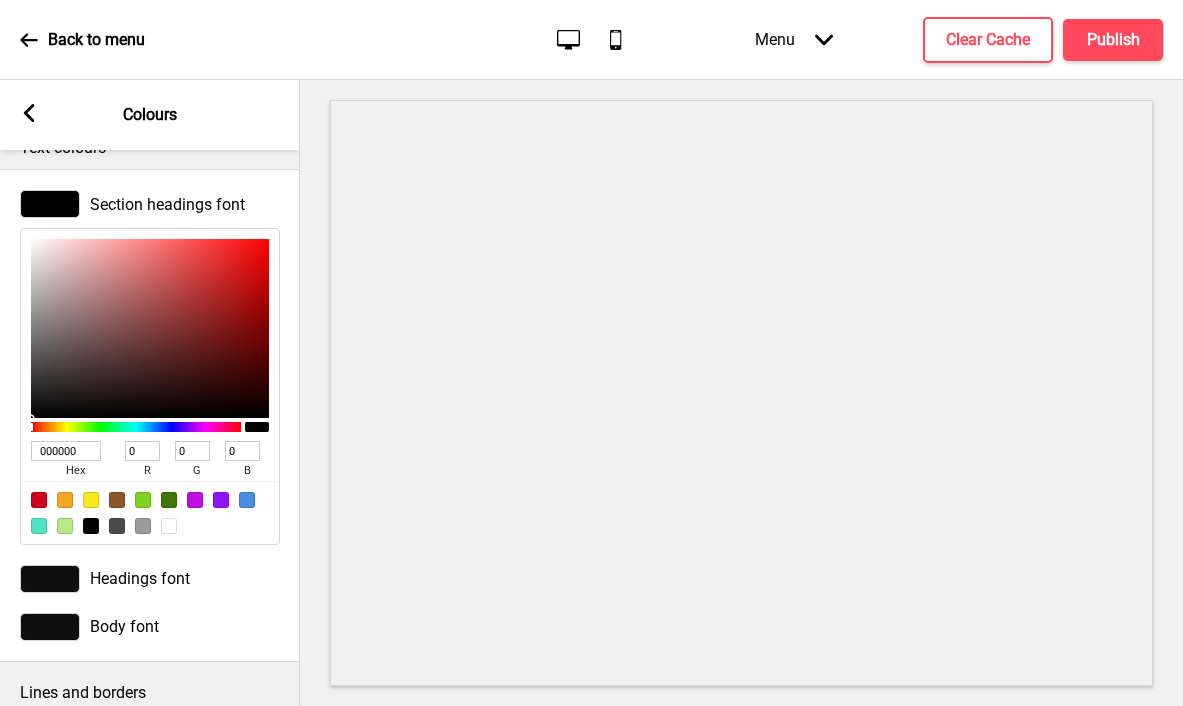 click at bounding box center [50, 579] 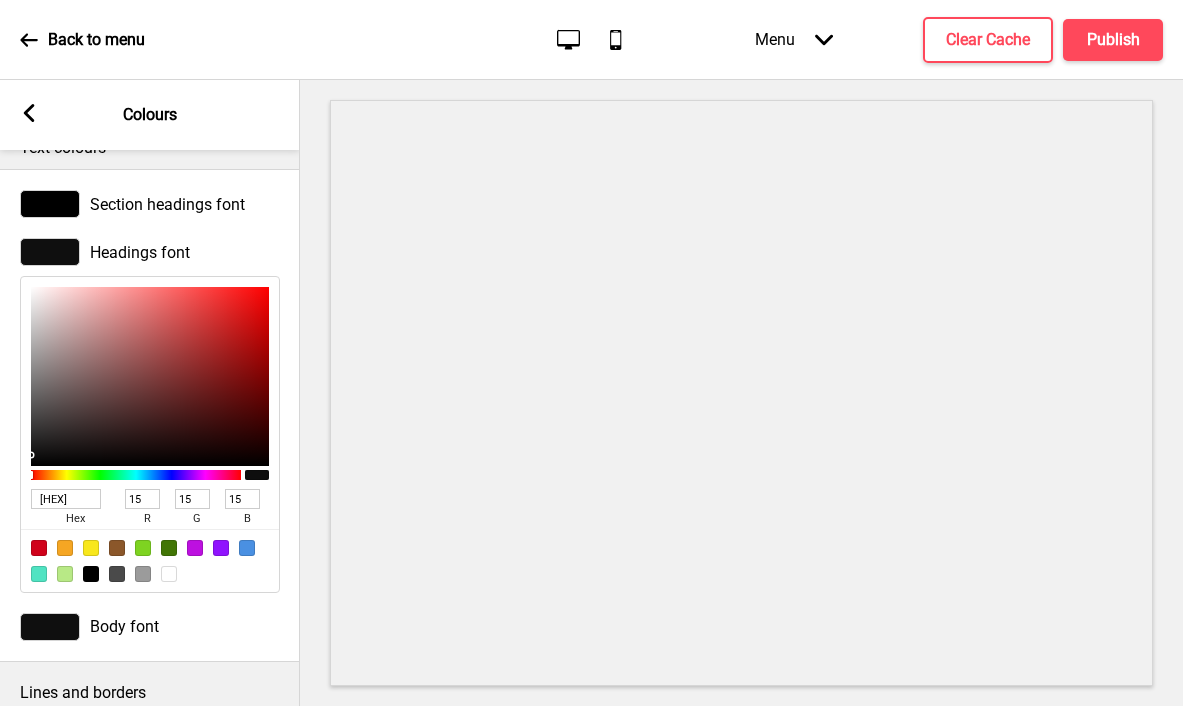 drag, startPoint x: 85, startPoint y: 500, endPoint x: 28, endPoint y: 489, distance: 58.0517 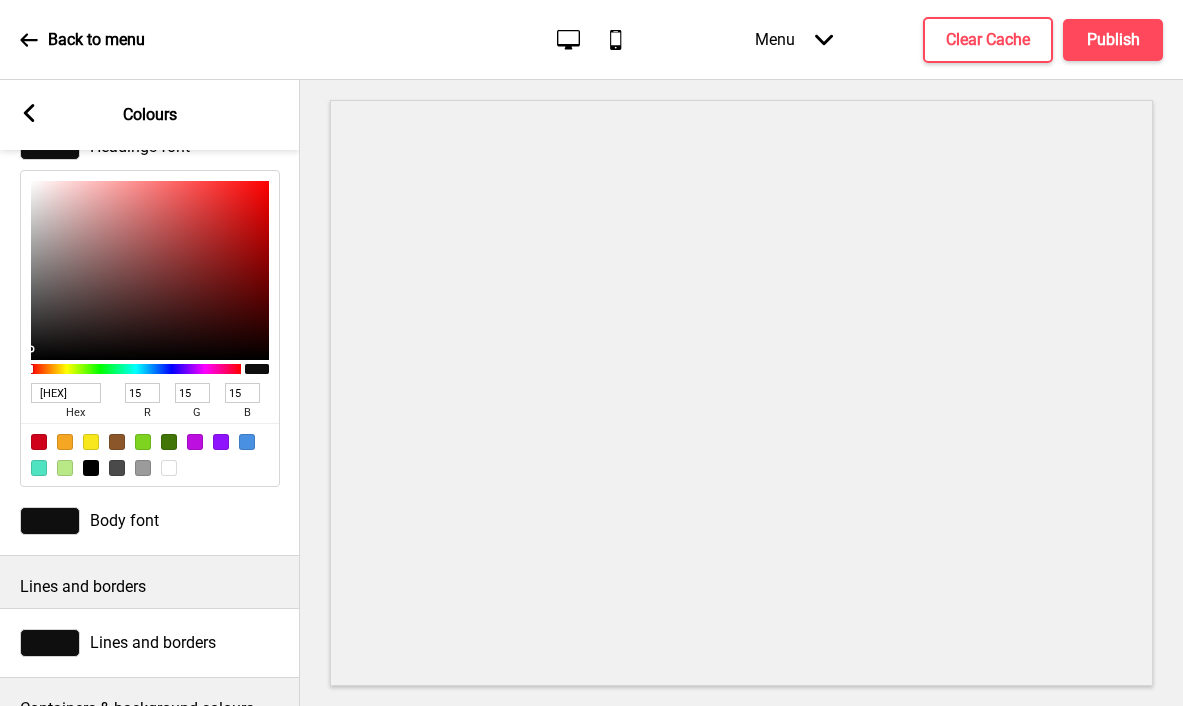 scroll, scrollTop: 152, scrollLeft: 0, axis: vertical 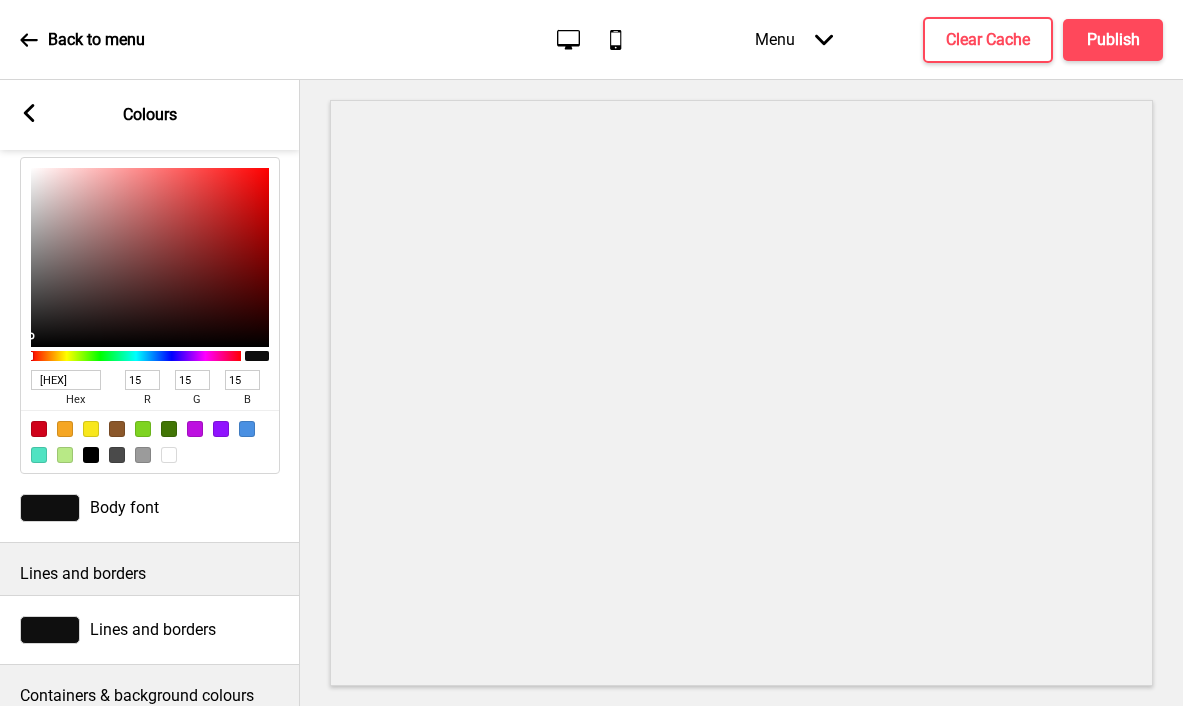 click at bounding box center (50, 508) 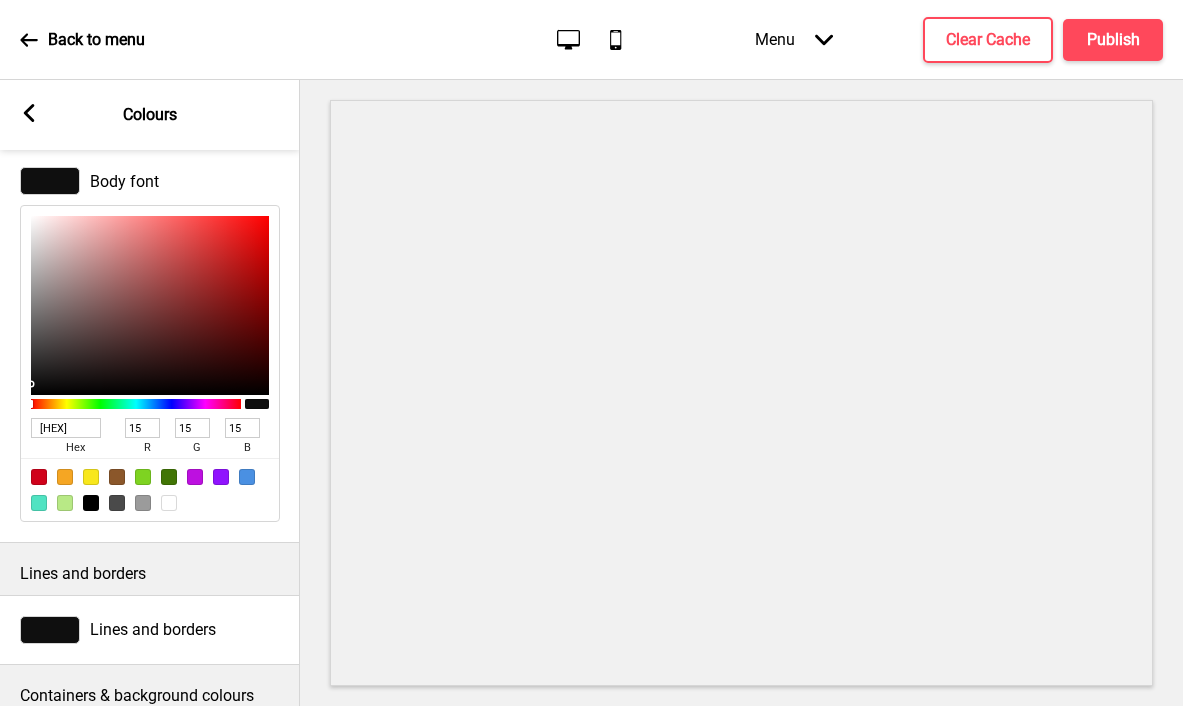 drag, startPoint x: 89, startPoint y: 431, endPoint x: -11, endPoint y: 415, distance: 101.27191 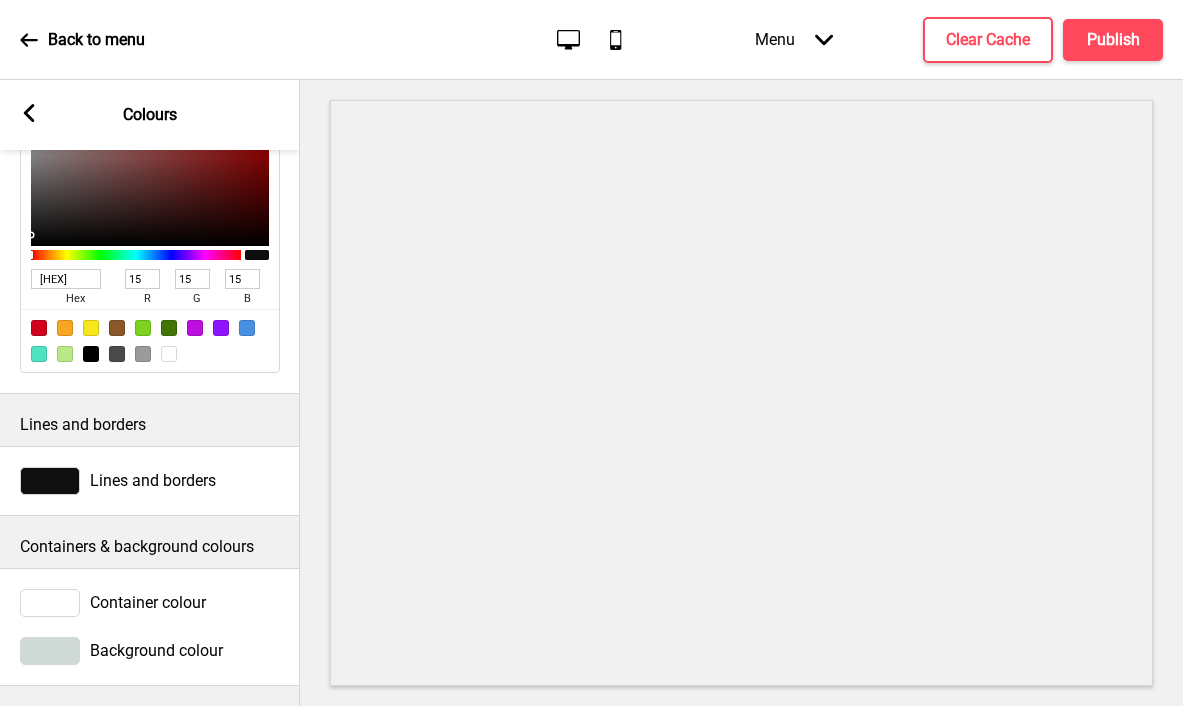 scroll, scrollTop: 315, scrollLeft: 0, axis: vertical 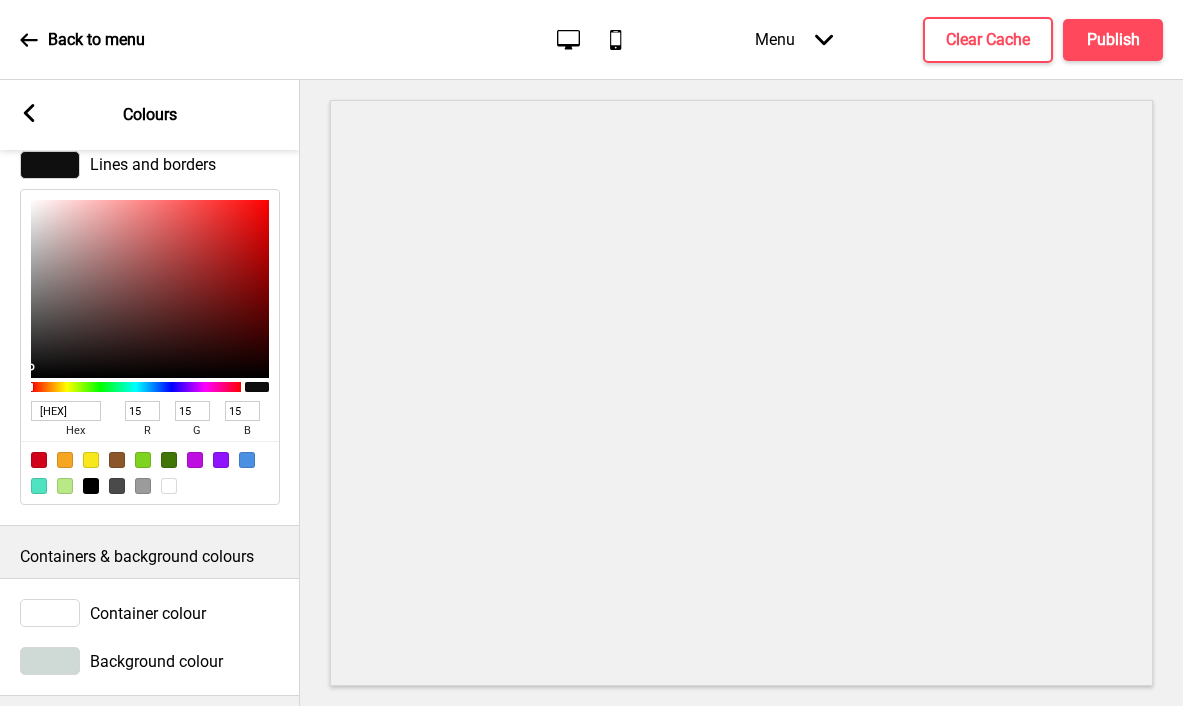 drag, startPoint x: 84, startPoint y: 411, endPoint x: 7, endPoint y: 402, distance: 77.52419 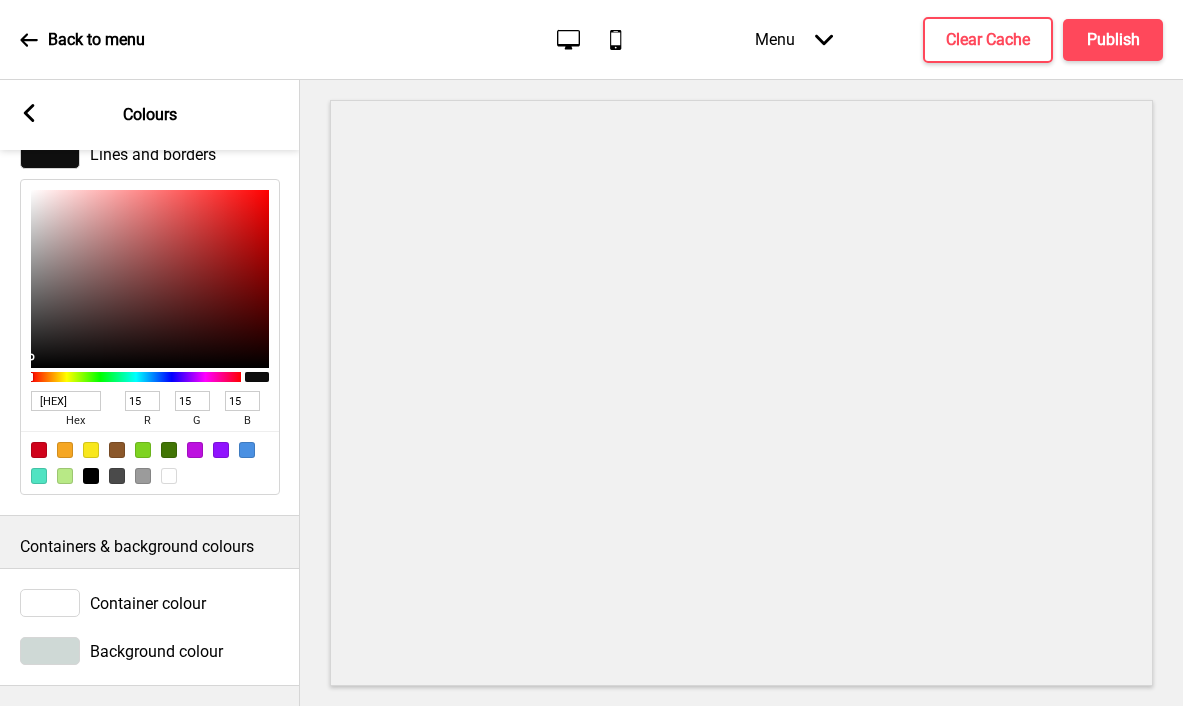 scroll, scrollTop: 642, scrollLeft: 0, axis: vertical 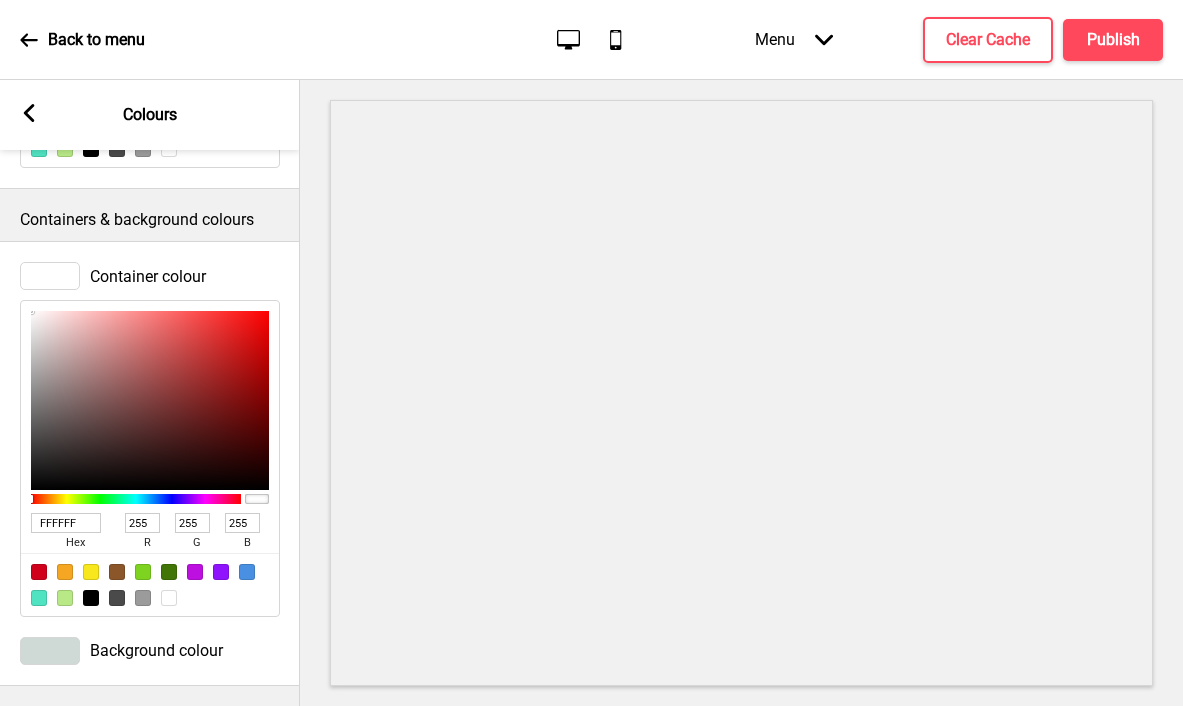 drag, startPoint x: 82, startPoint y: 510, endPoint x: 13, endPoint y: 502, distance: 69.46222 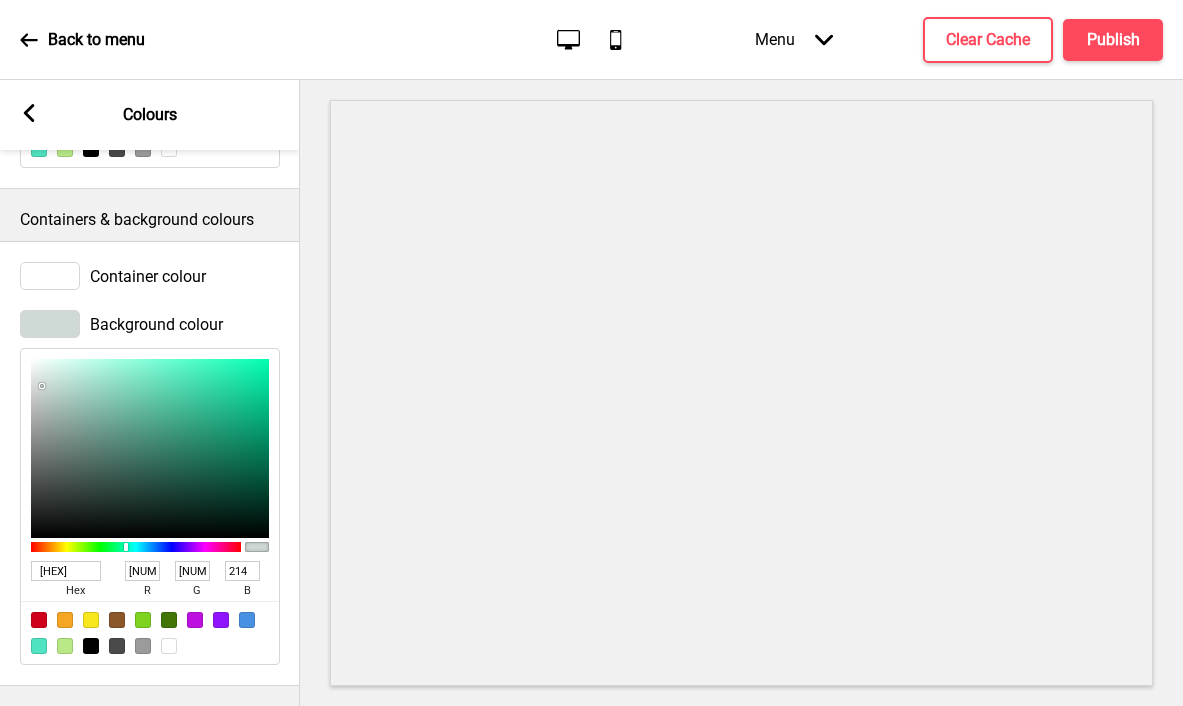 drag, startPoint x: 89, startPoint y: 562, endPoint x: 0, endPoint y: 546, distance: 90.426765 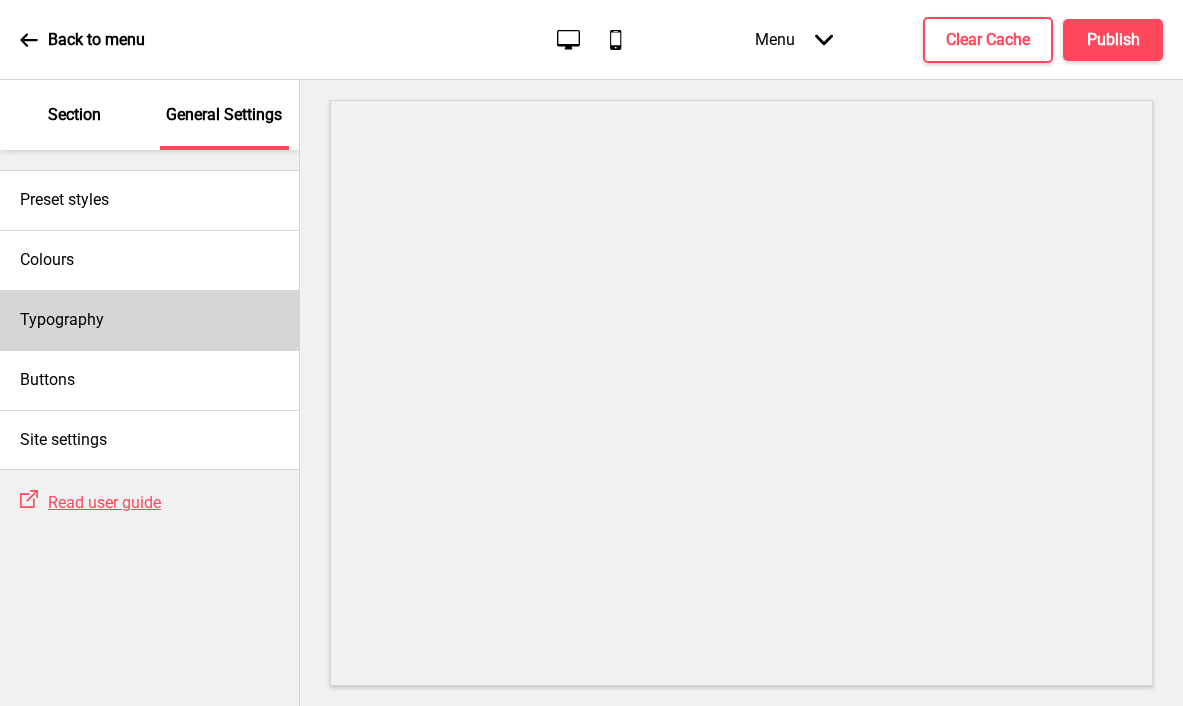 click on "Typography" at bounding box center (149, 320) 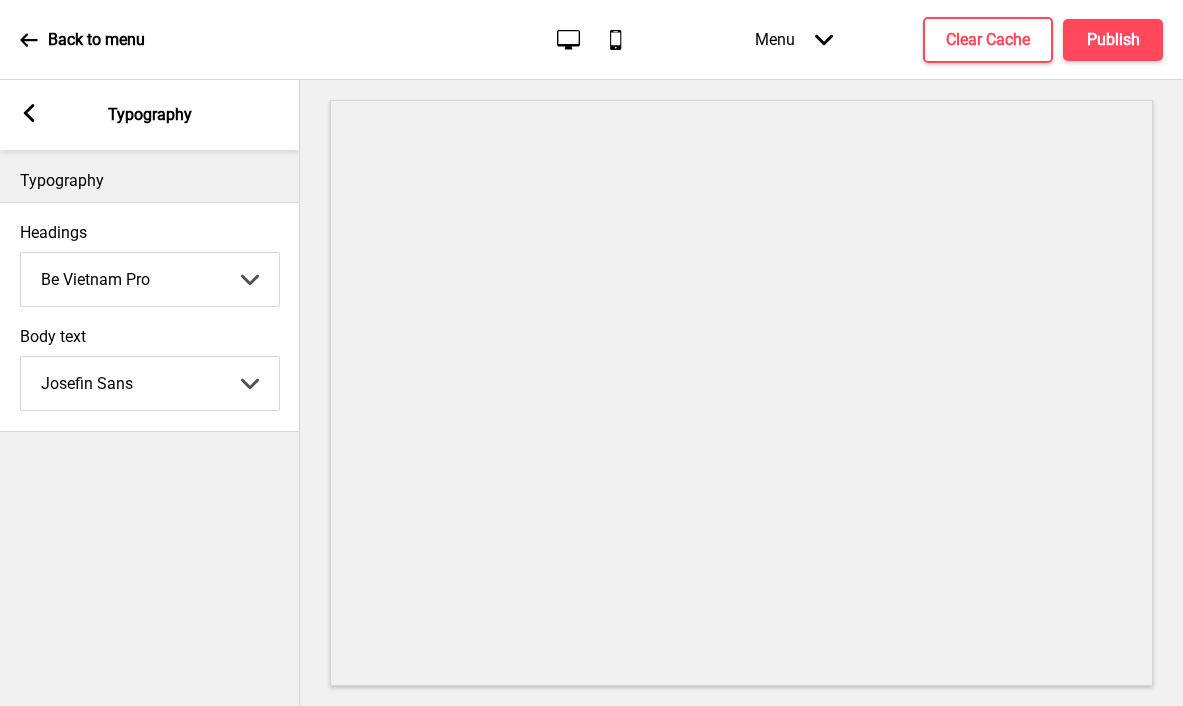 click on "Arrow left Typography" at bounding box center (150, 115) 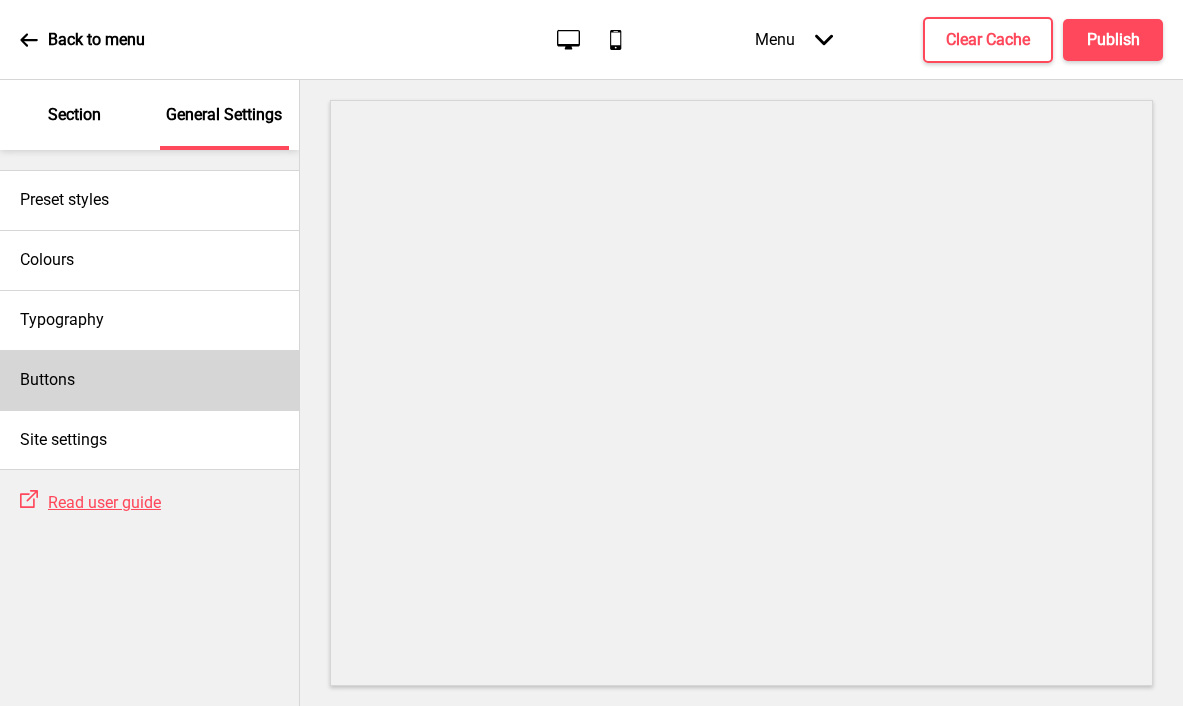 click on "Buttons" at bounding box center [149, 380] 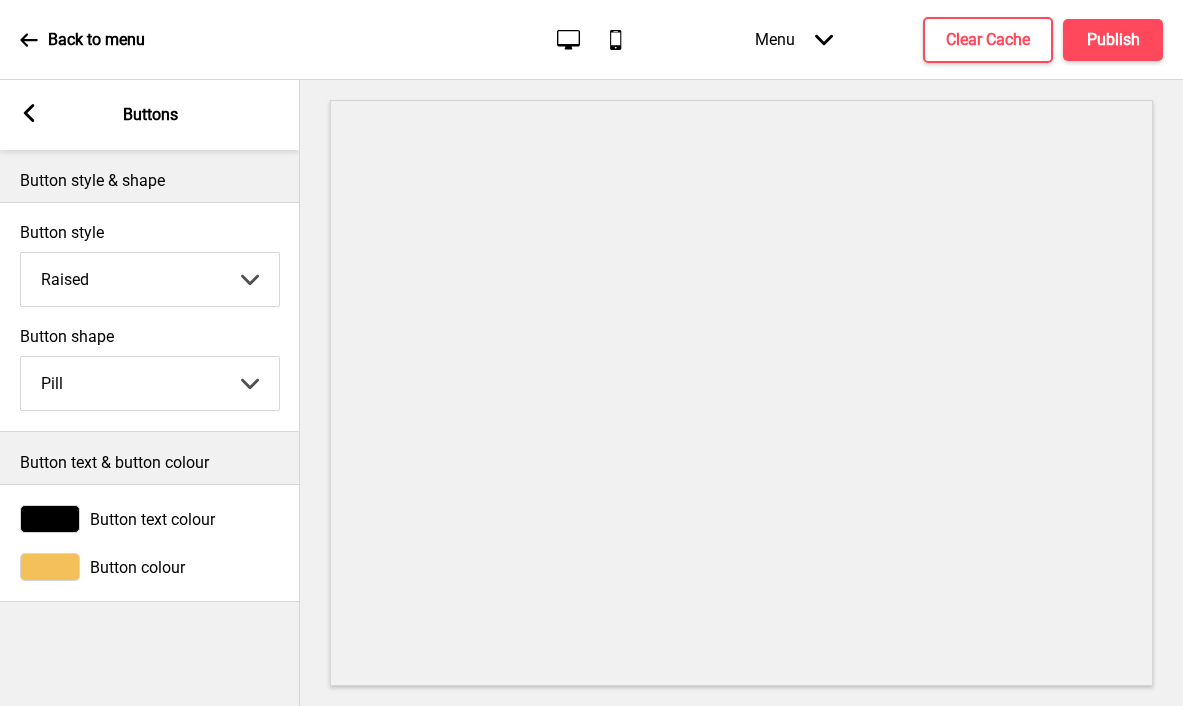click at bounding box center [50, 519] 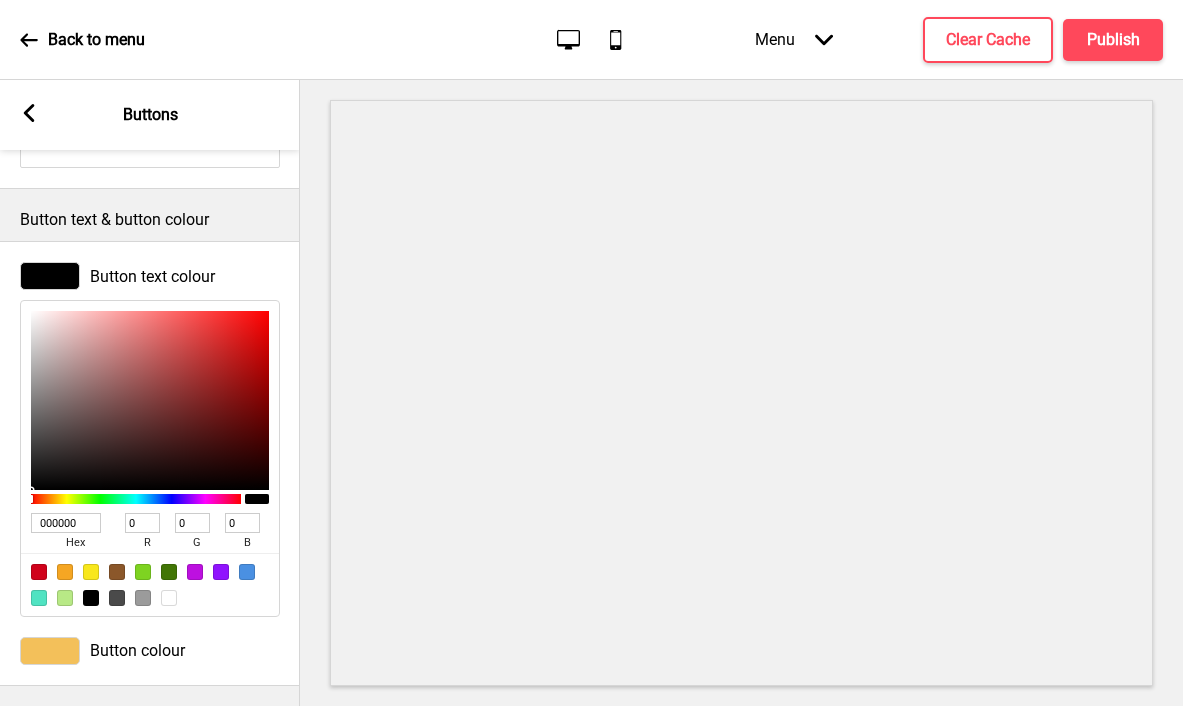 scroll, scrollTop: 257, scrollLeft: 0, axis: vertical 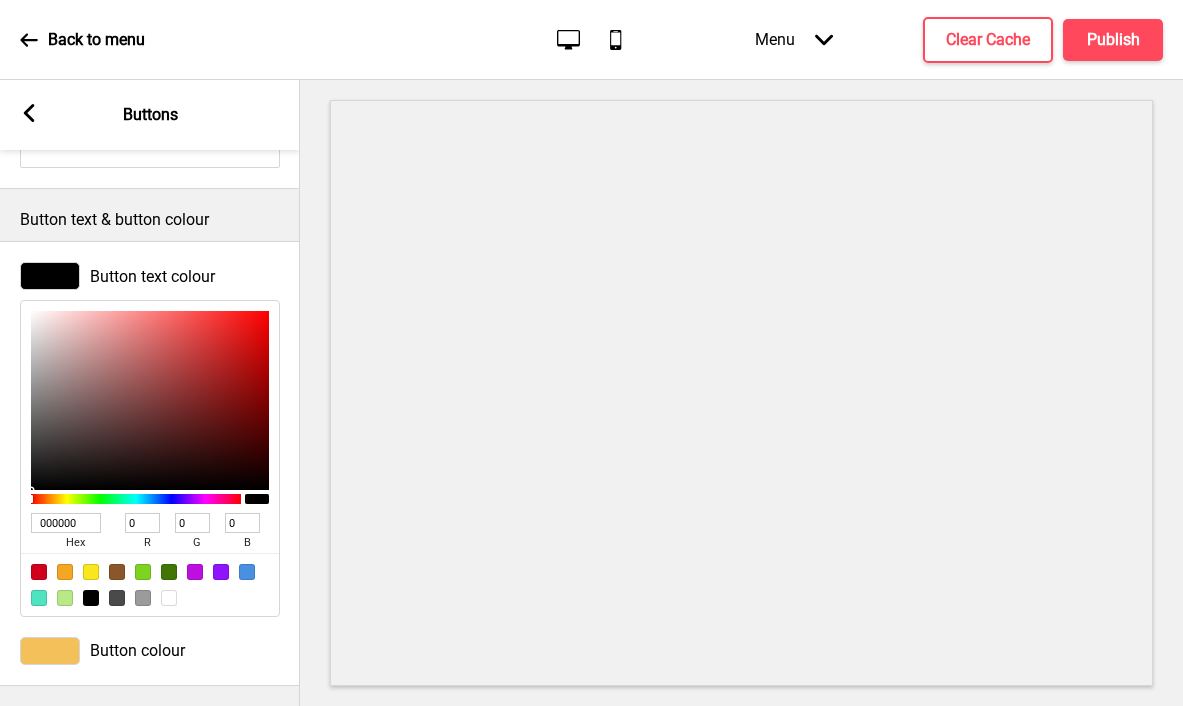click at bounding box center (50, 651) 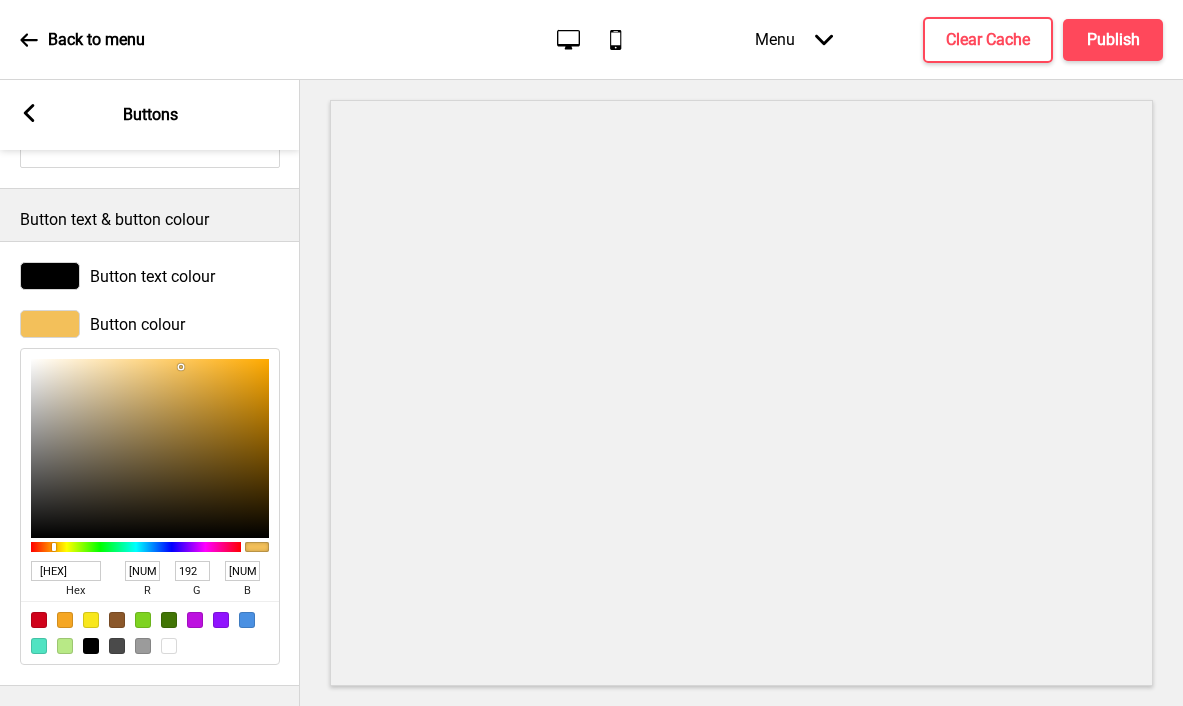 drag, startPoint x: 85, startPoint y: 556, endPoint x: 36, endPoint y: 551, distance: 49.25444 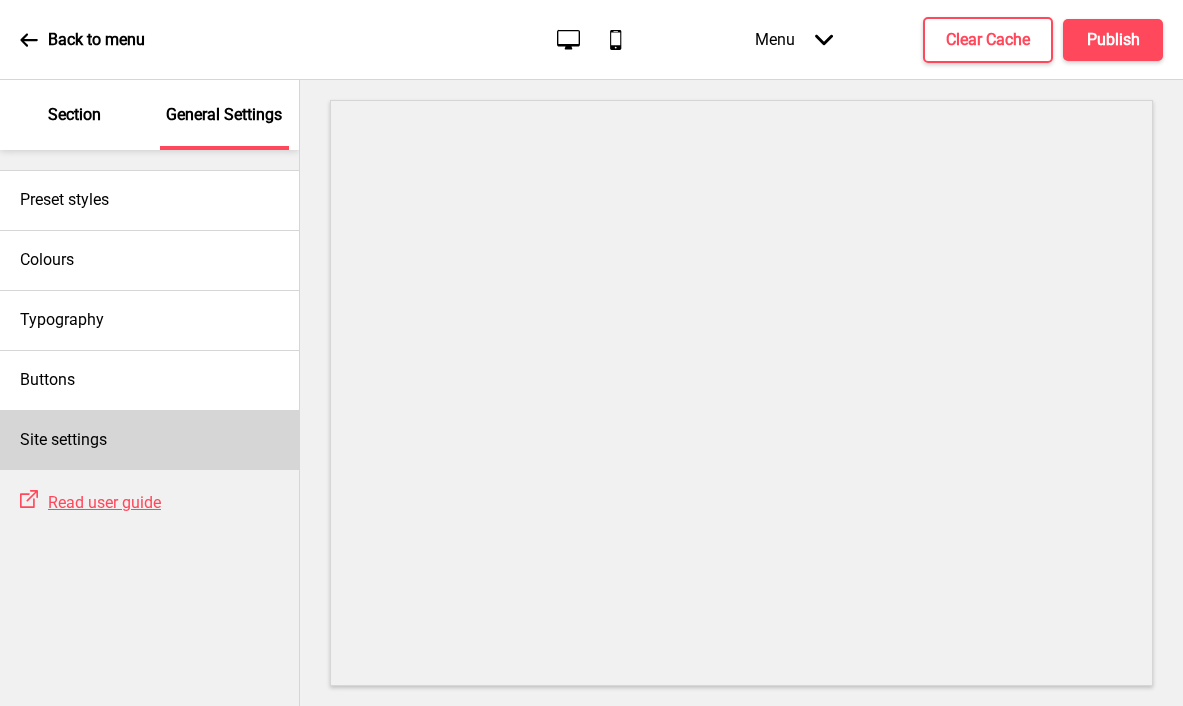 click on "Site settings" at bounding box center [63, 440] 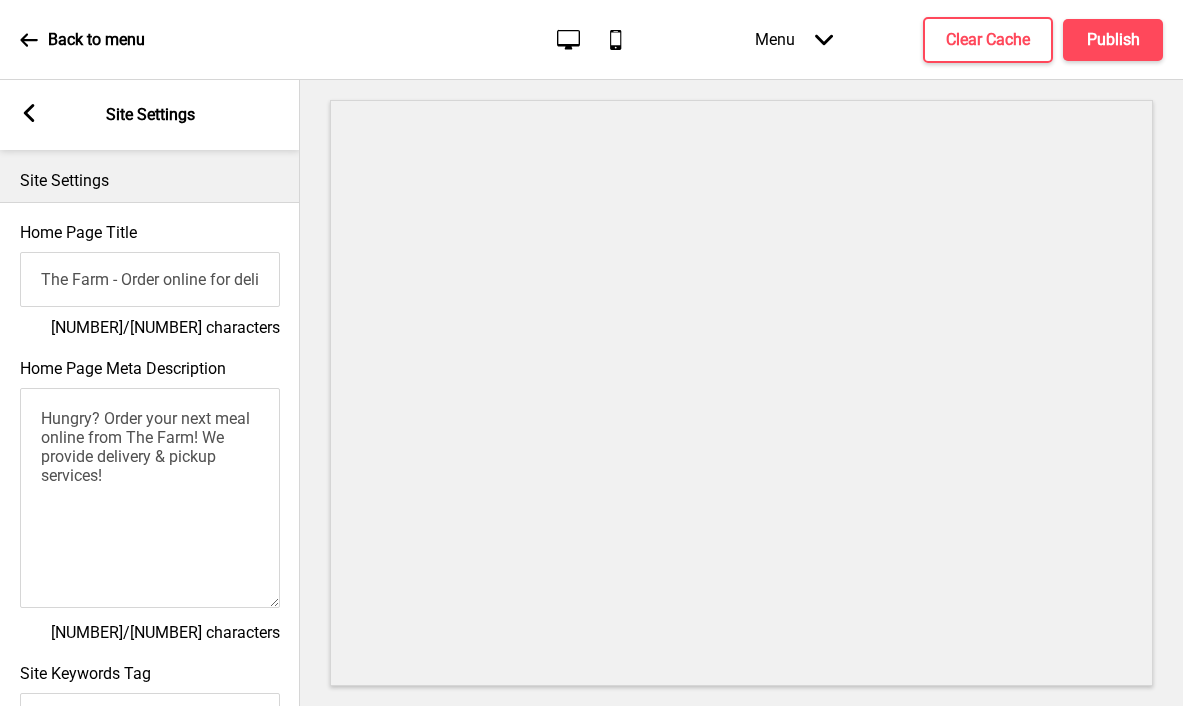 drag, startPoint x: 45, startPoint y: 278, endPoint x: 231, endPoint y: 284, distance: 186.09676 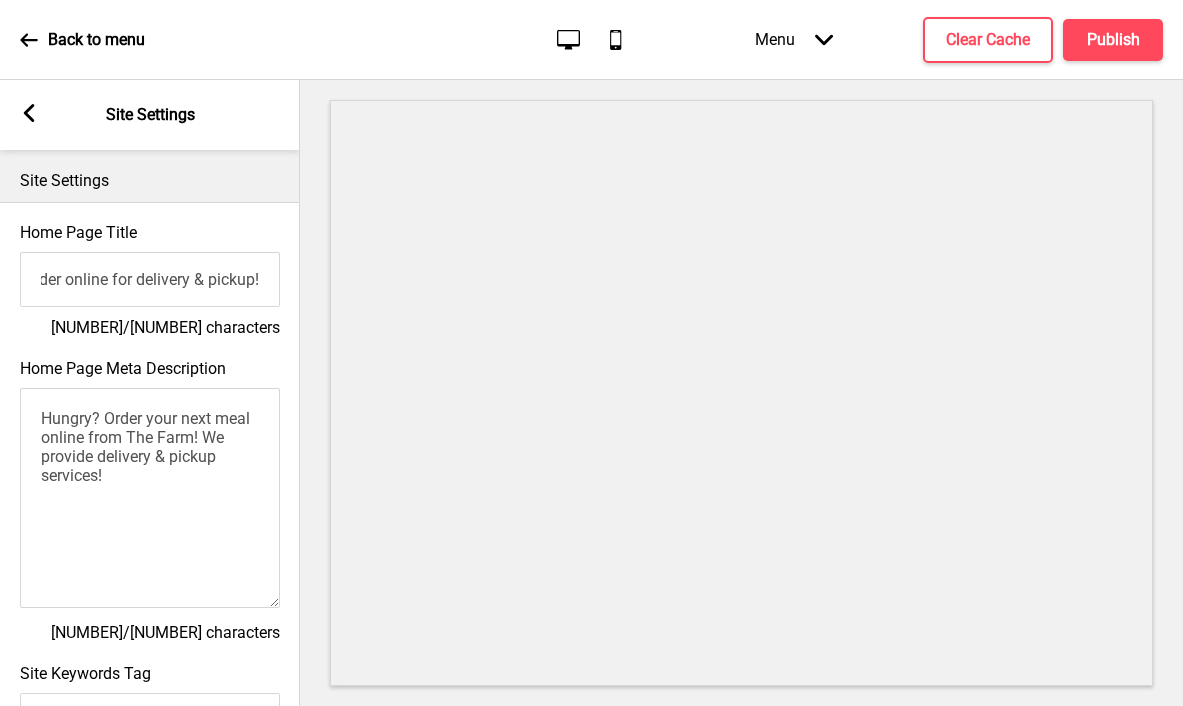 scroll, scrollTop: 0, scrollLeft: 1, axis: horizontal 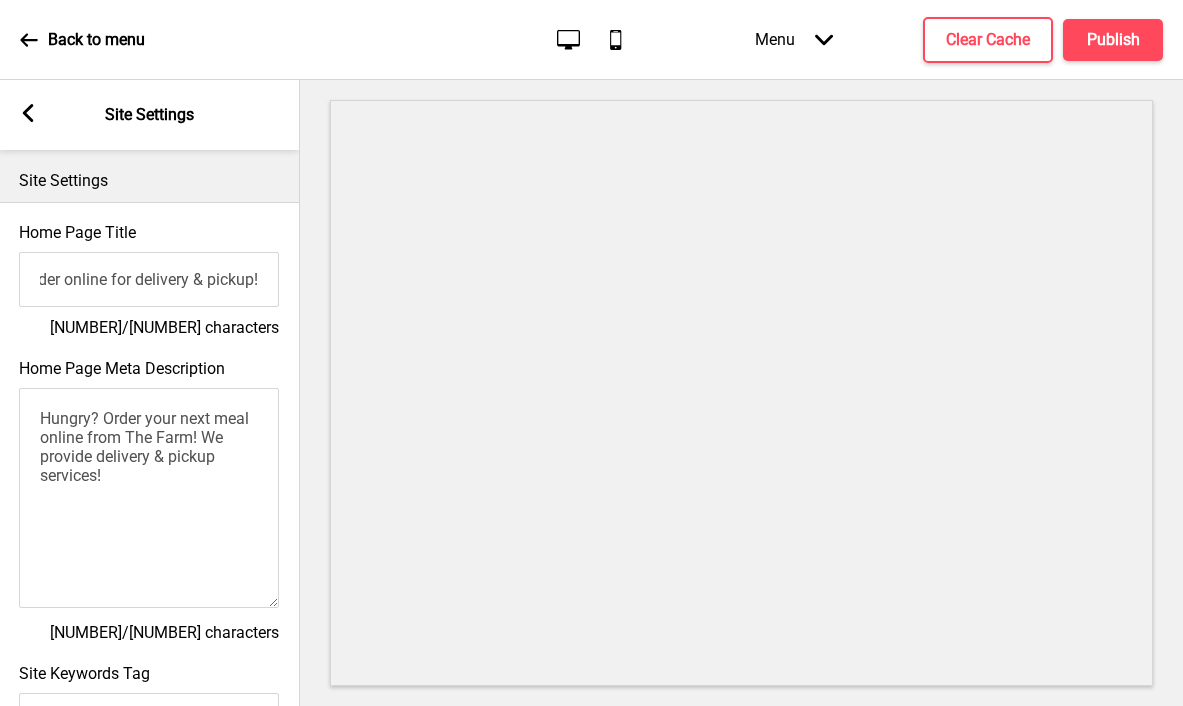 drag, startPoint x: 41, startPoint y: 279, endPoint x: 296, endPoint y: 290, distance: 255.23715 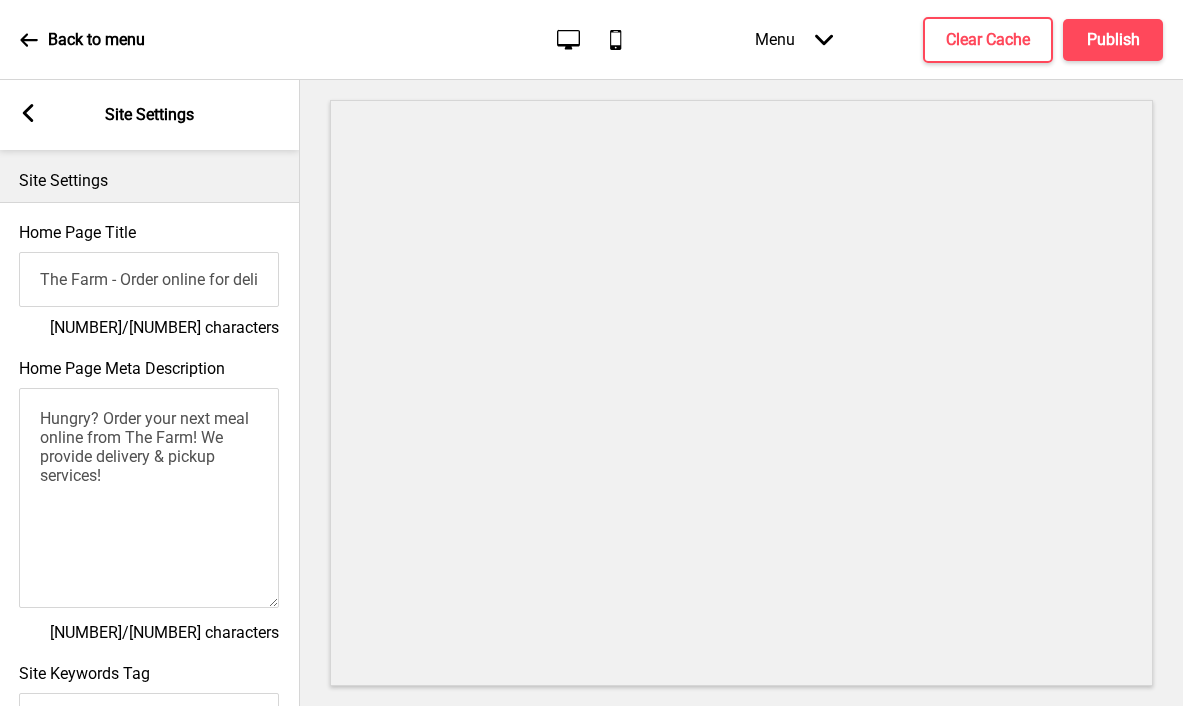 drag, startPoint x: 128, startPoint y: 490, endPoint x: 34, endPoint y: 417, distance: 119.01681 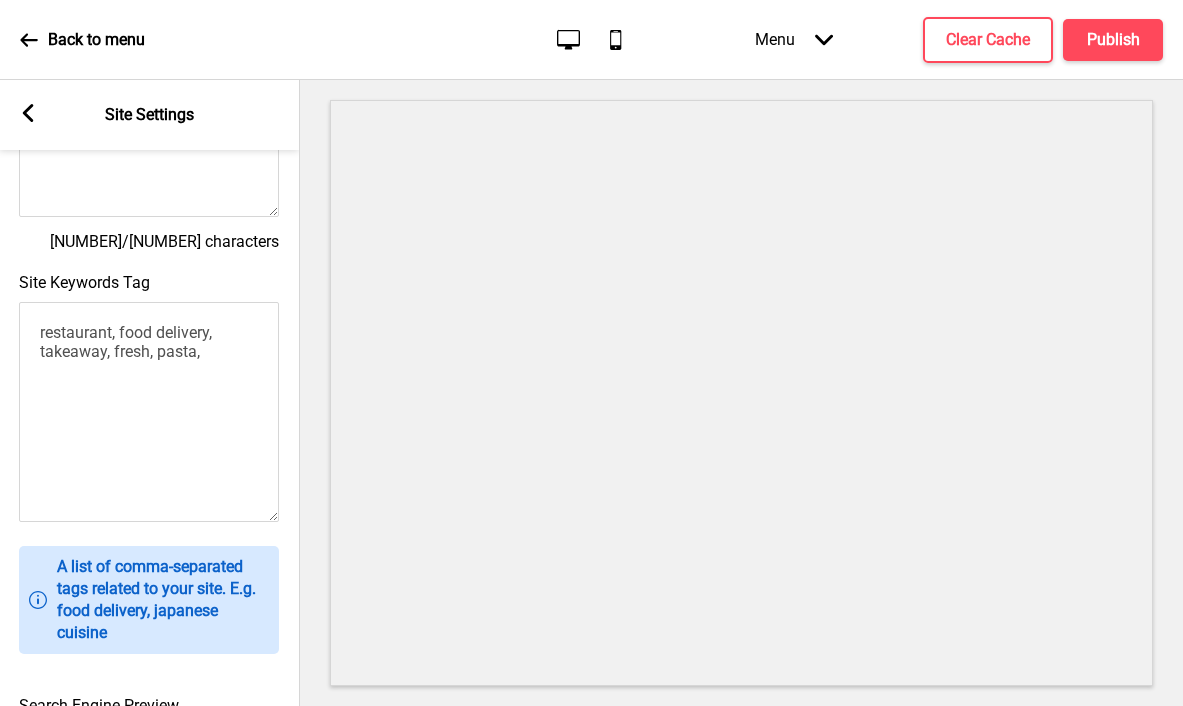 scroll, scrollTop: 391, scrollLeft: 0, axis: vertical 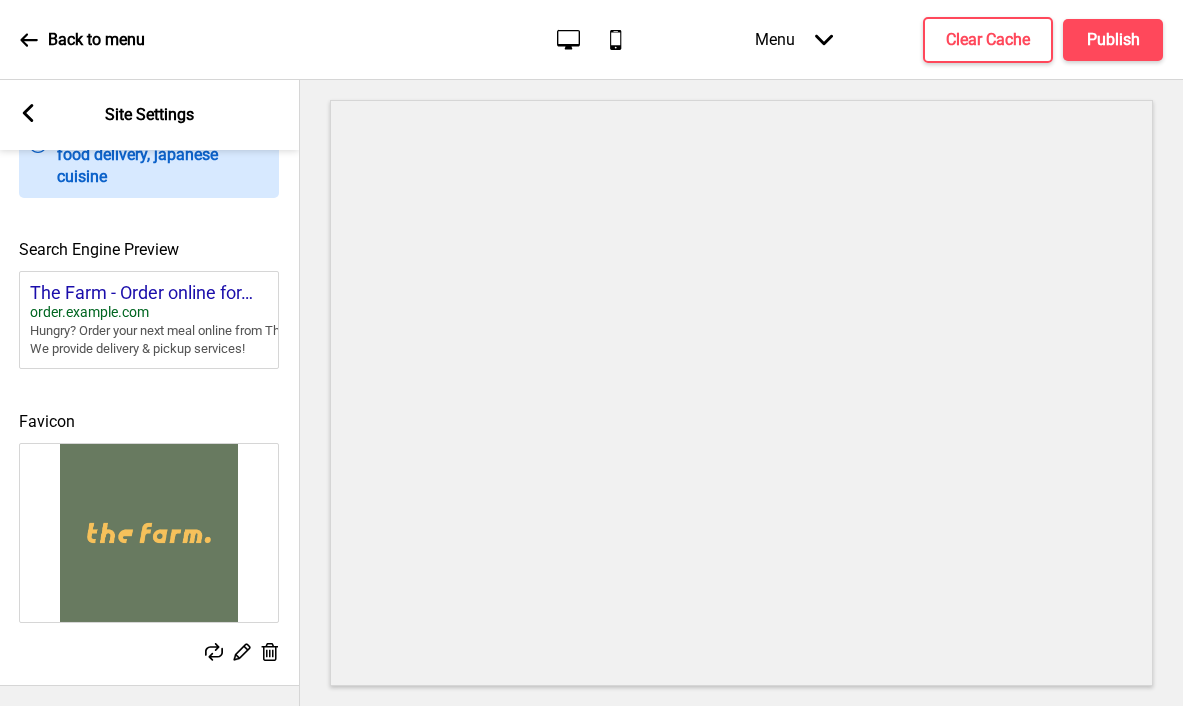 click on "Arrow left Site Settings" at bounding box center [149, 115] 